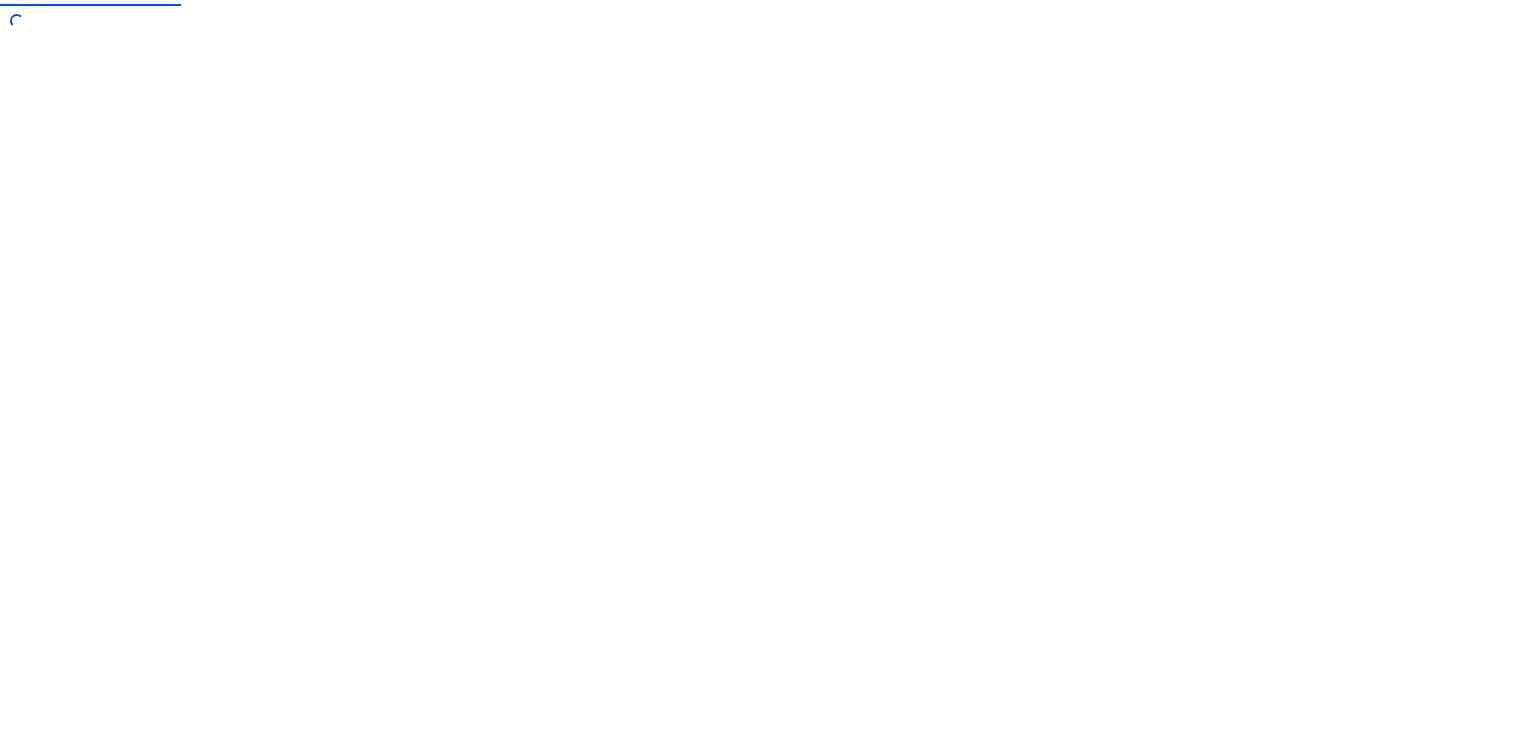 scroll, scrollTop: 0, scrollLeft: 0, axis: both 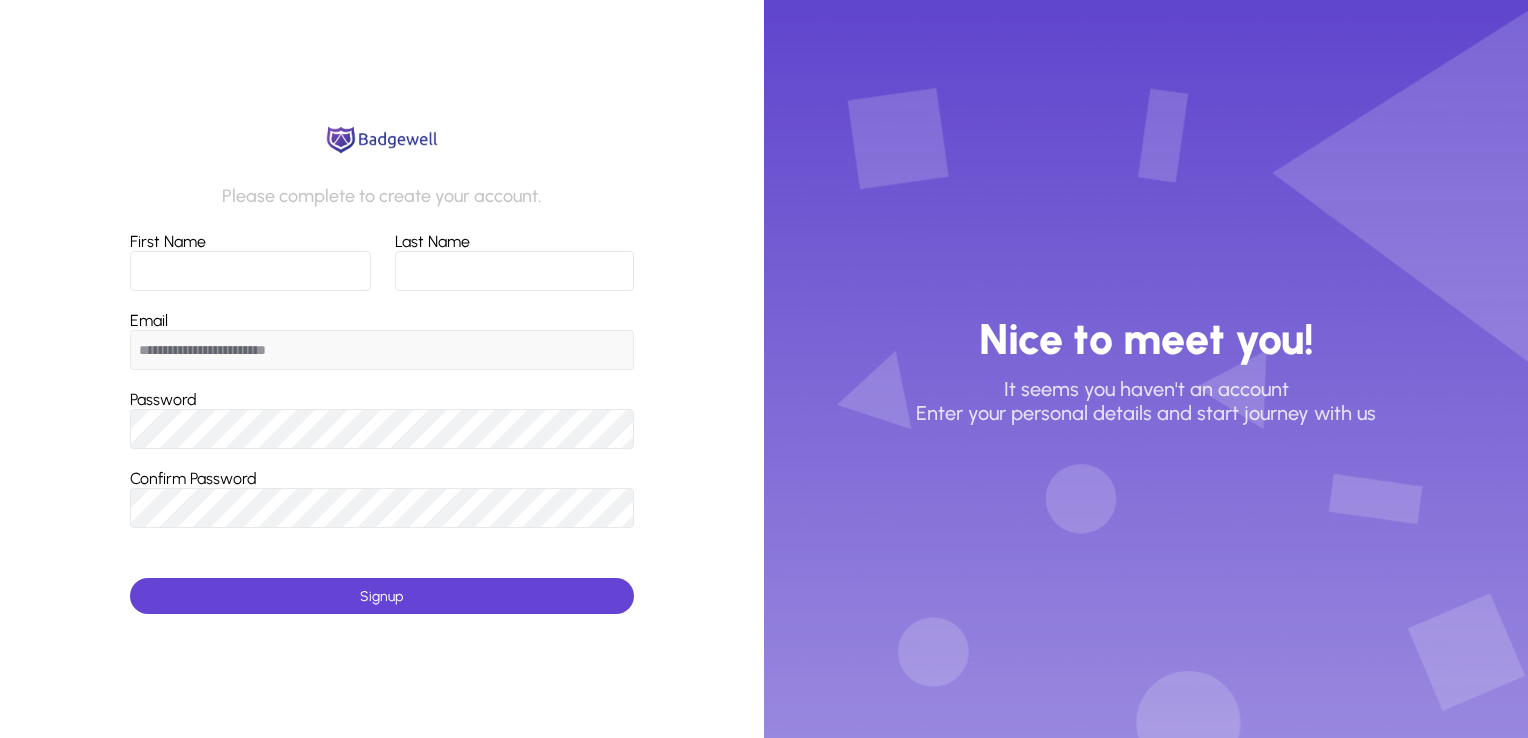click on "First Name" at bounding box center [250, 271] 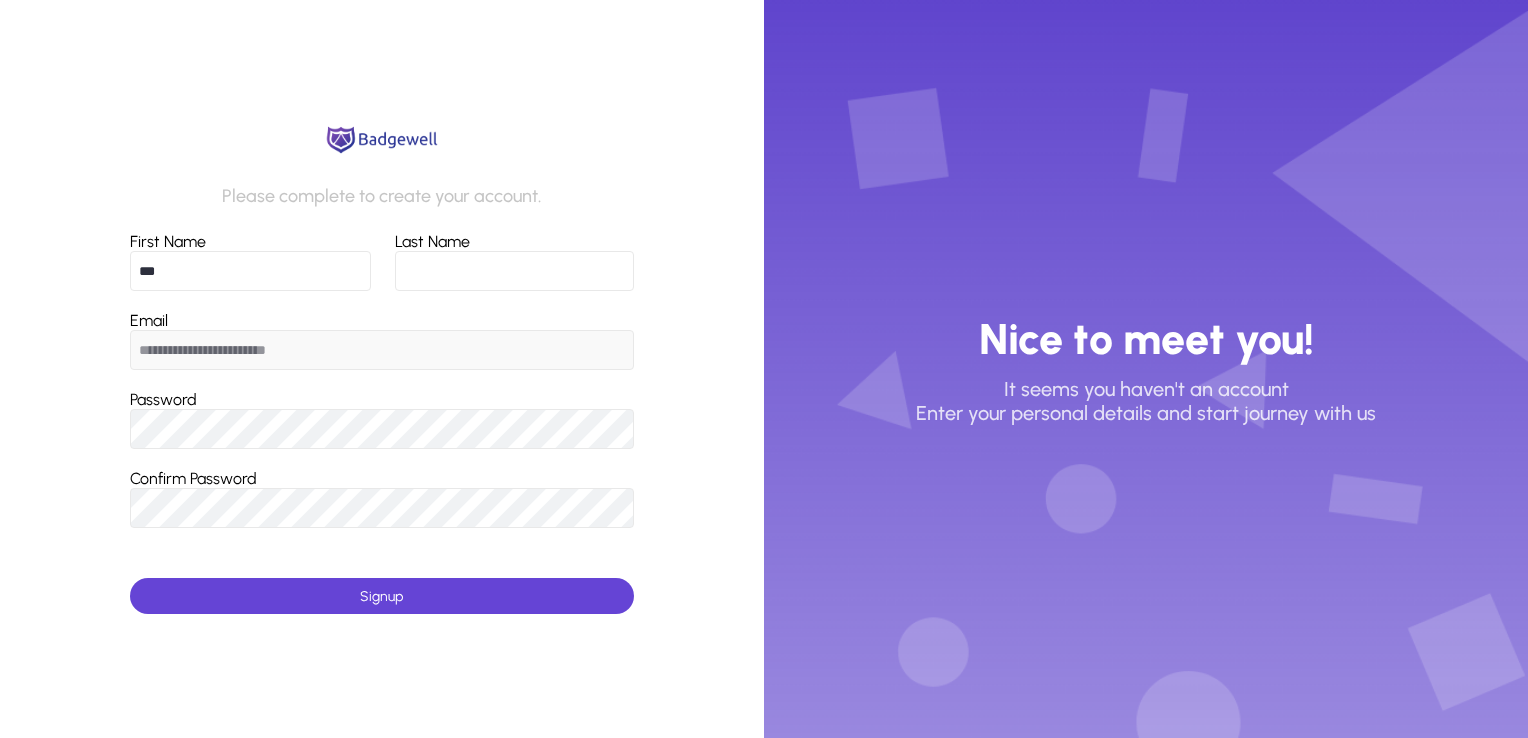 type on "*****" 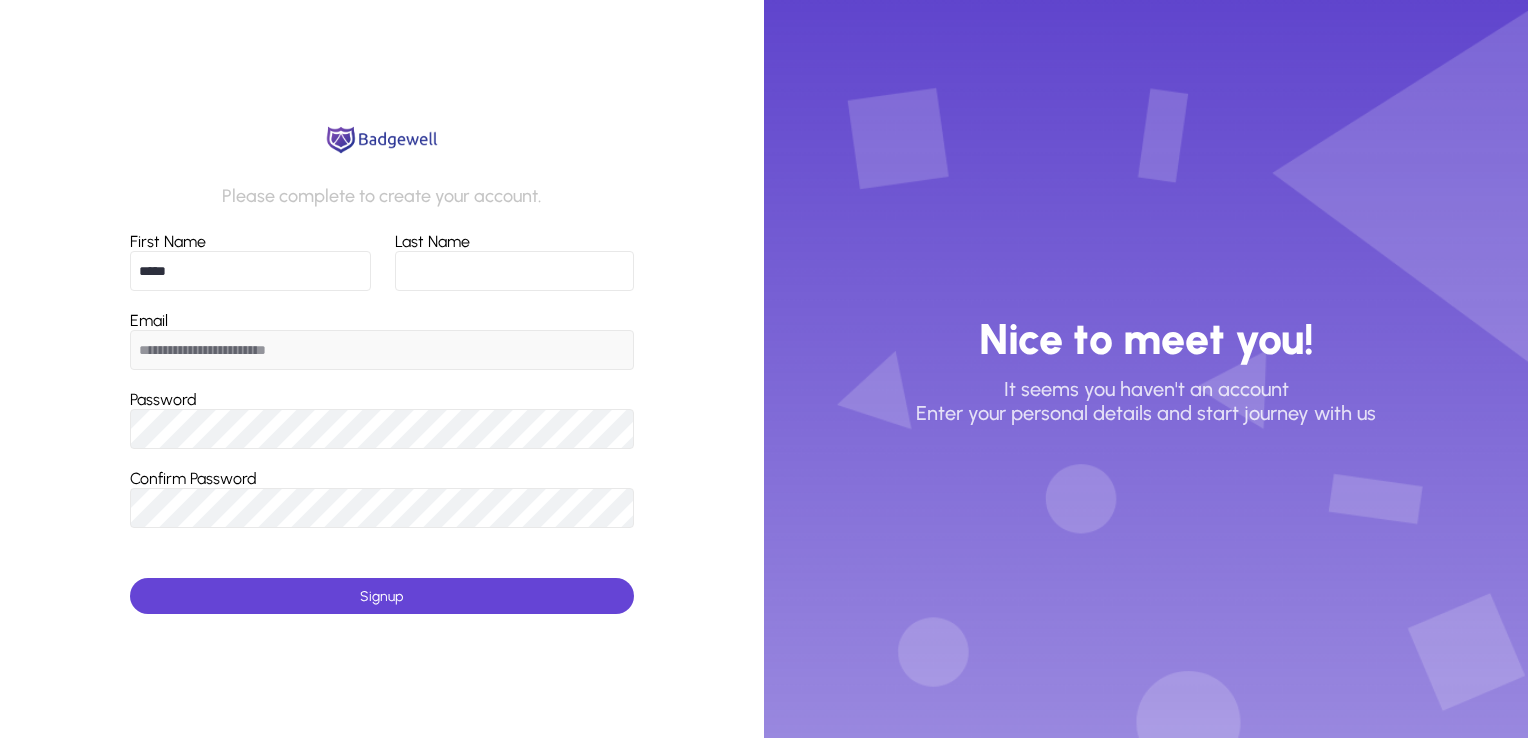 type on "*****" 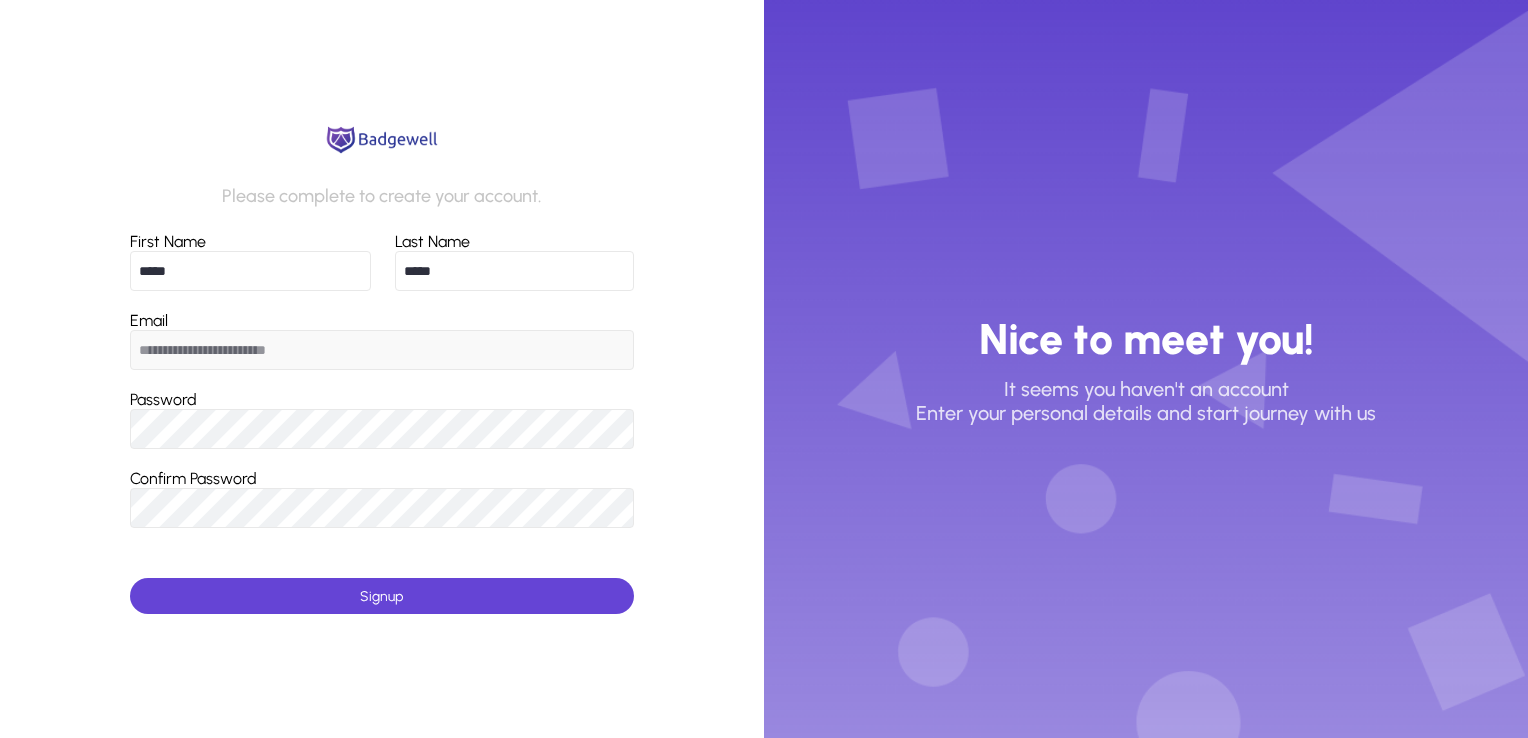 type on "**********" 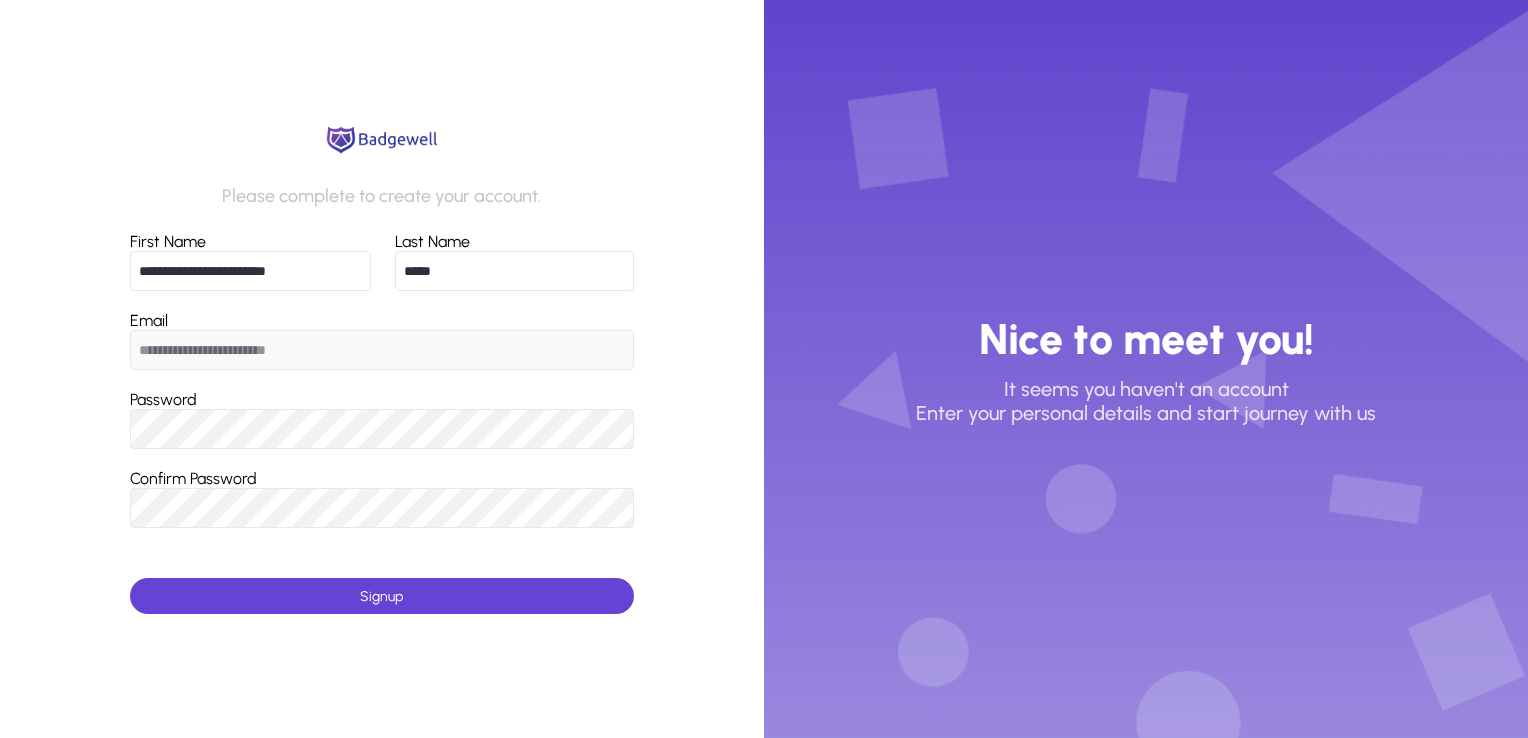 click on "**********" at bounding box center [382, 350] 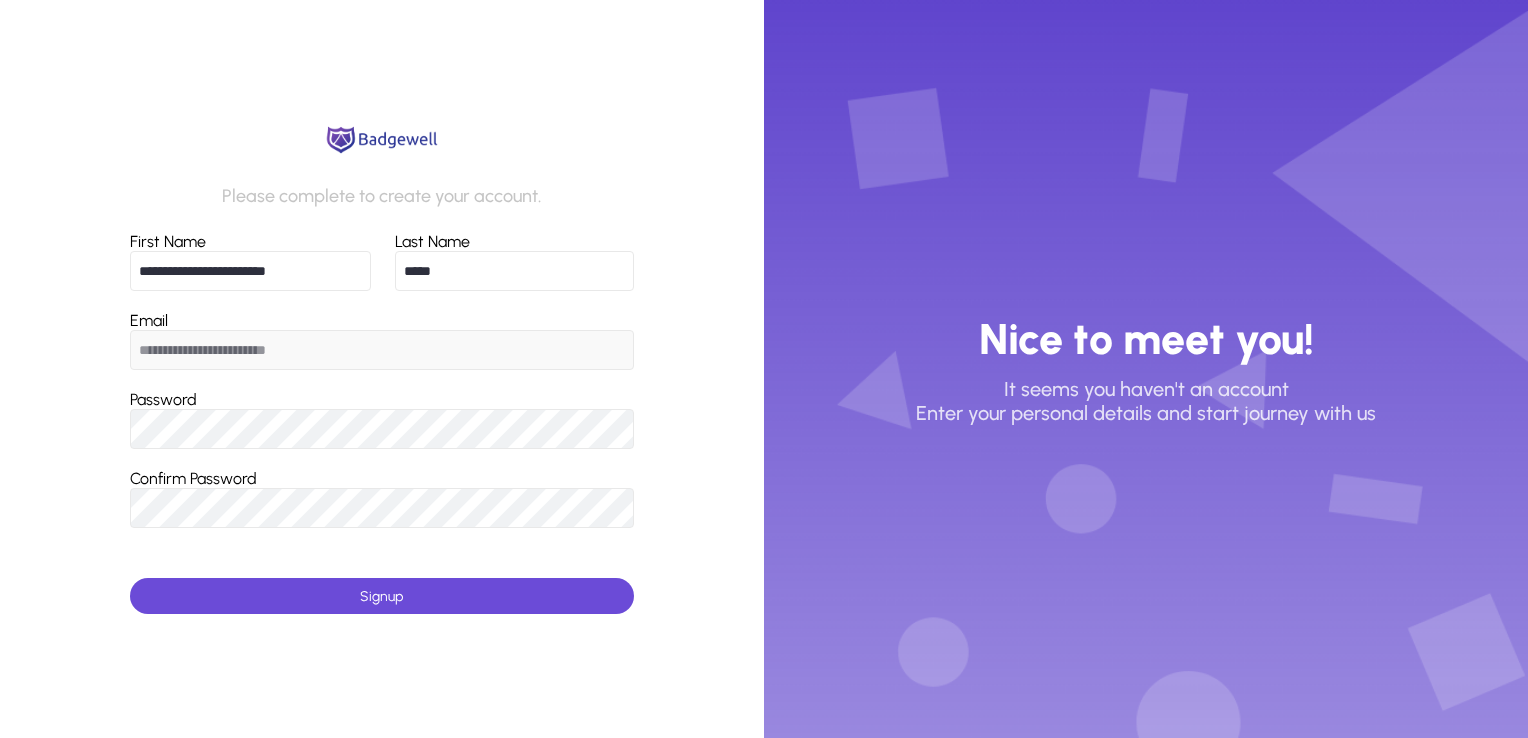 click 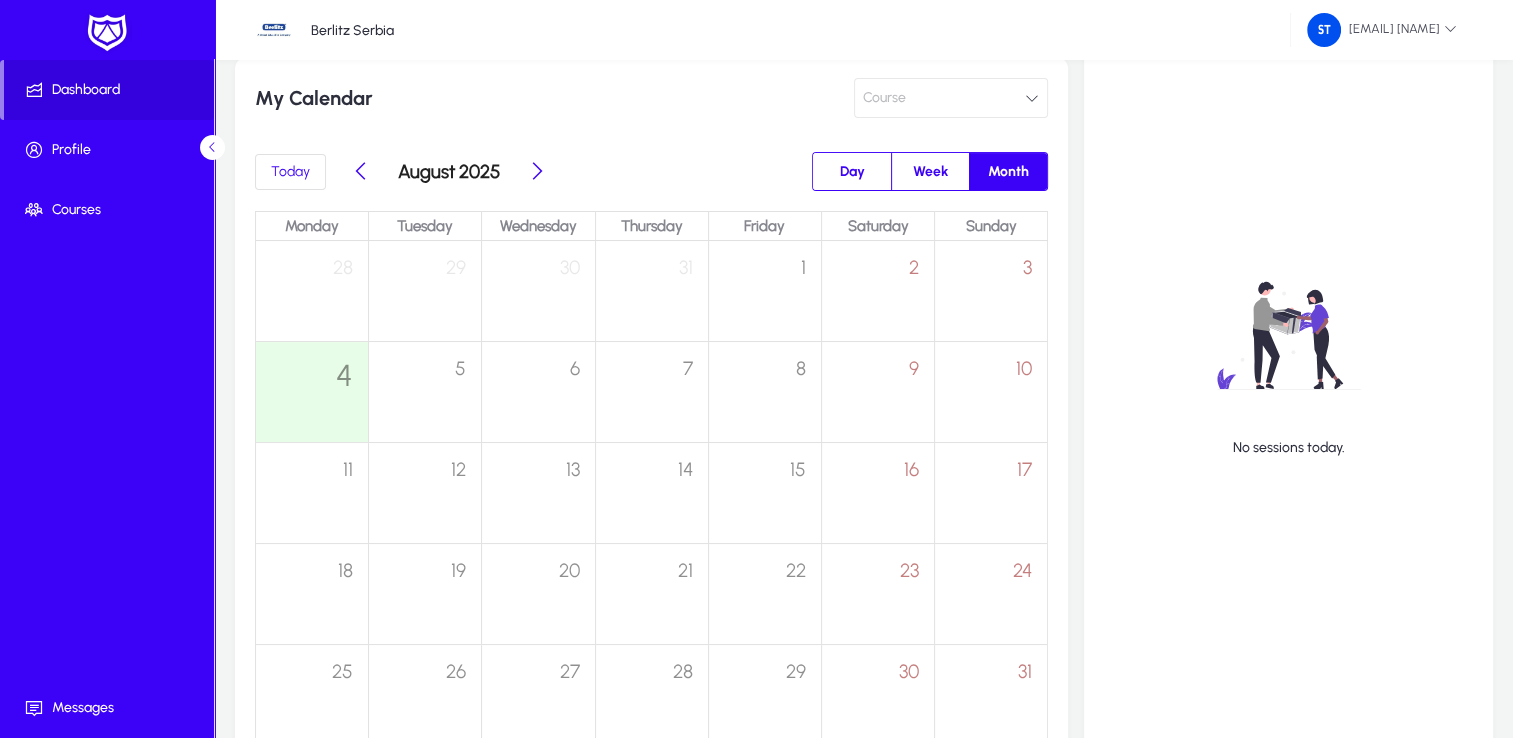 scroll, scrollTop: 300, scrollLeft: 0, axis: vertical 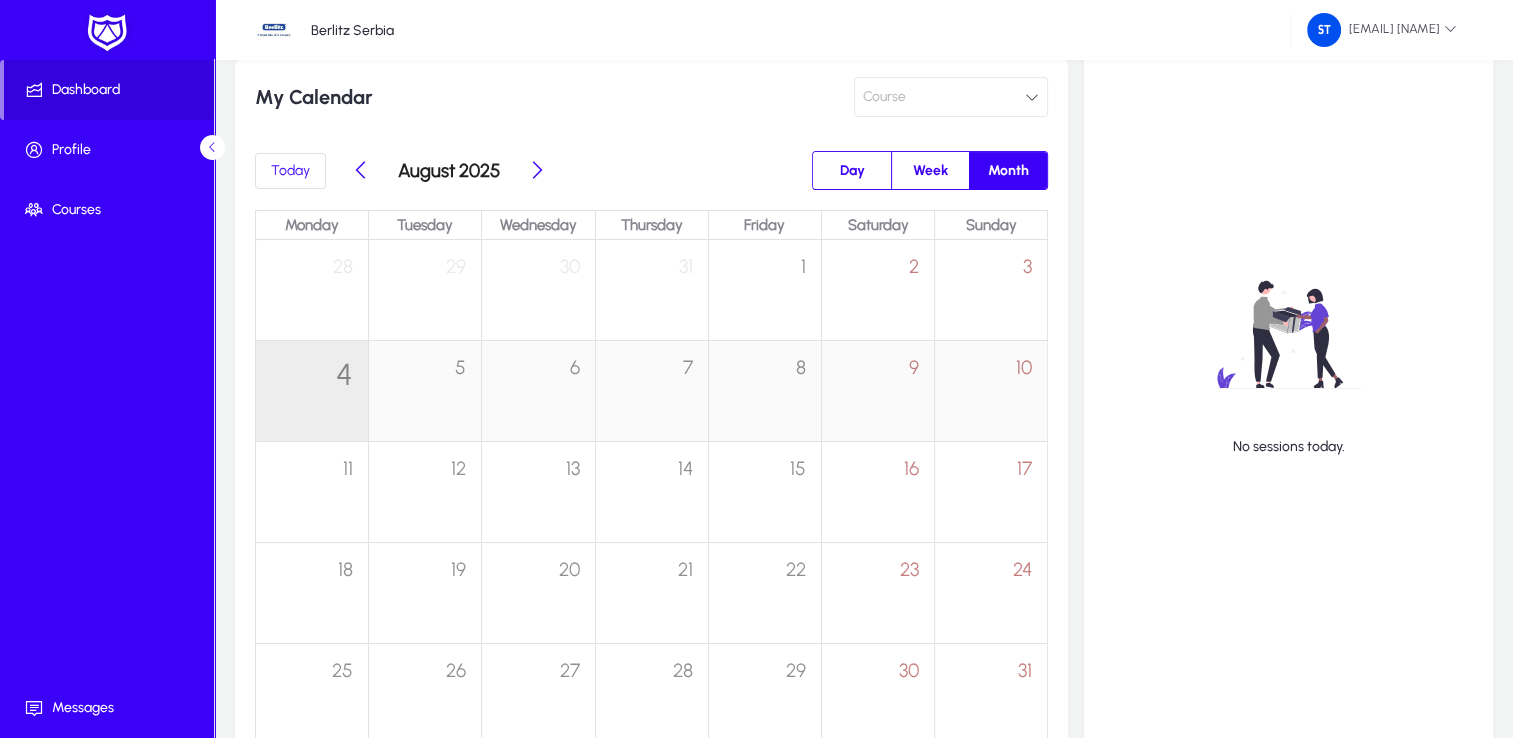 click on "4" 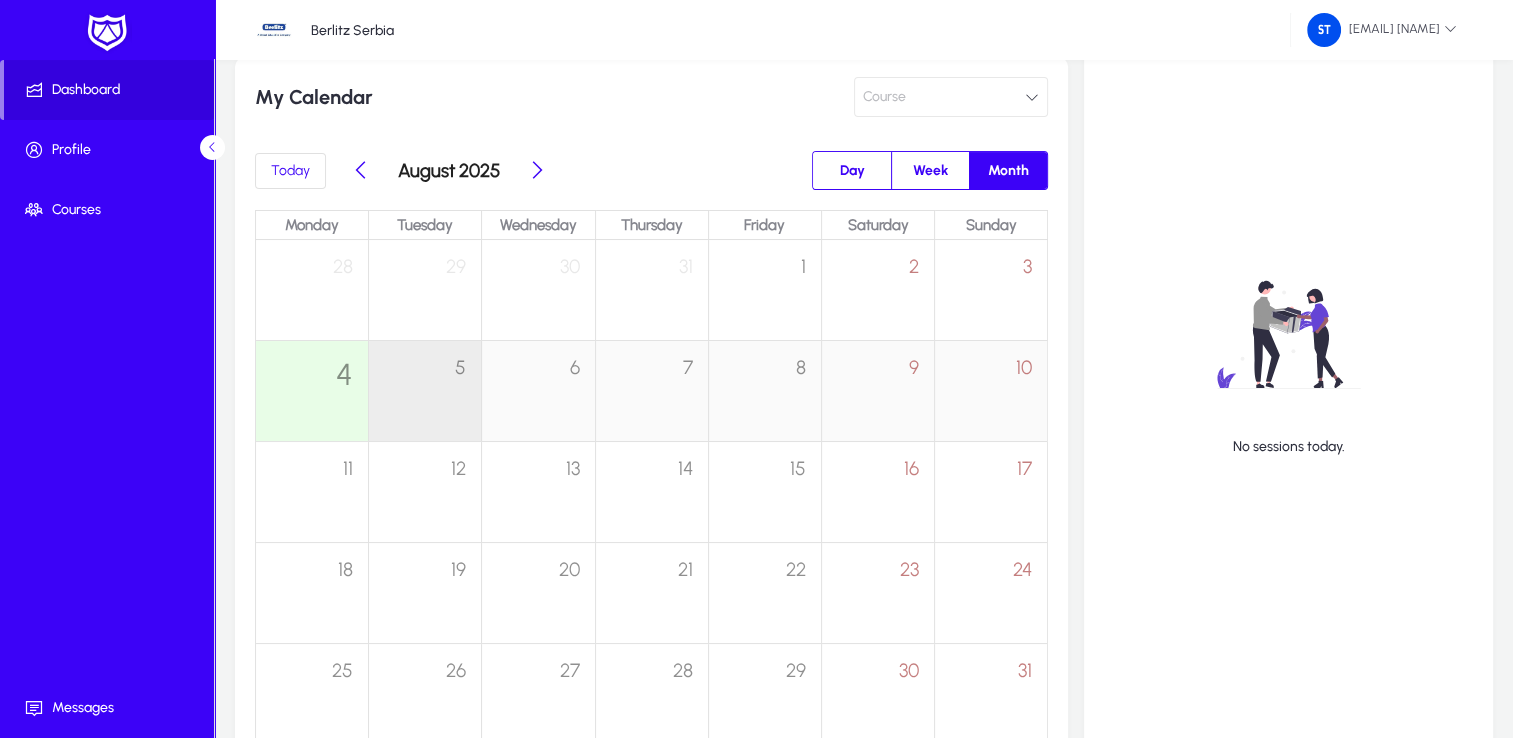 click on "5" 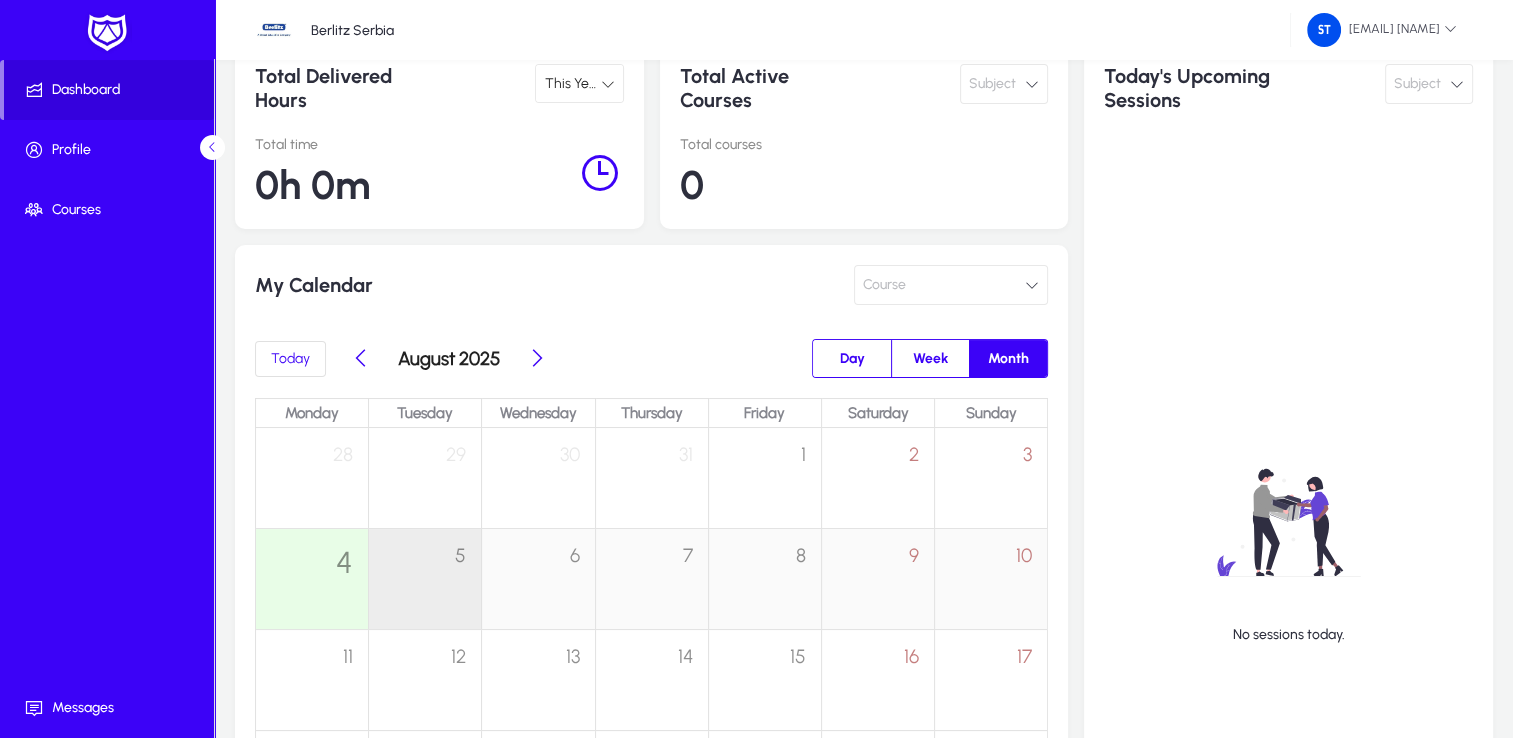 scroll, scrollTop: 100, scrollLeft: 0, axis: vertical 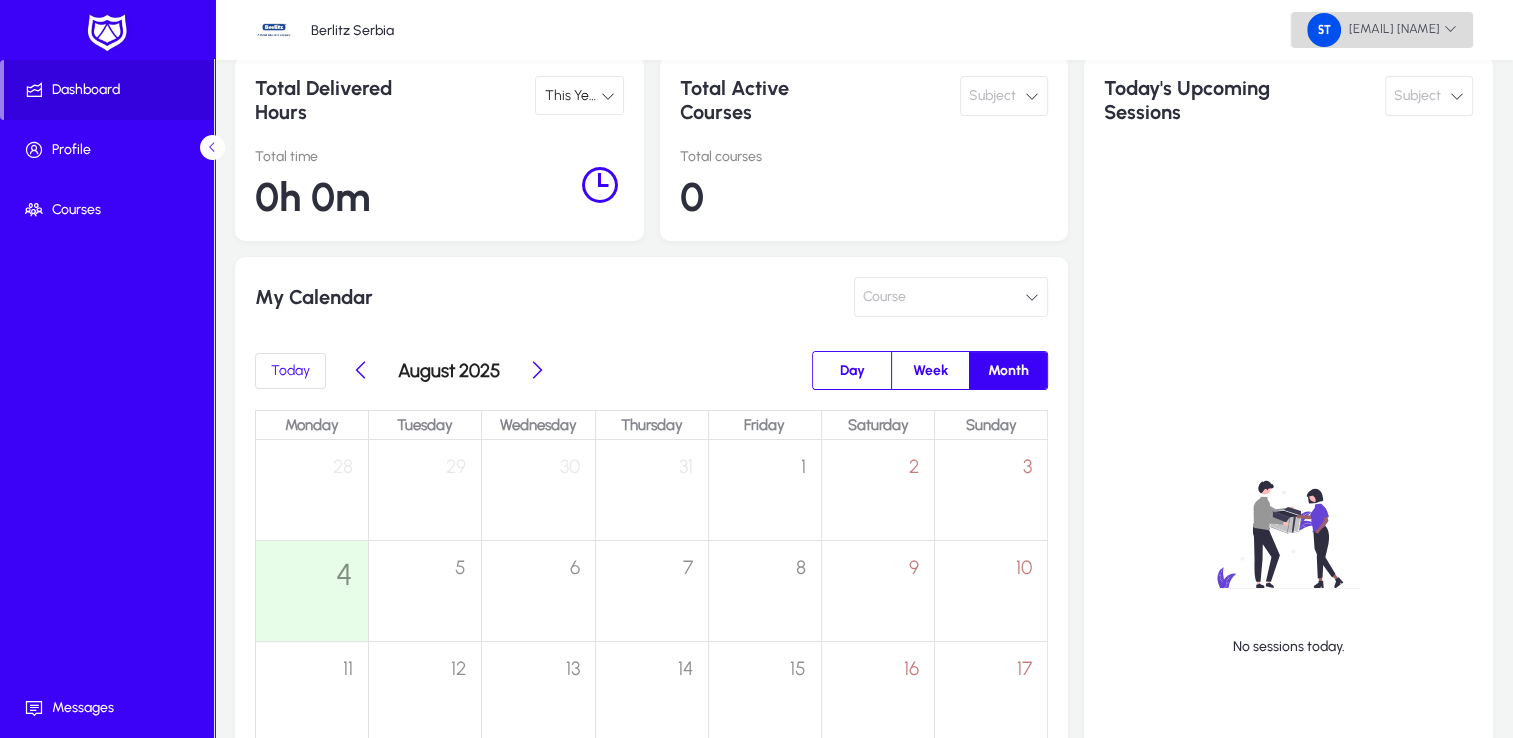 click on "[EMAIL] [NAME]" 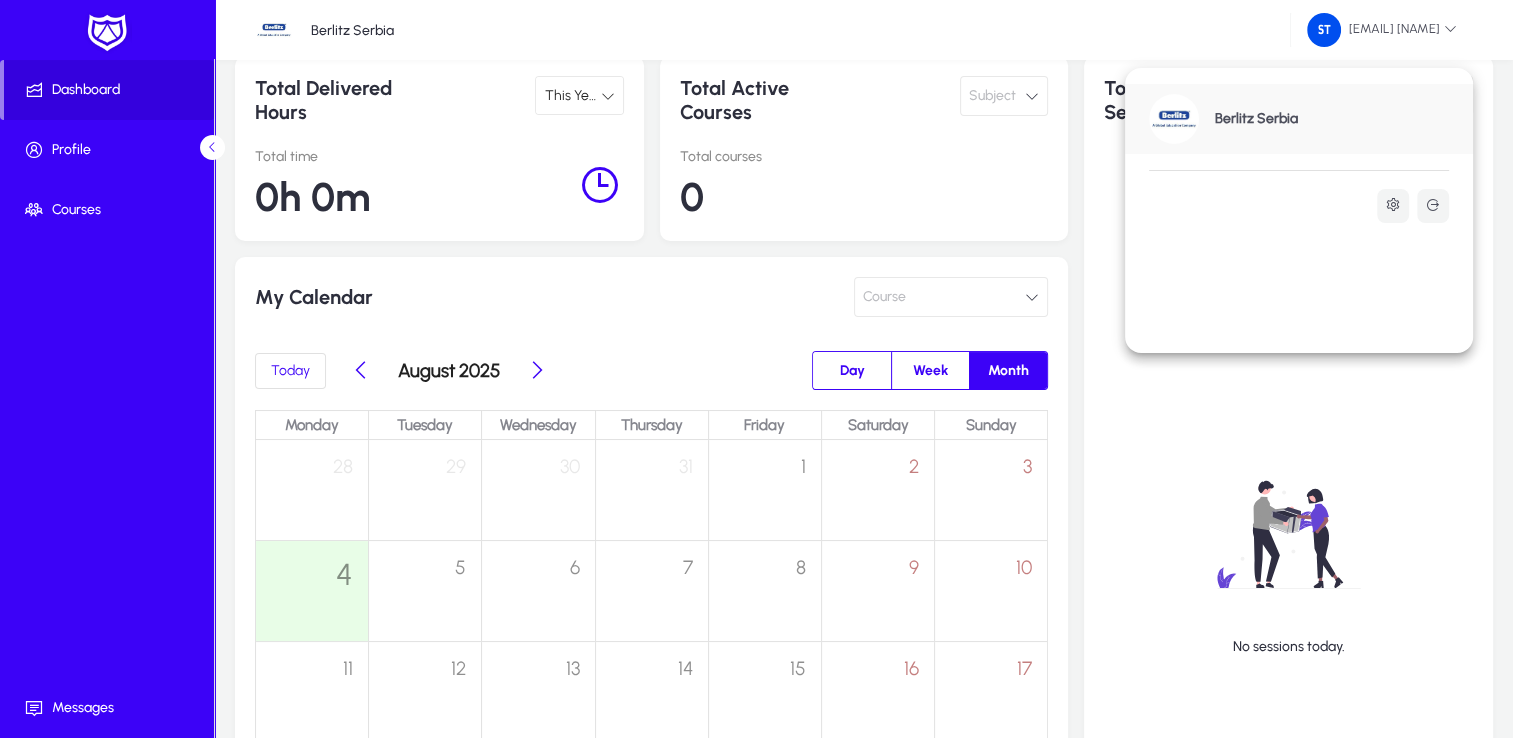 click at bounding box center (756, 369) 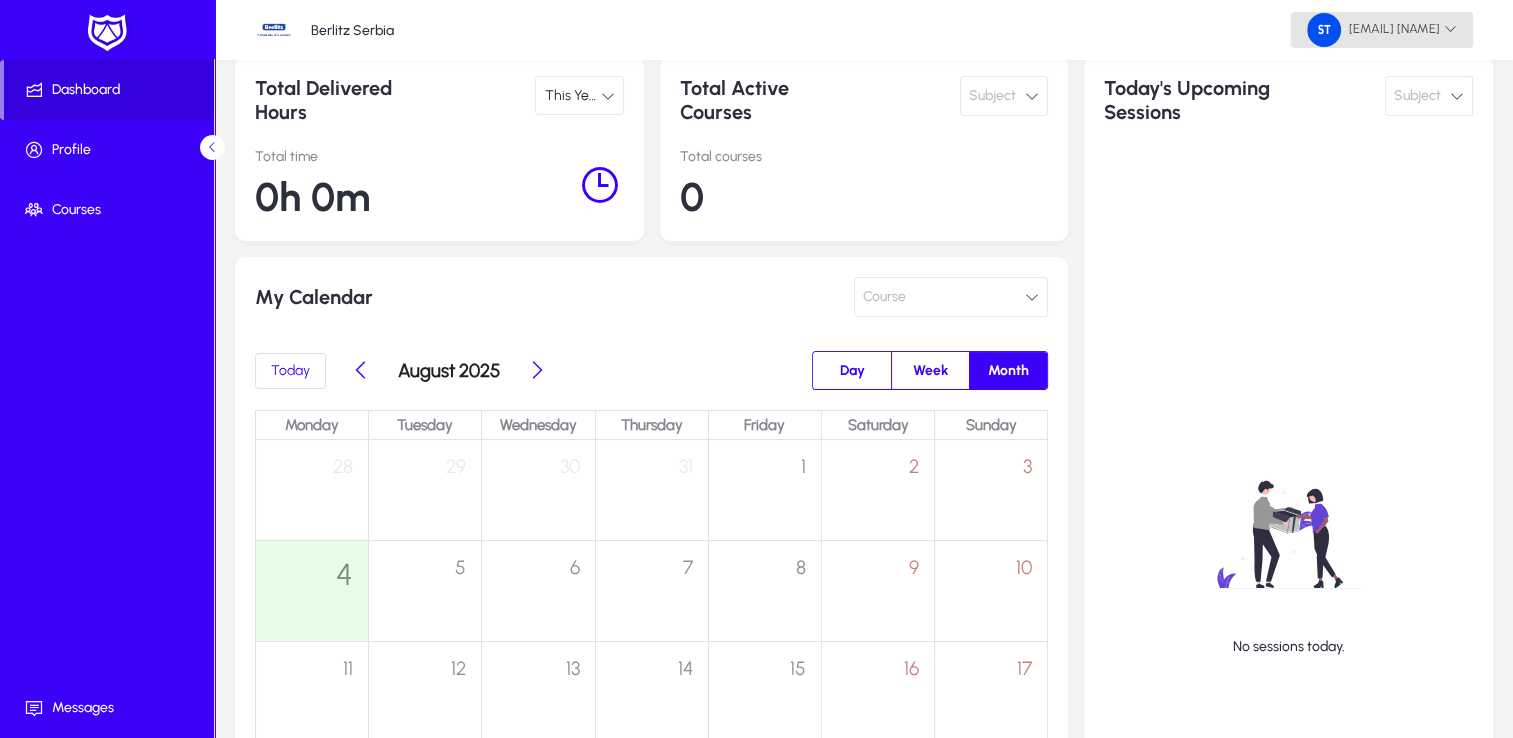 click 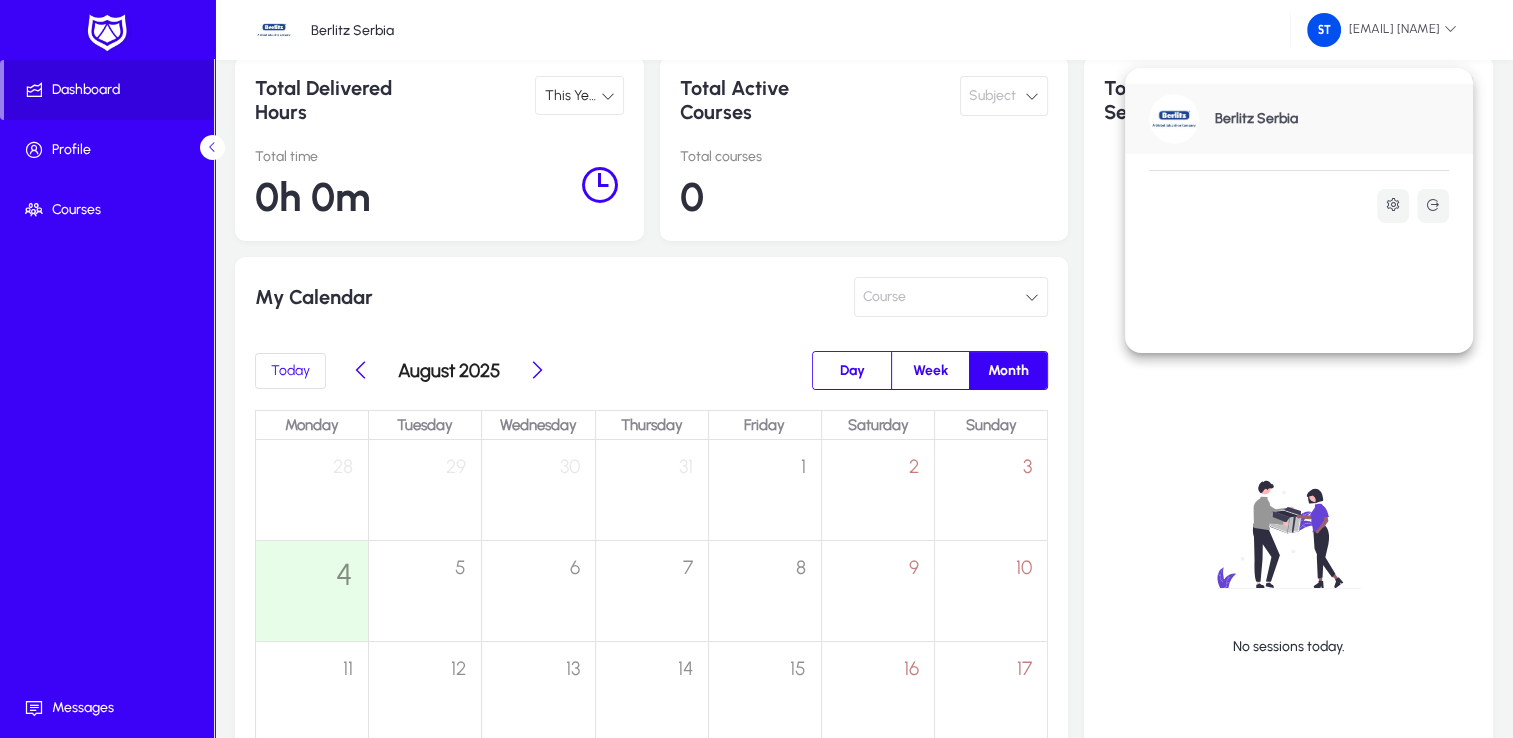 click at bounding box center [756, 369] 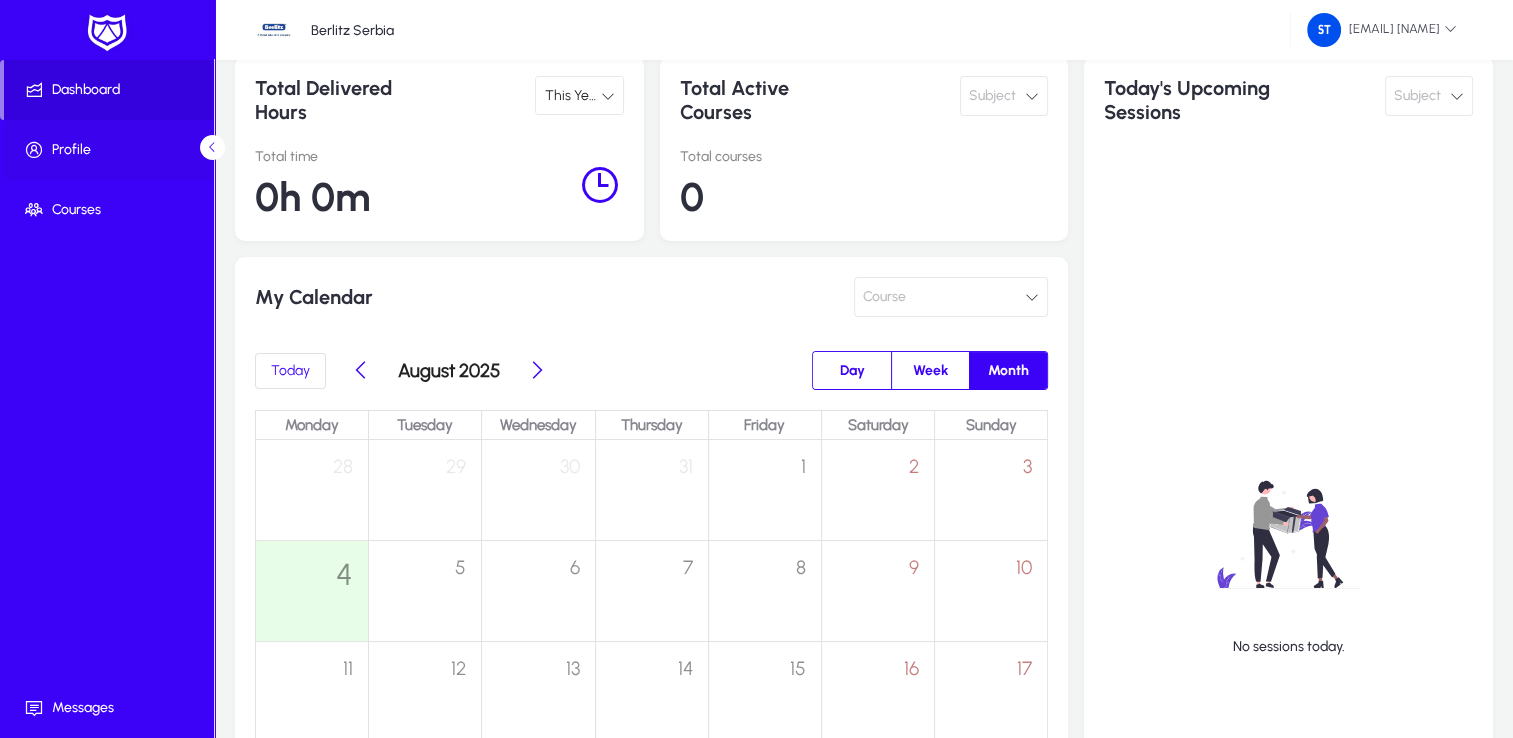 click on "Profile" 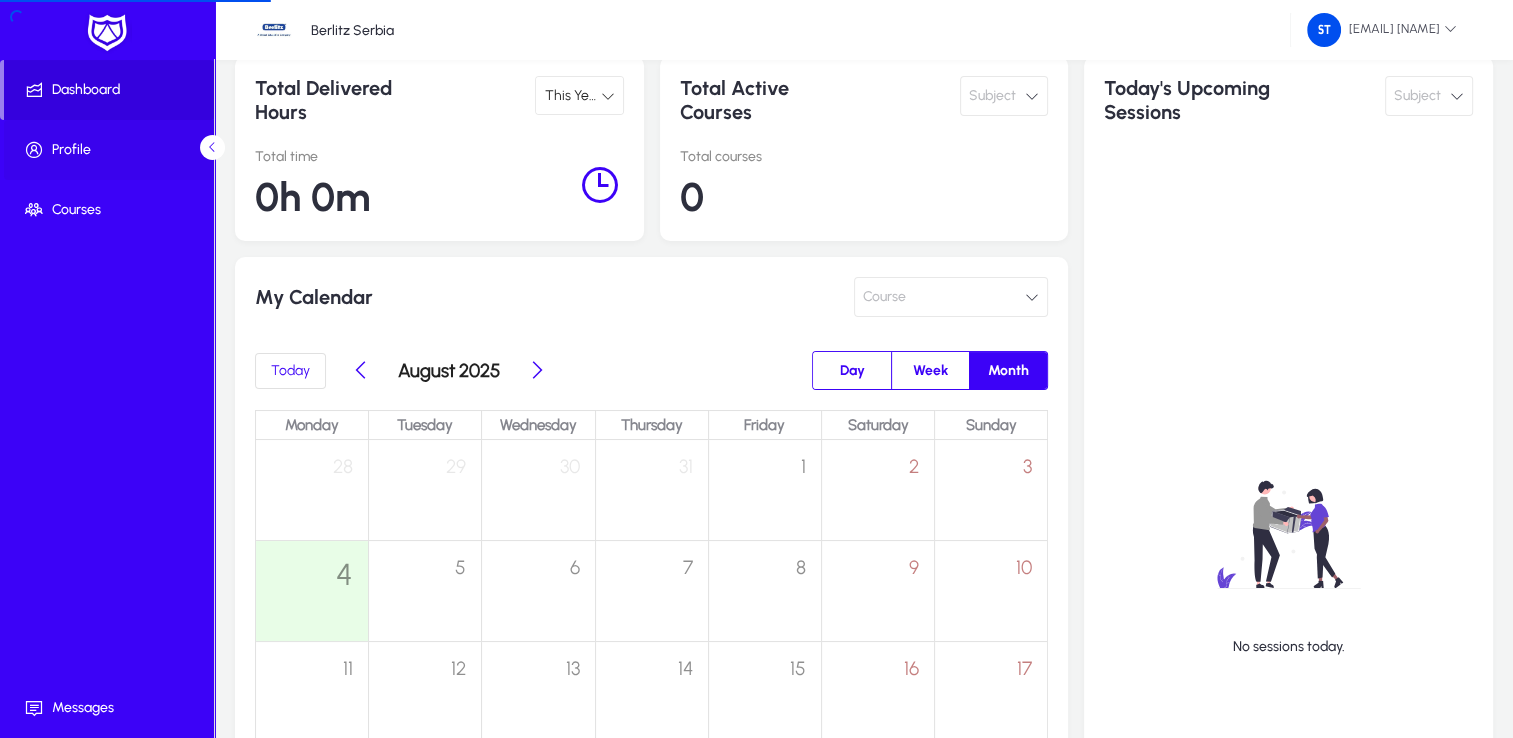 click on "Profile" 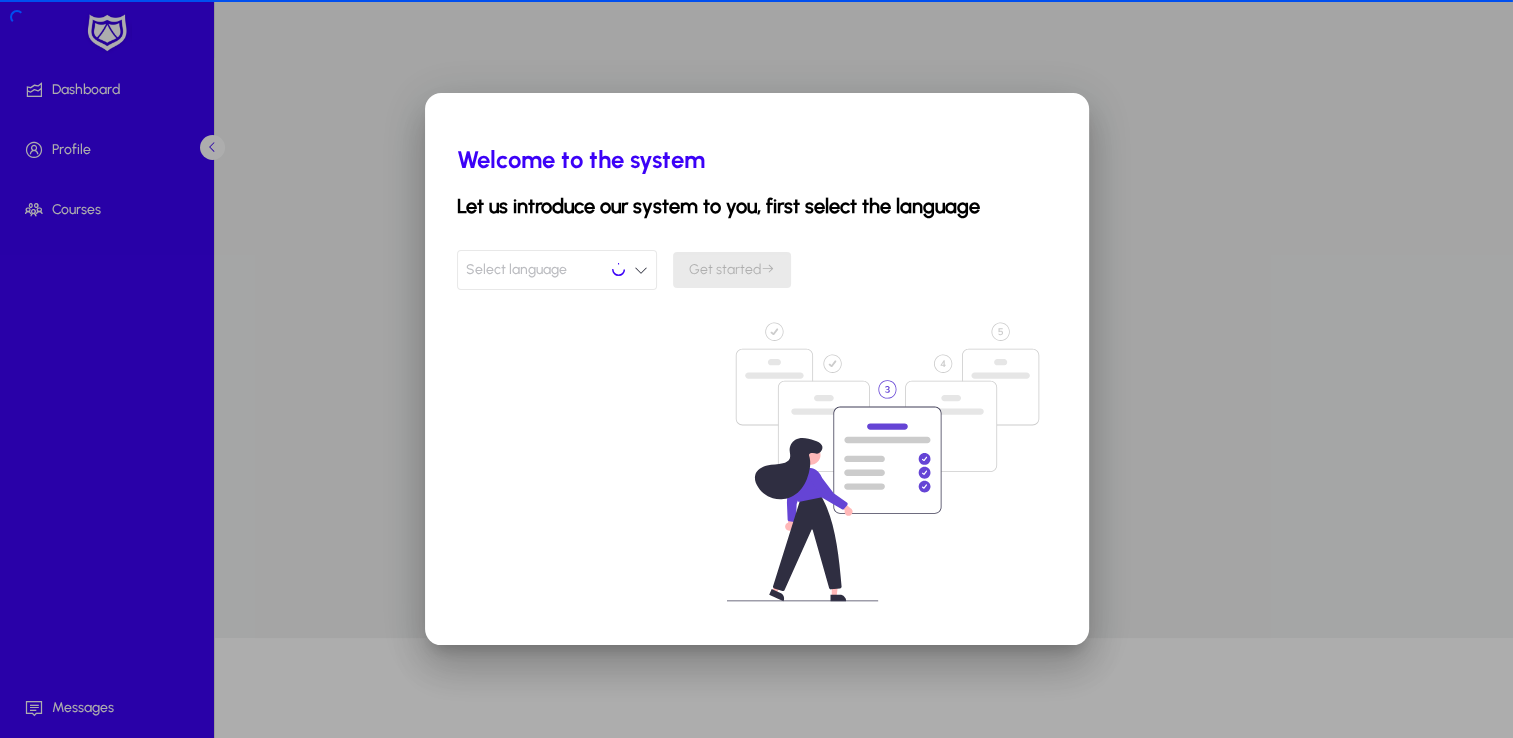 scroll, scrollTop: 0, scrollLeft: 0, axis: both 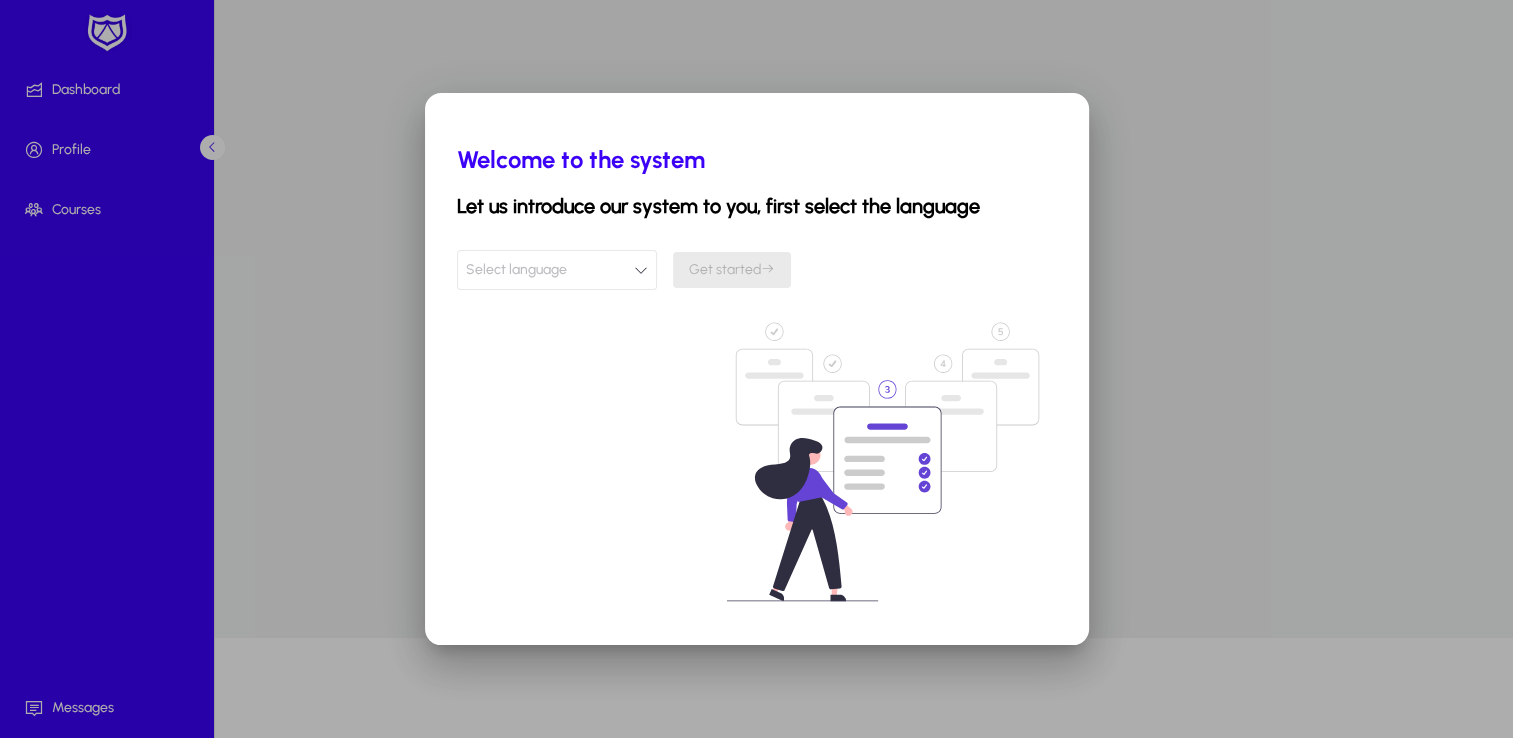 click on "Select language" at bounding box center [557, 270] 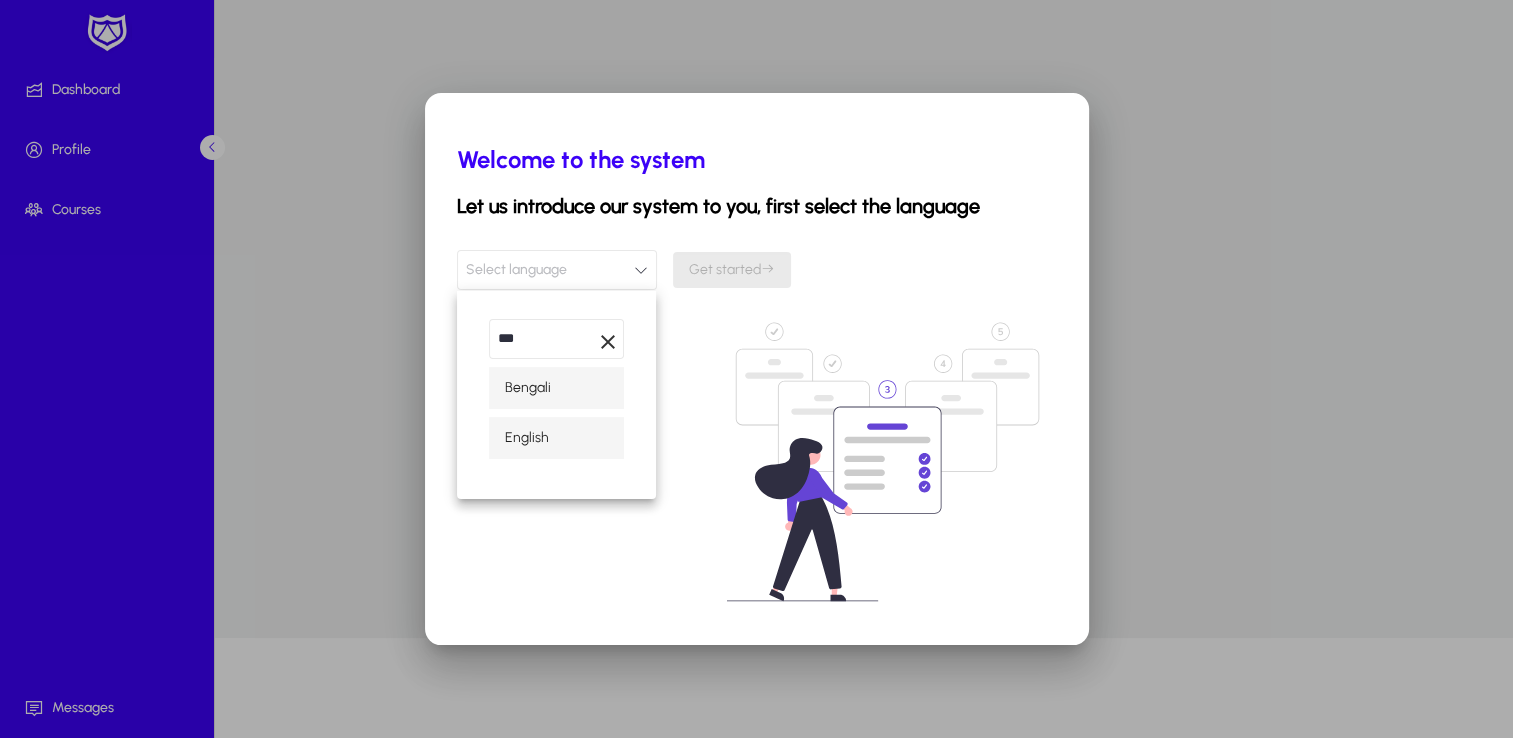 type on "***" 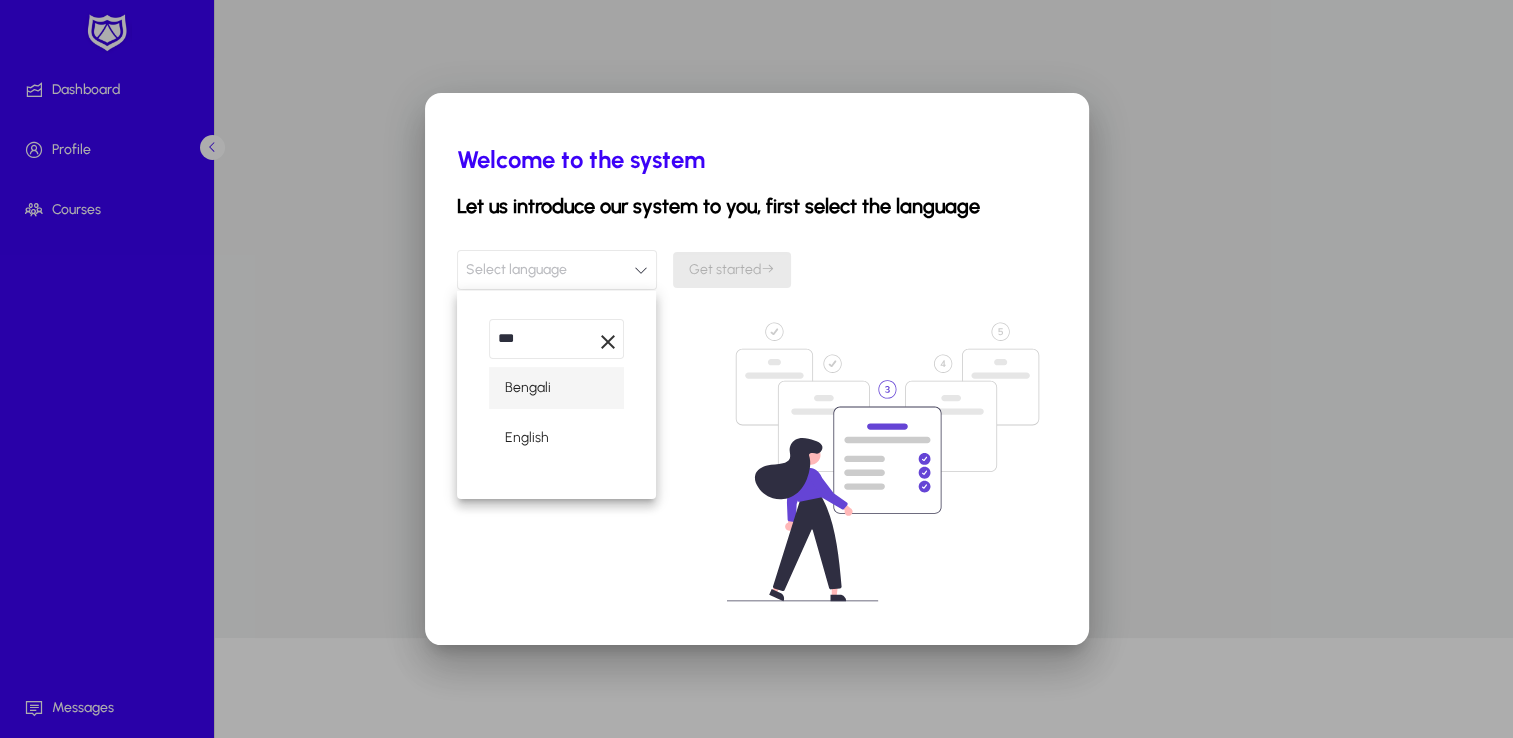 scroll, scrollTop: 0, scrollLeft: 0, axis: both 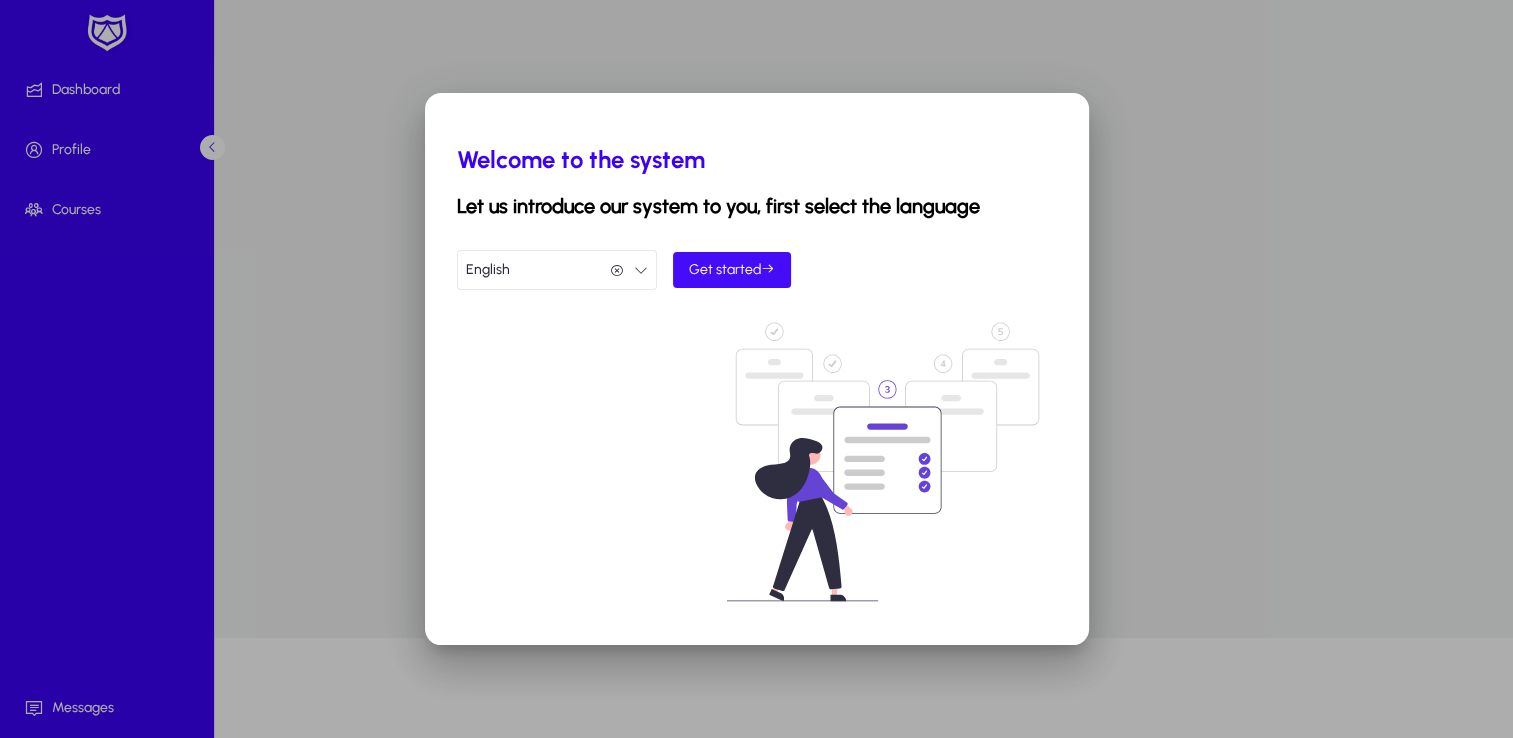 click on "Get started" at bounding box center (732, 269) 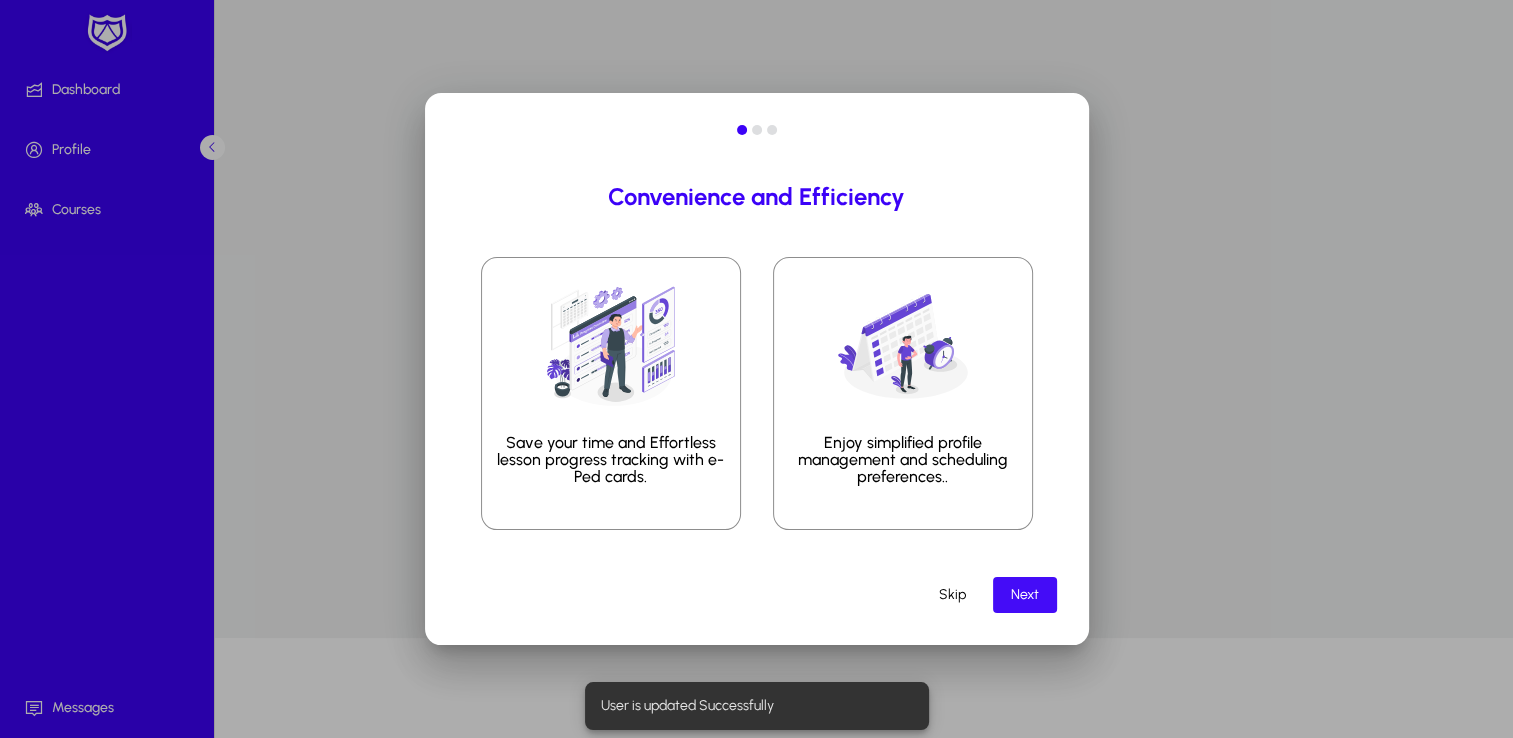 click on "Next" at bounding box center (1025, 594) 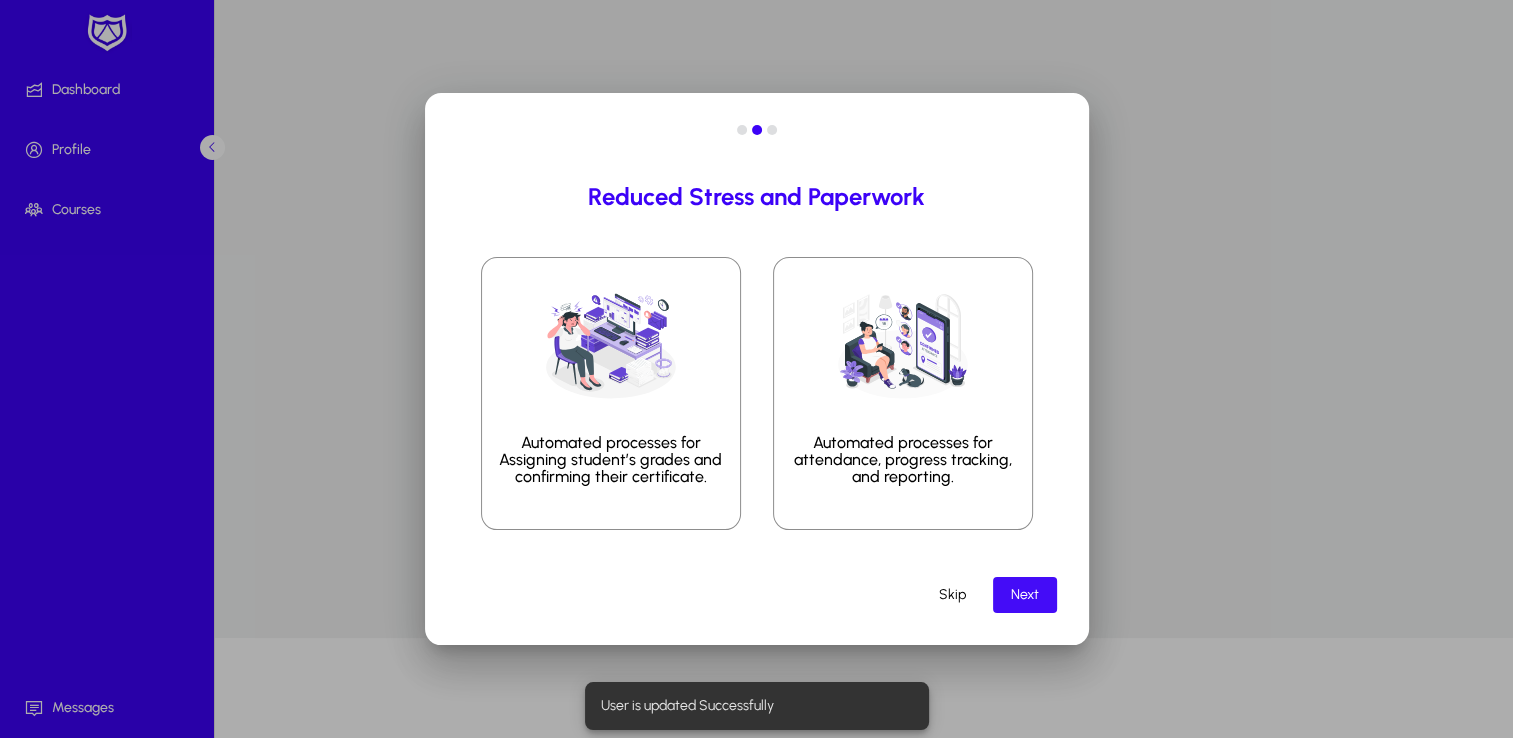 click on "Next" at bounding box center [1025, 594] 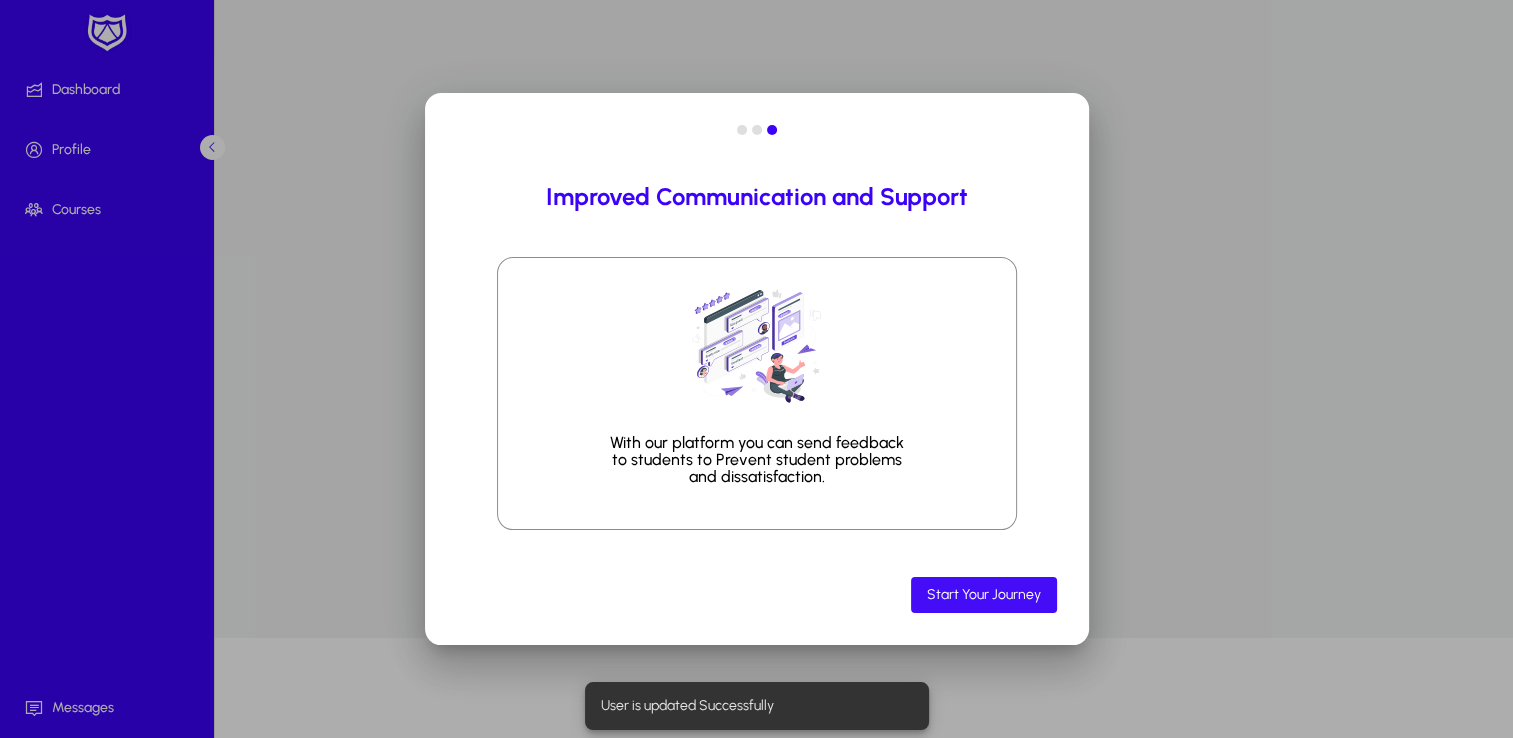 click on "Start Your Journey" at bounding box center [984, 594] 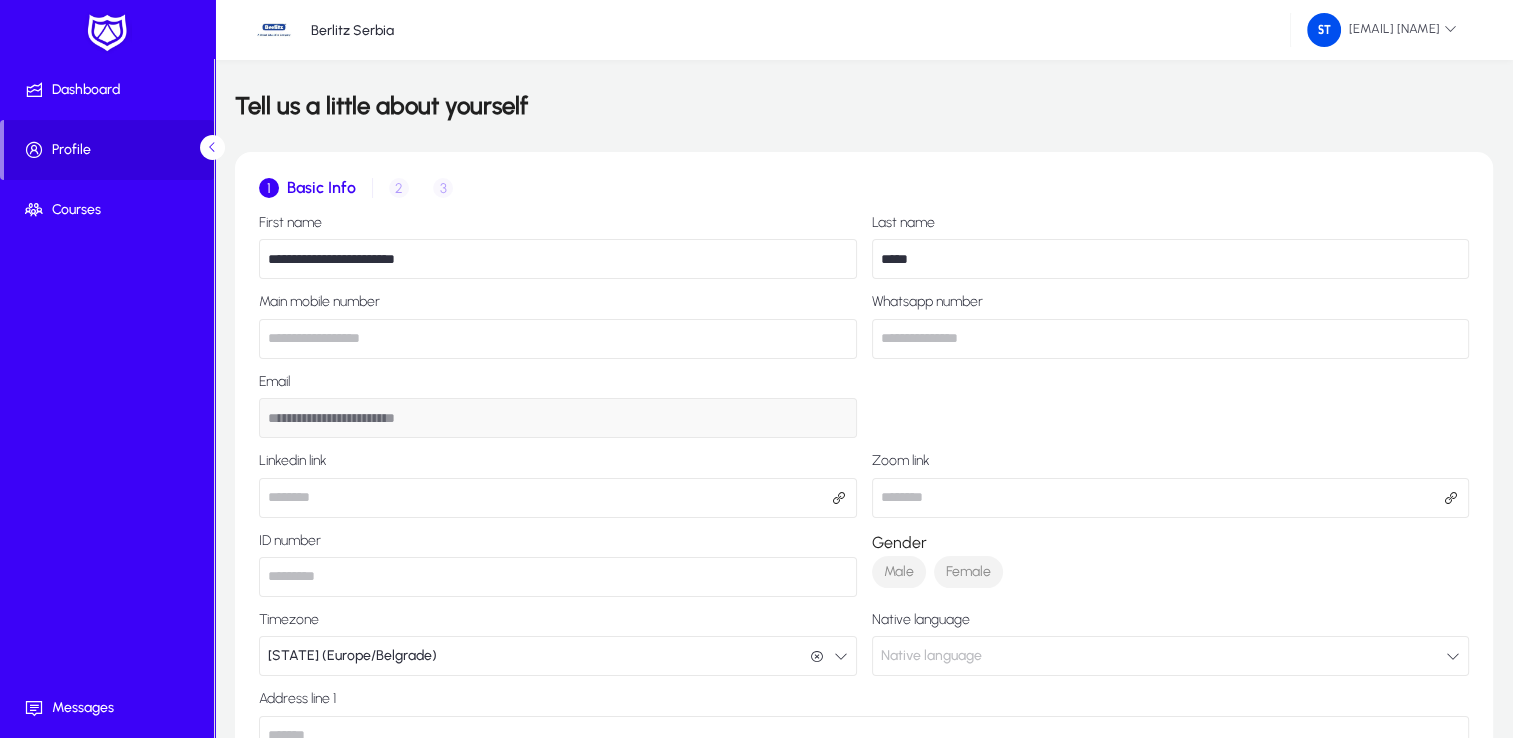 drag, startPoint x: 446, startPoint y: 265, endPoint x: -4, endPoint y: 191, distance: 456.04385 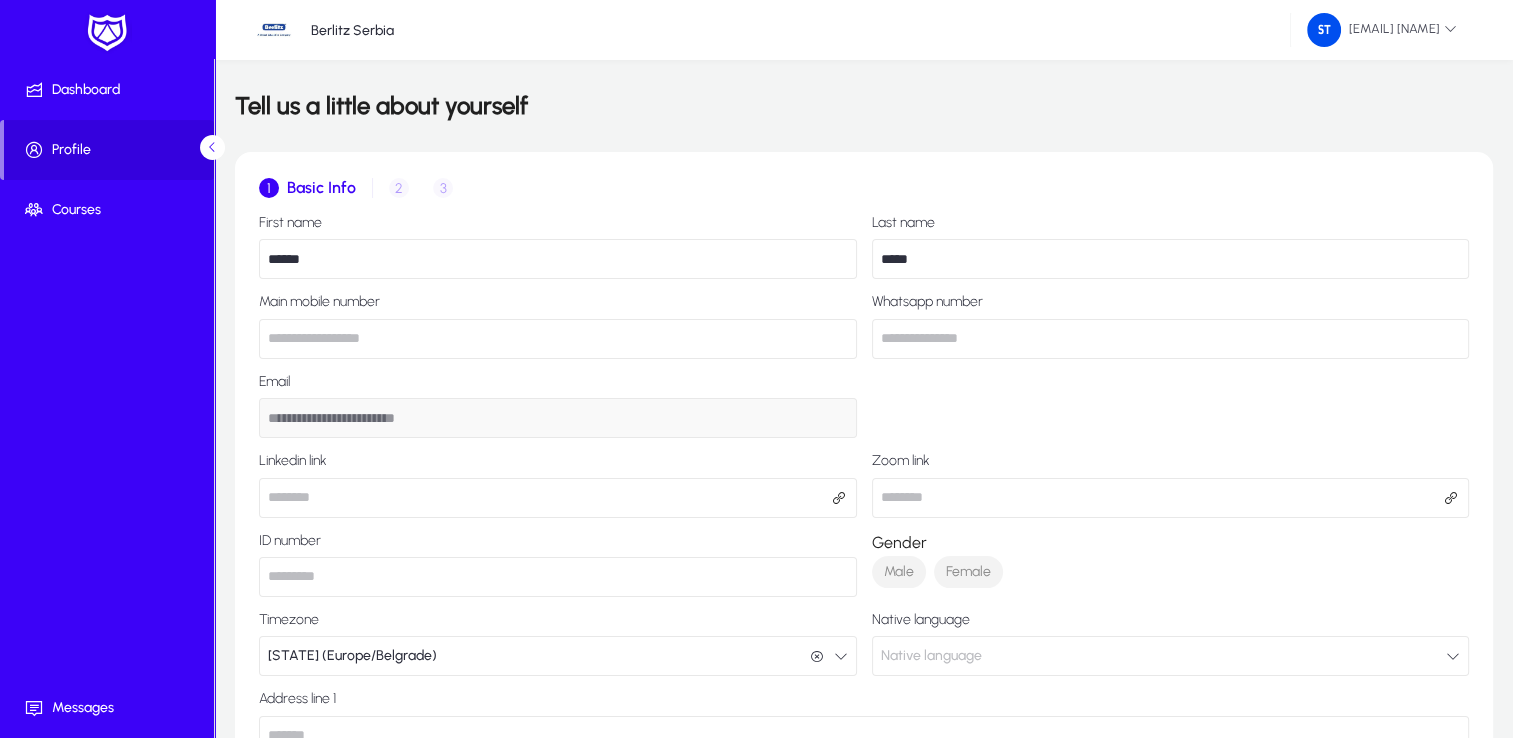 type on "*****" 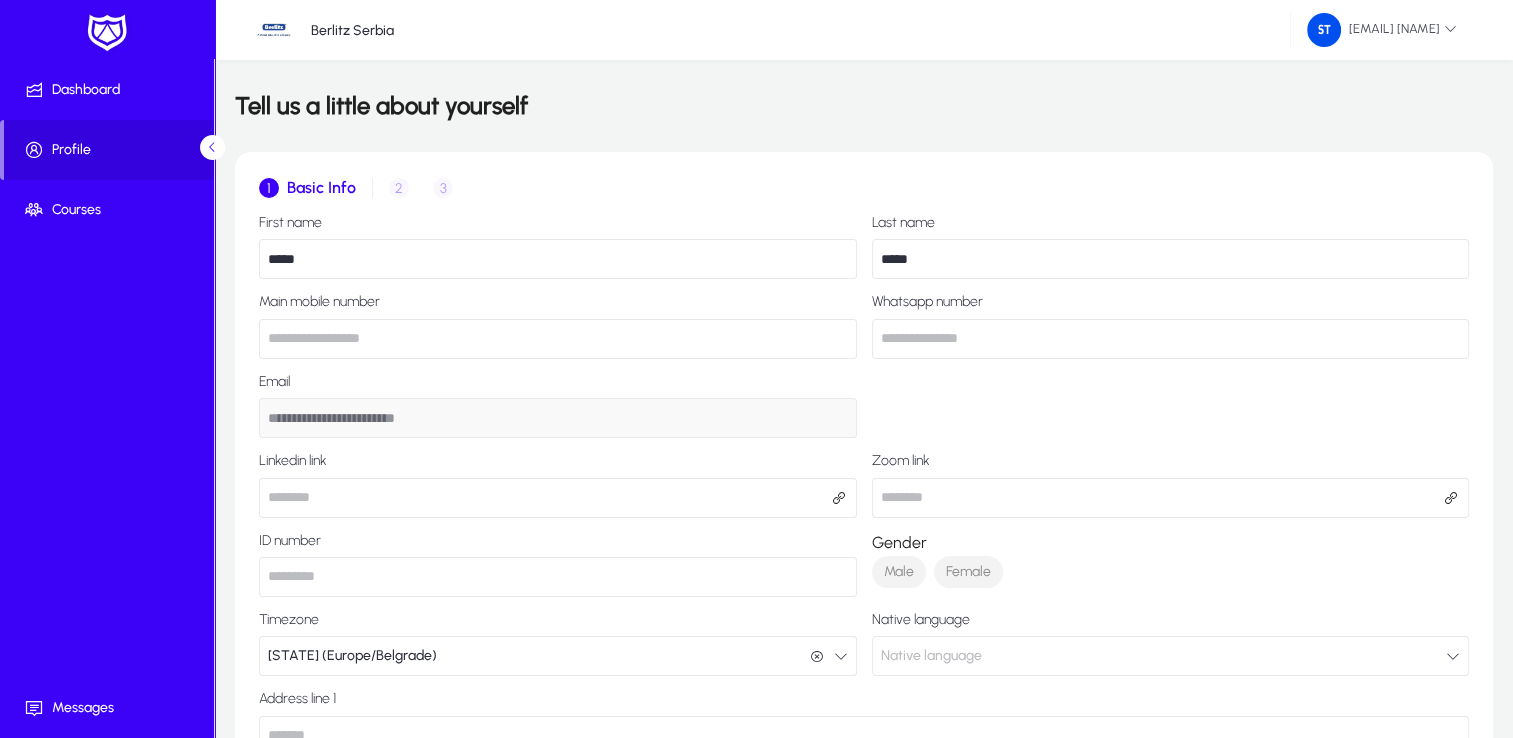 click 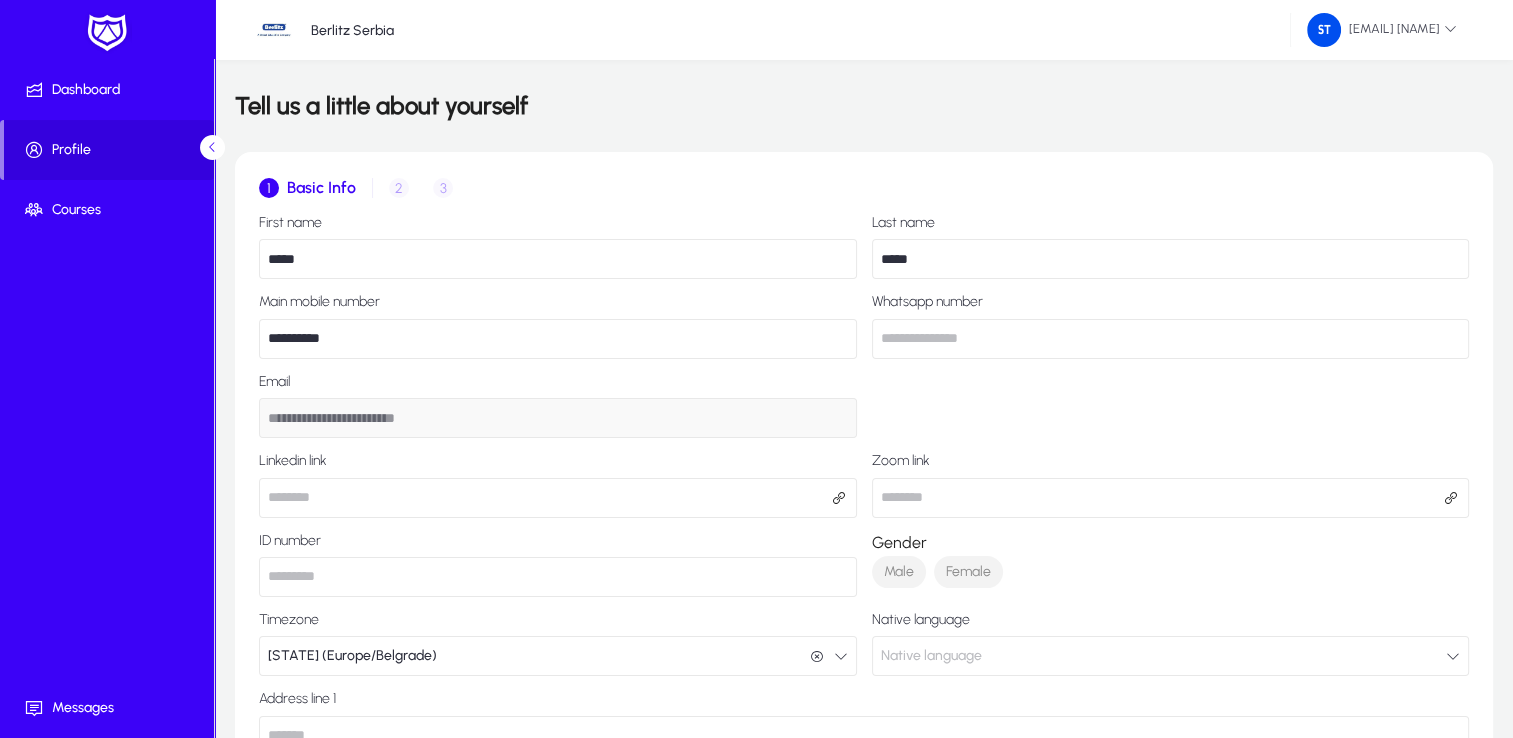 click on "**********" 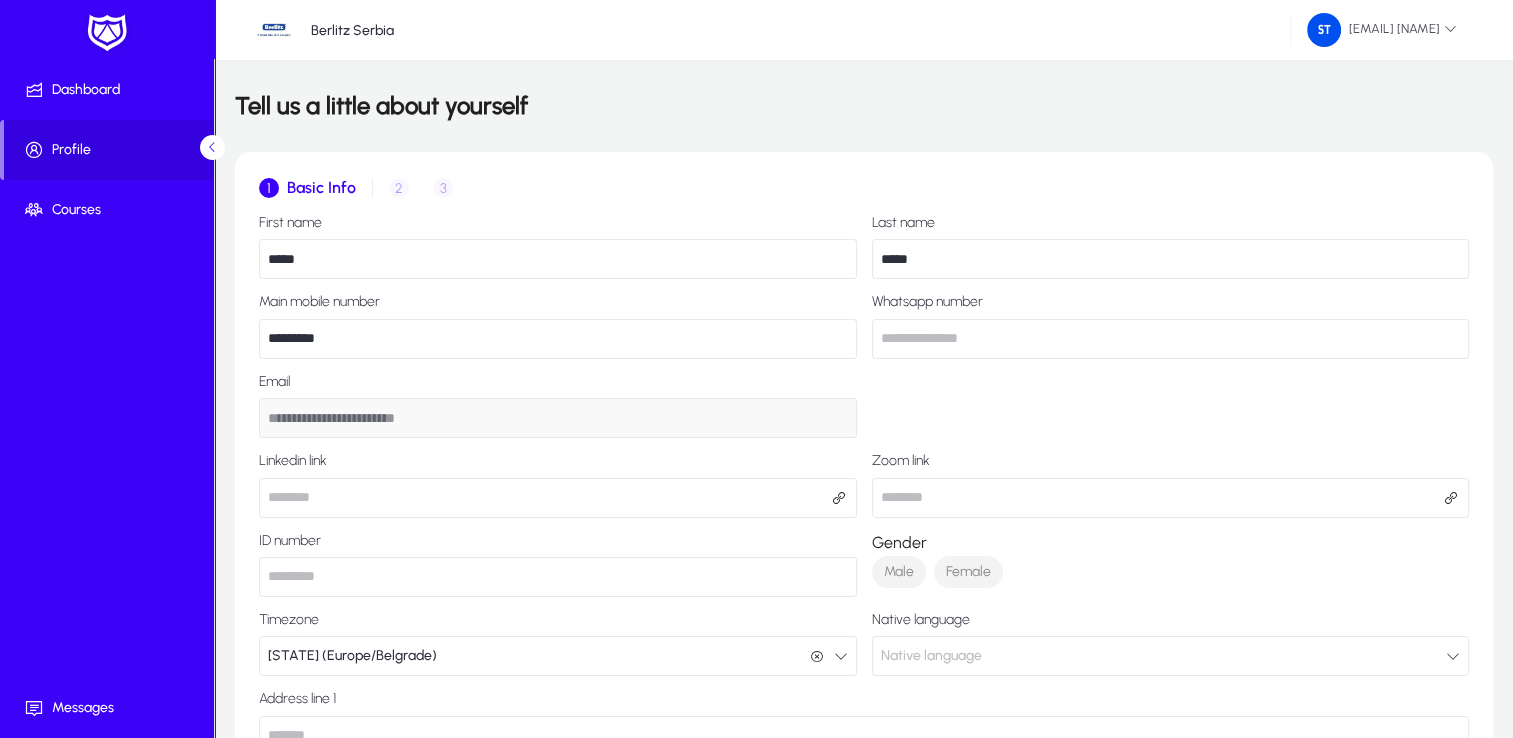 click 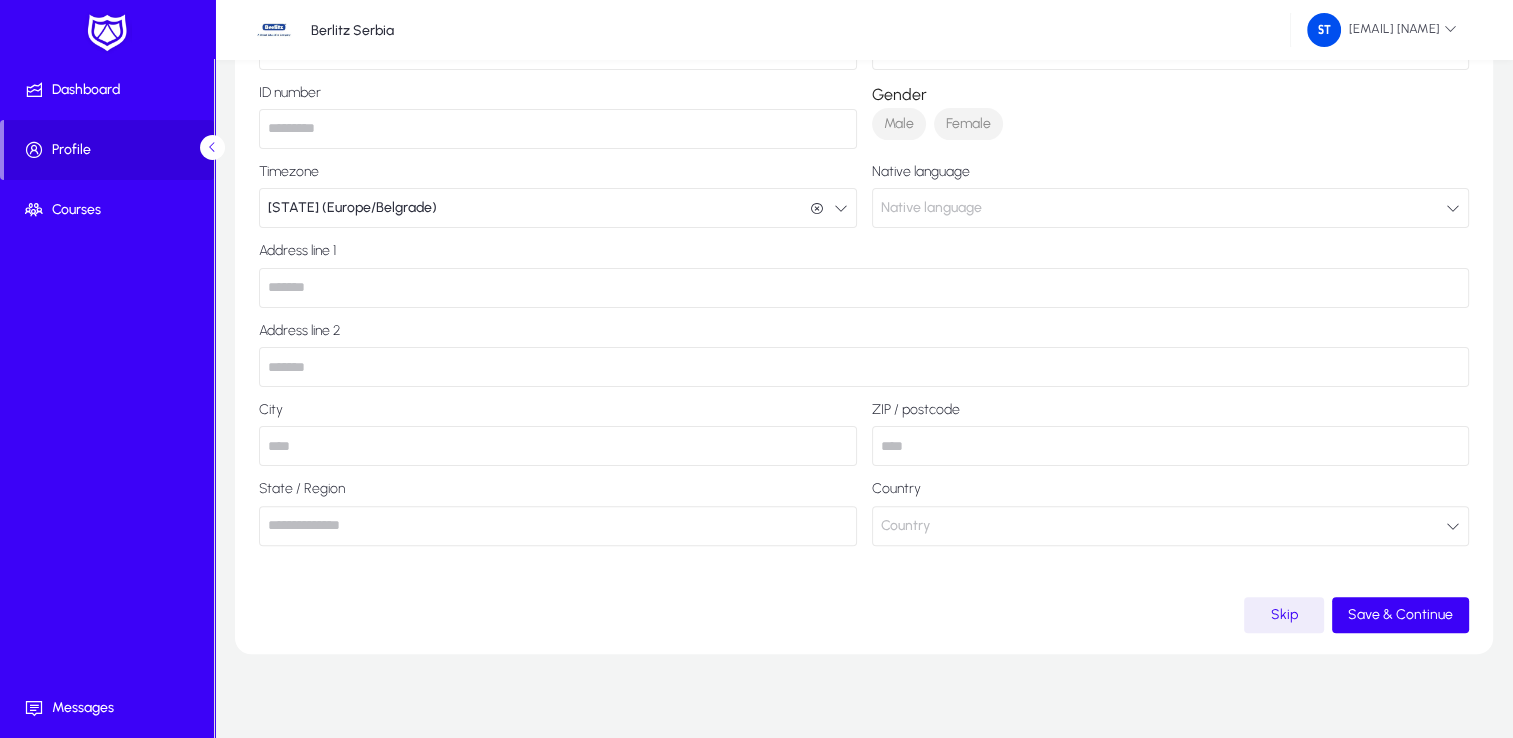 scroll, scrollTop: 462, scrollLeft: 0, axis: vertical 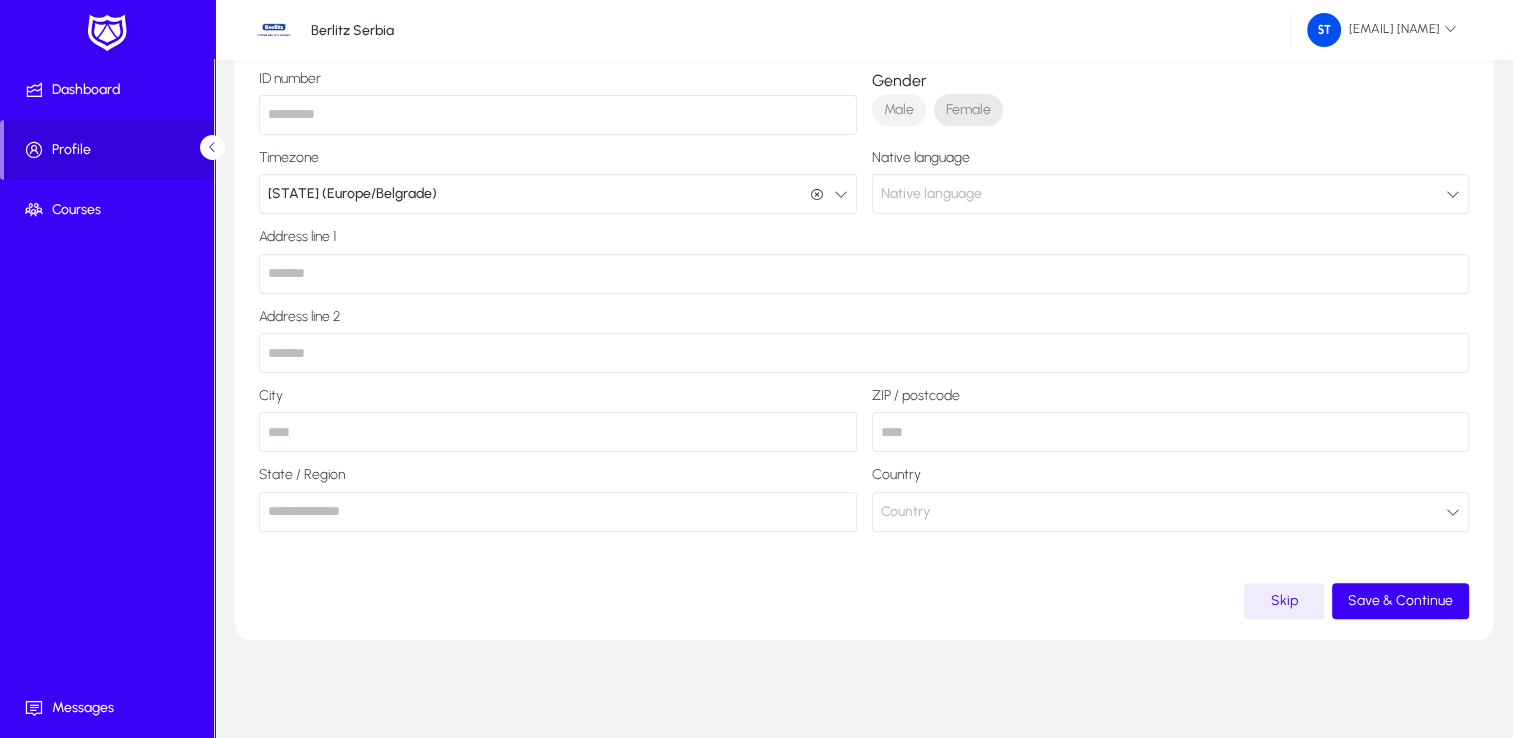 click on "Female" at bounding box center [968, 110] 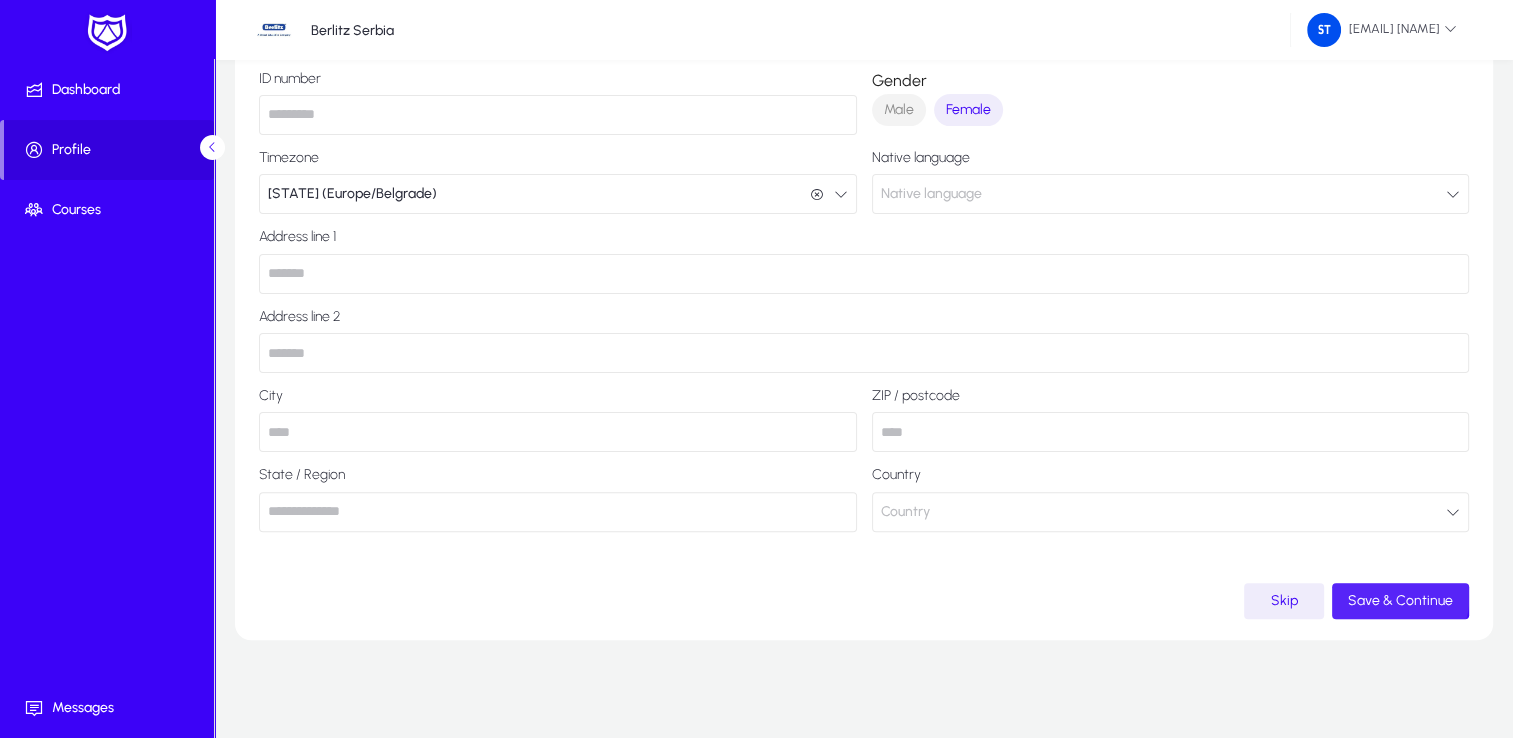 click on "Save & Continue" 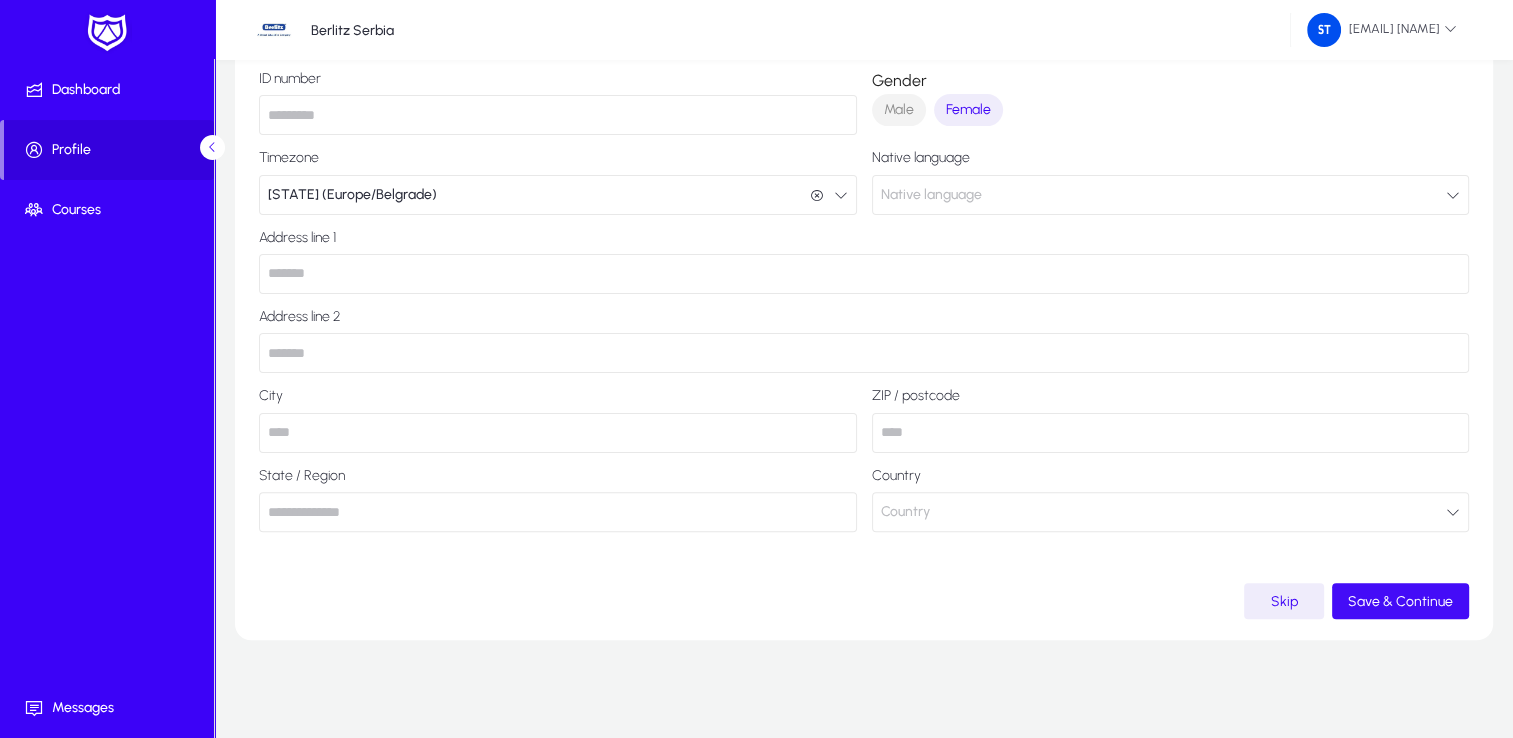click on "Save & Continue" 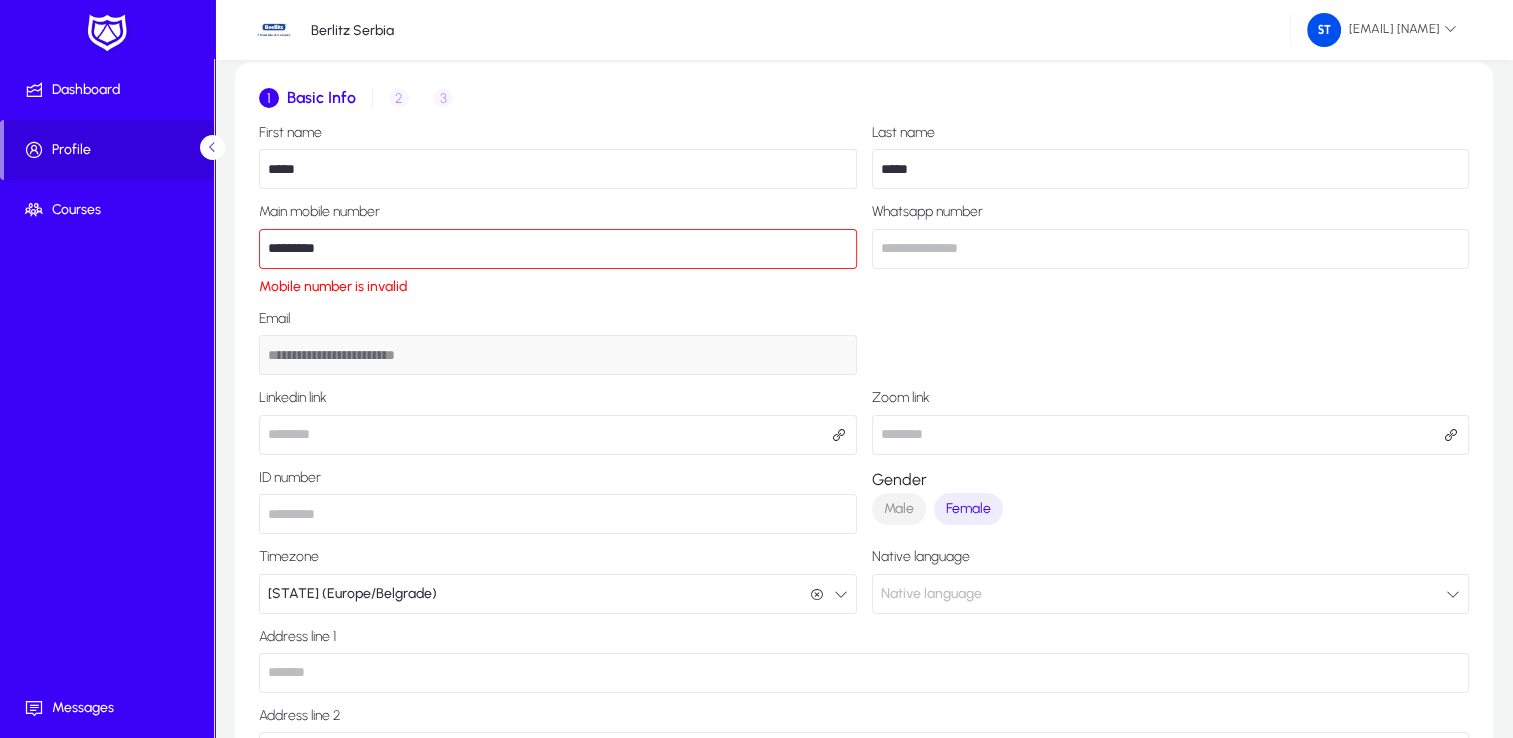 scroll, scrollTop: 89, scrollLeft: 0, axis: vertical 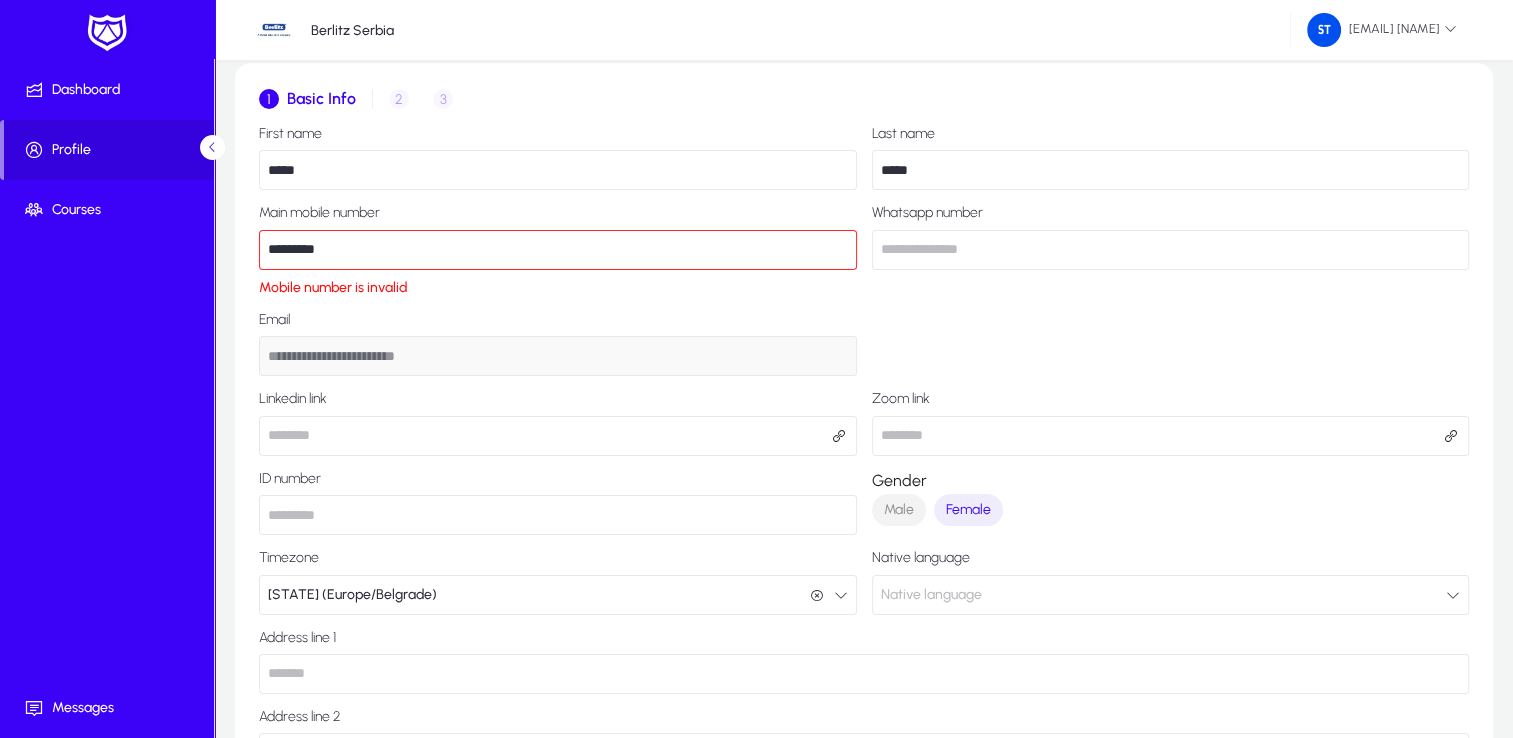 click on "*********" 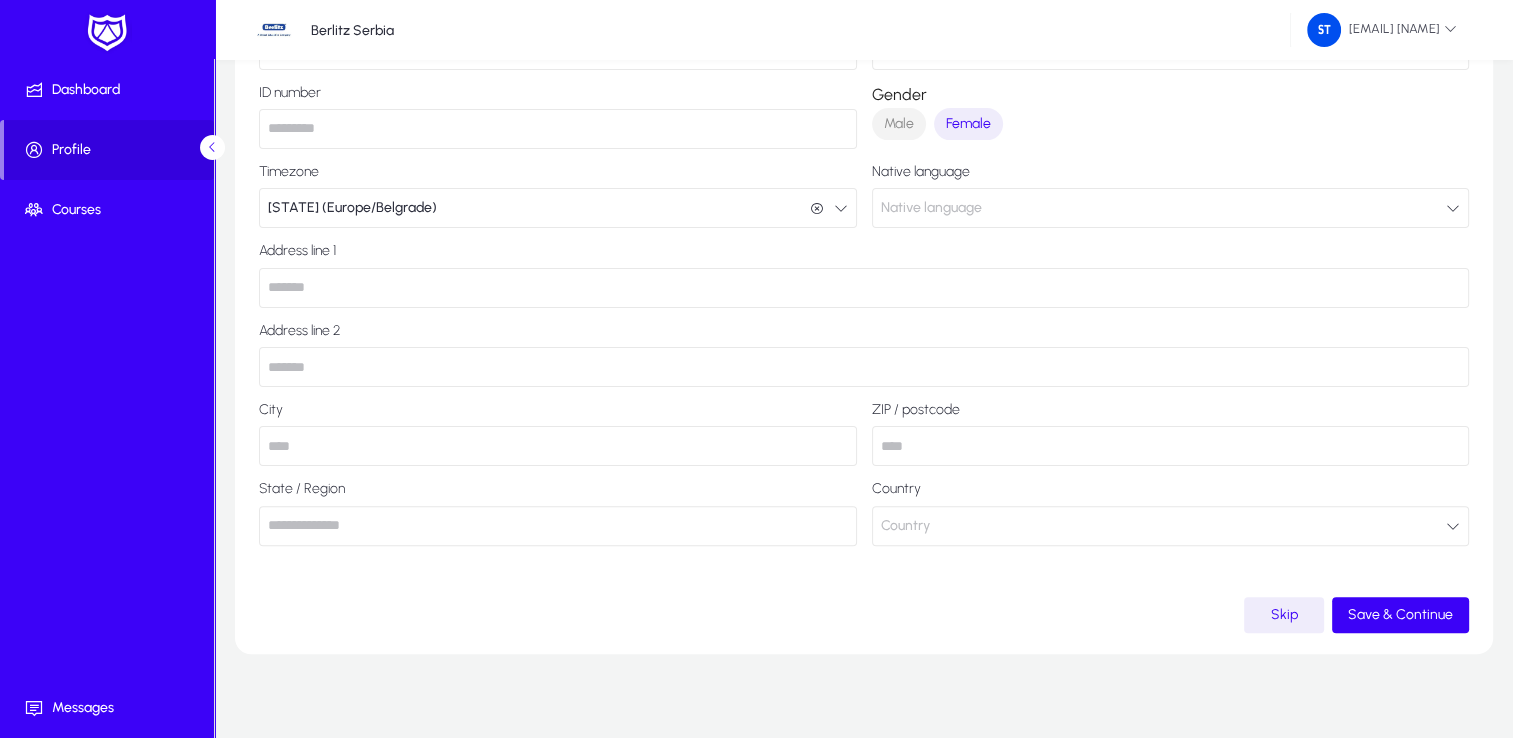 scroll, scrollTop: 462, scrollLeft: 0, axis: vertical 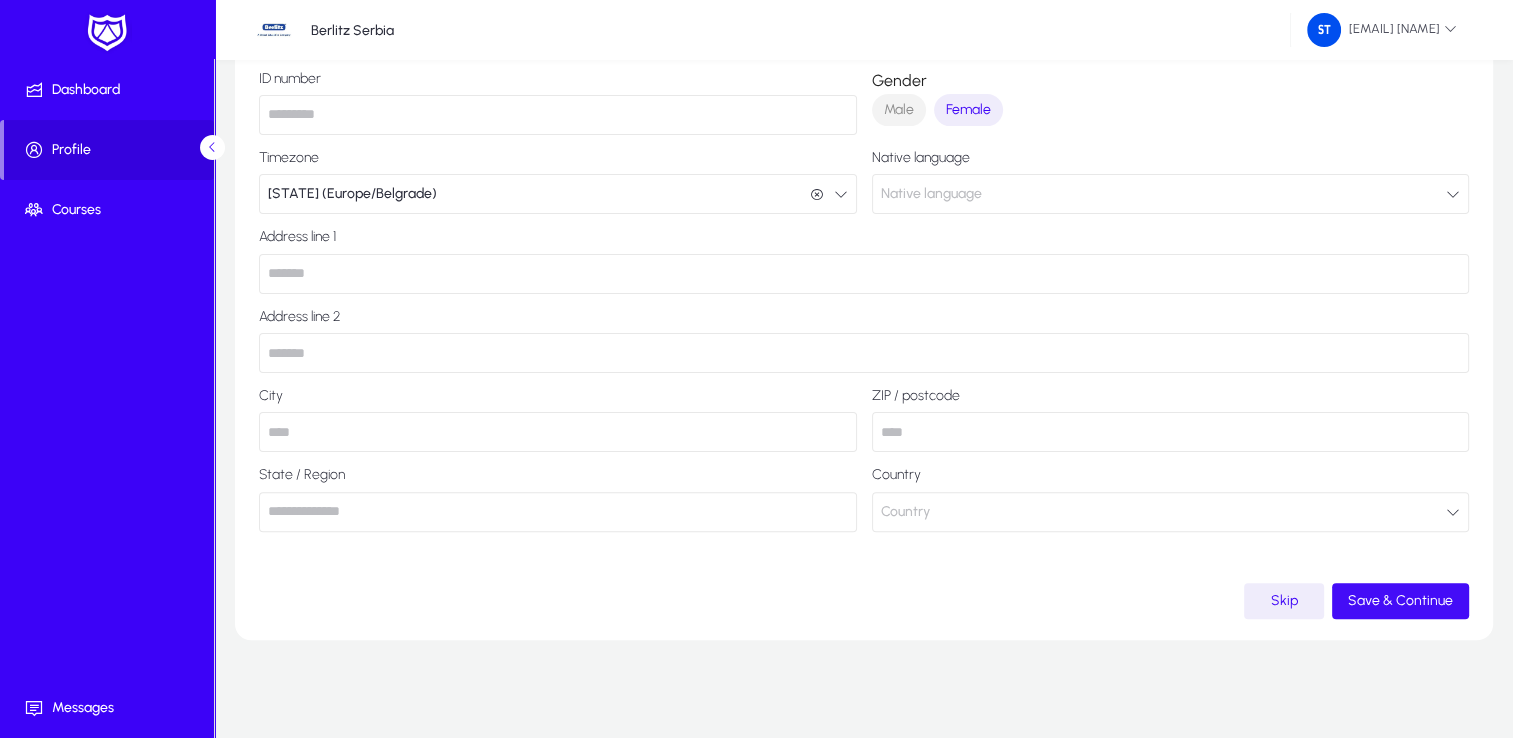 type on "**********" 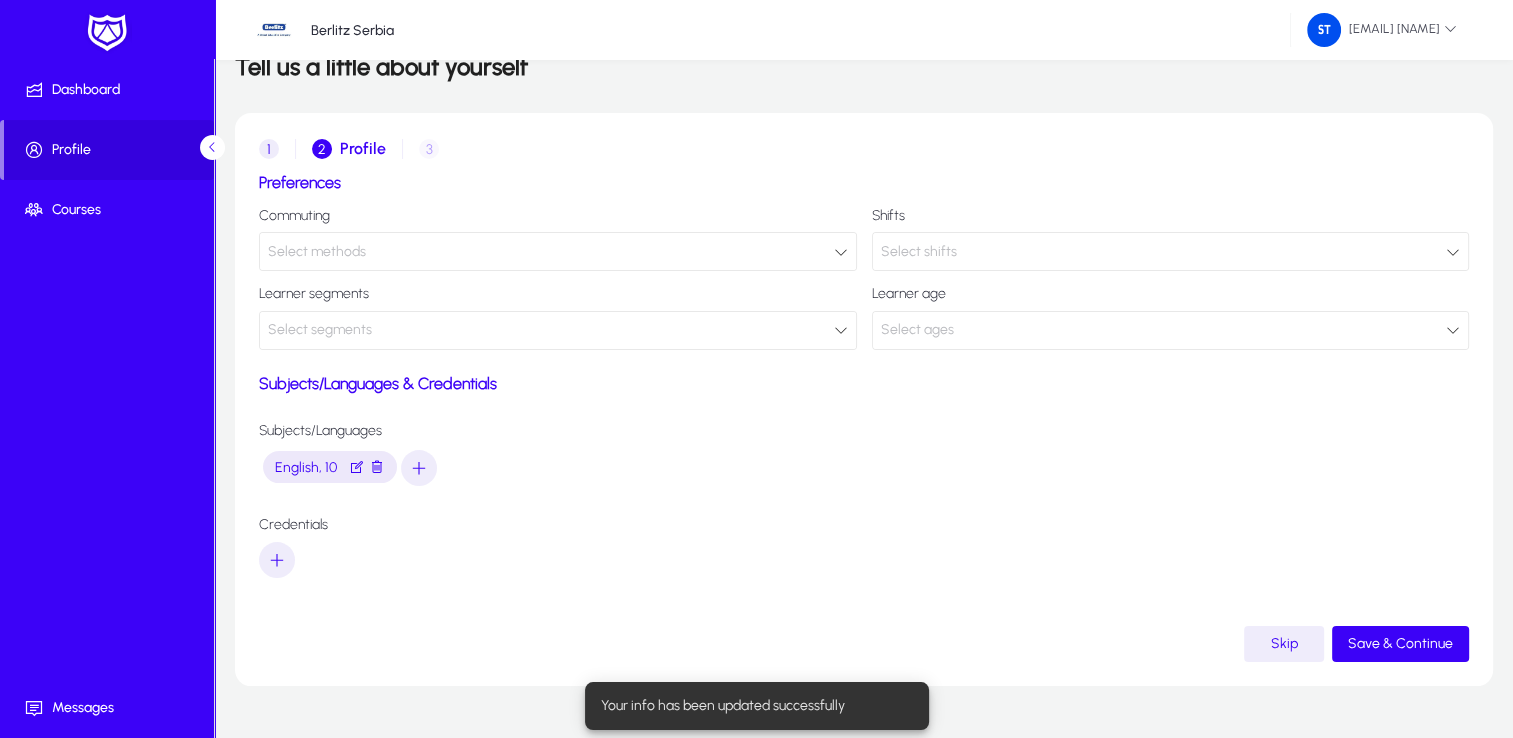 scroll, scrollTop: 0, scrollLeft: 0, axis: both 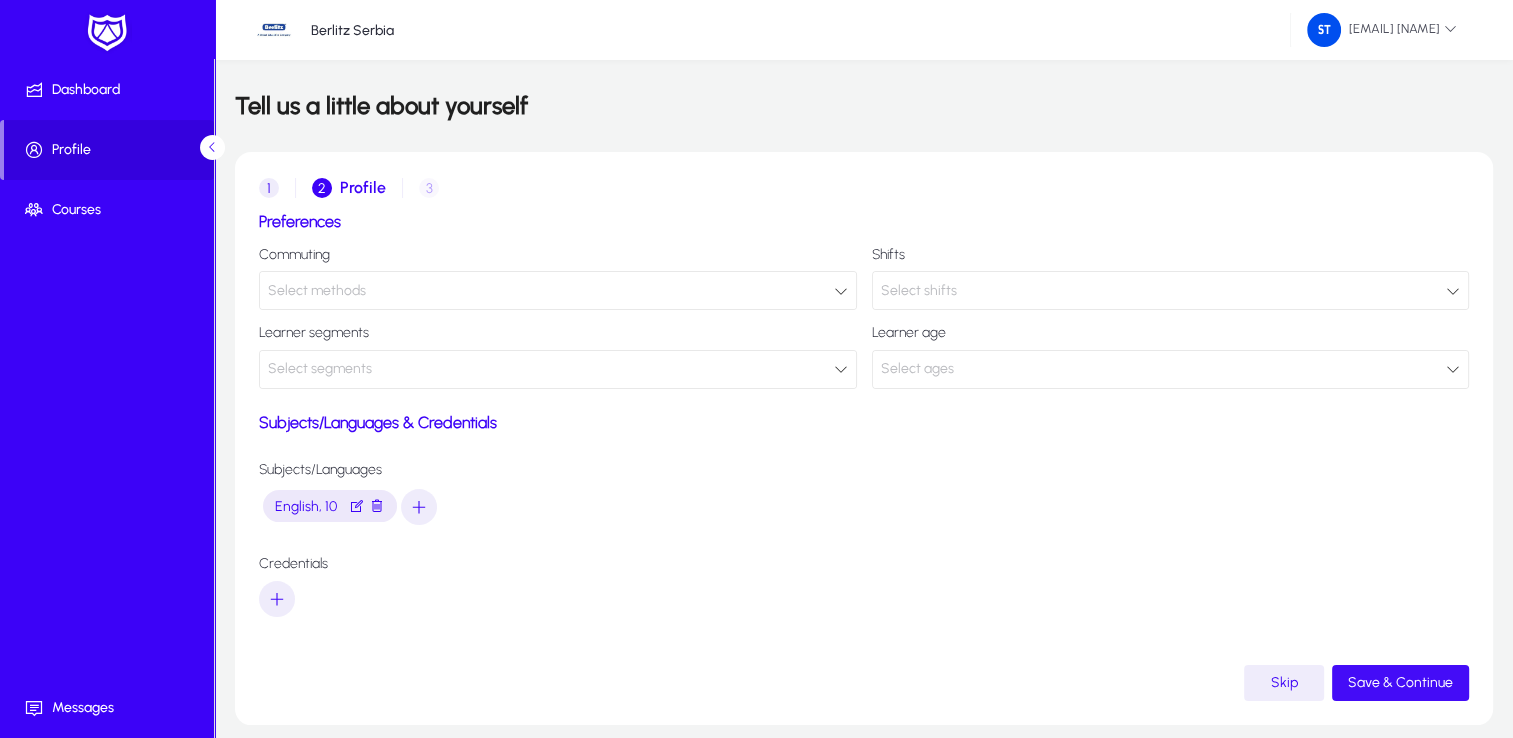 click 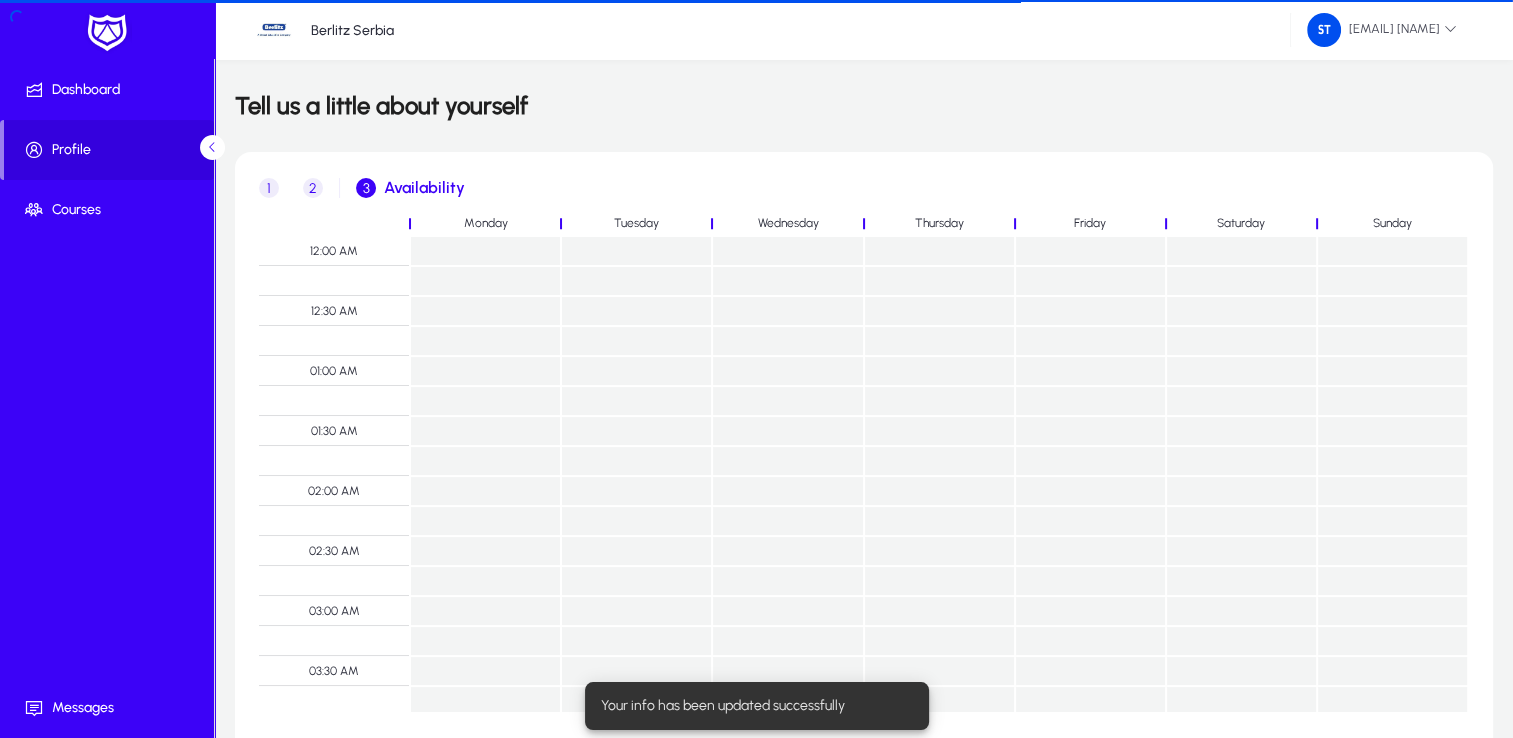 scroll, scrollTop: 181, scrollLeft: 0, axis: vertical 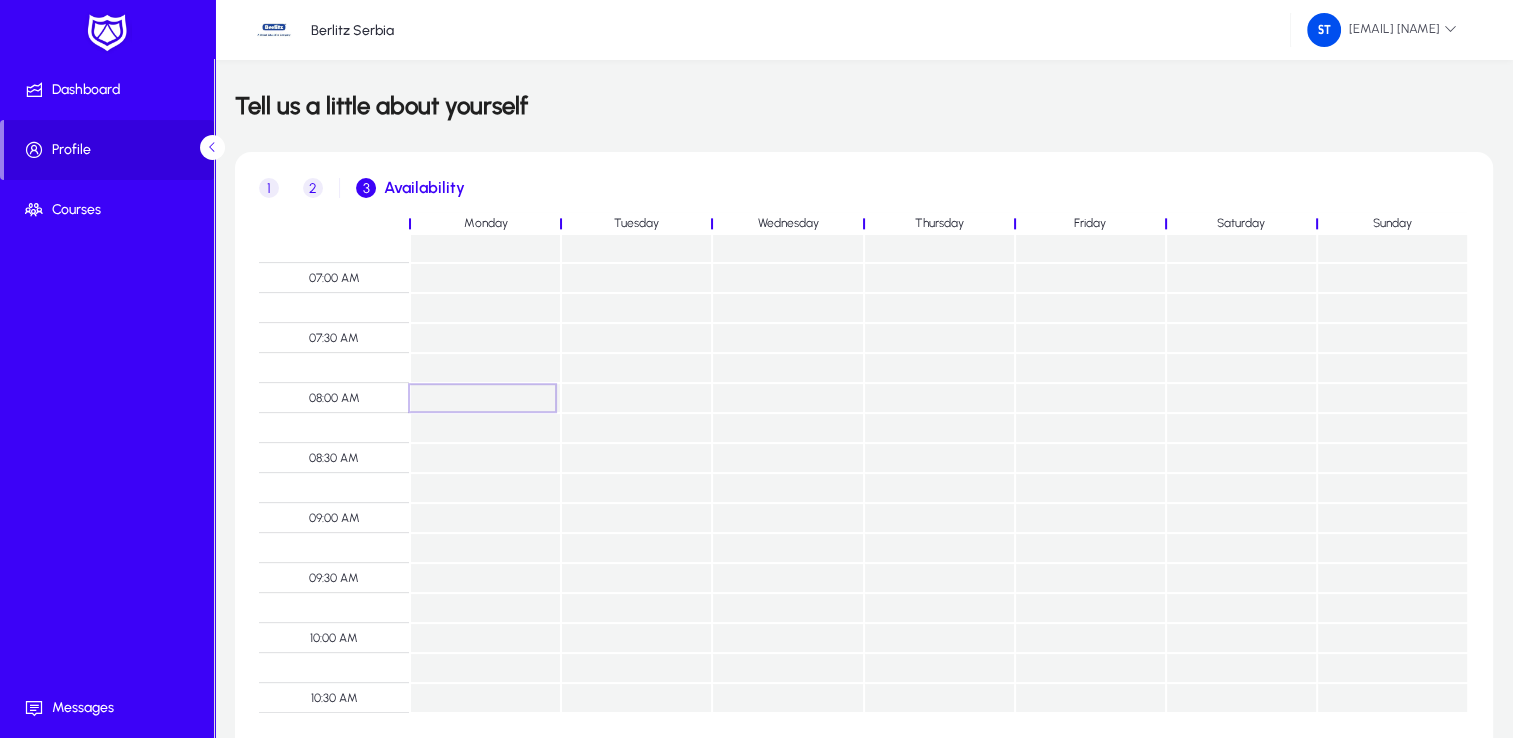 click at bounding box center (485, 398) 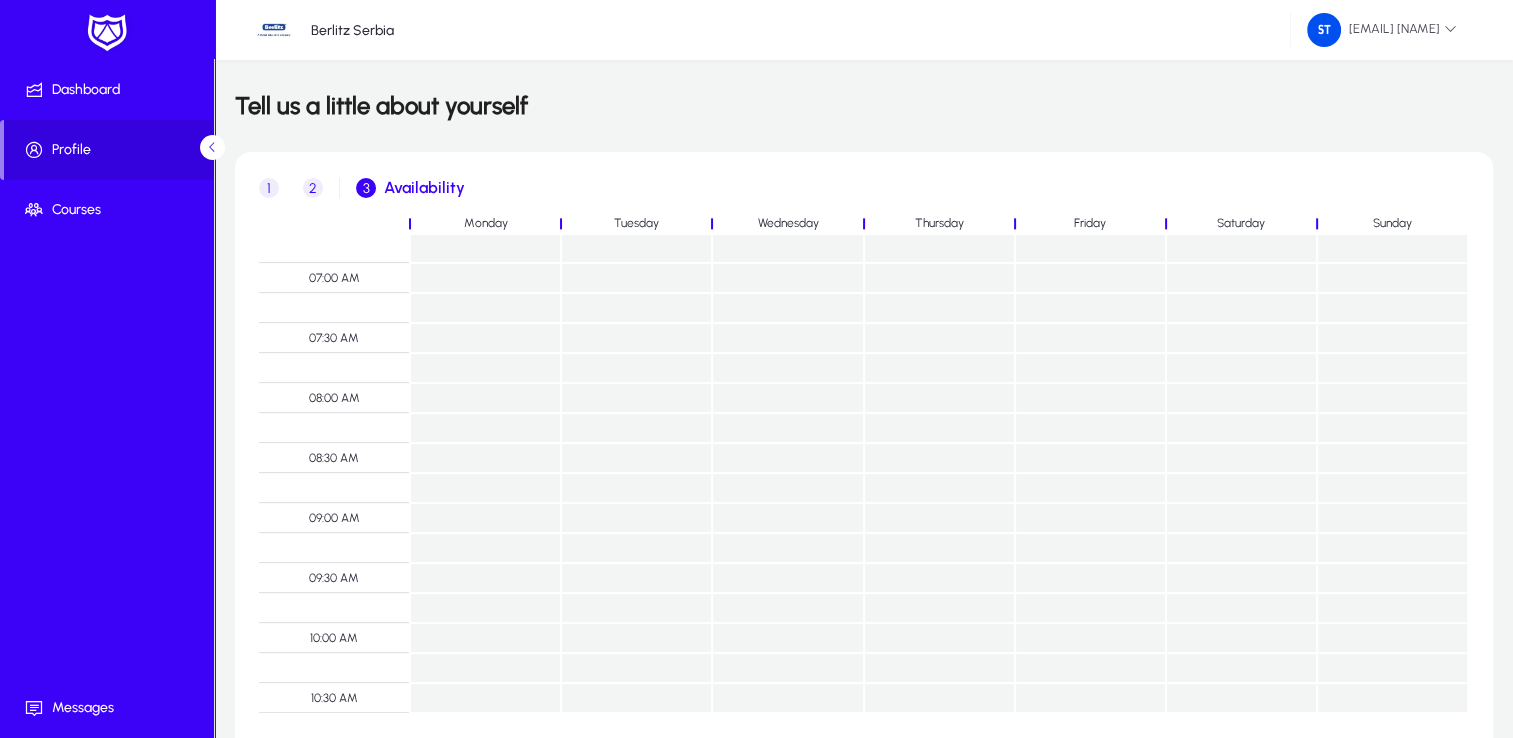 click at bounding box center (485, 398) 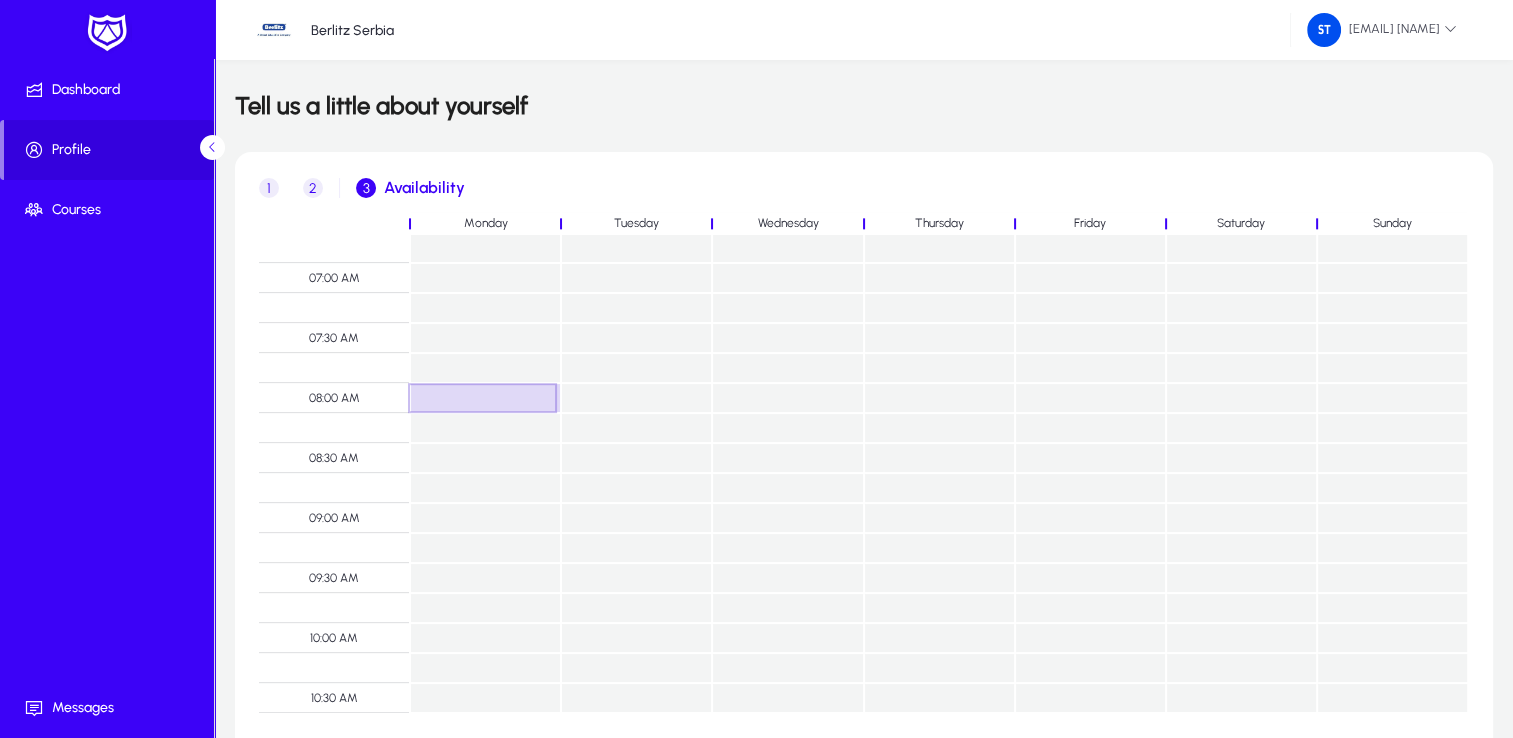 click at bounding box center [485, 398] 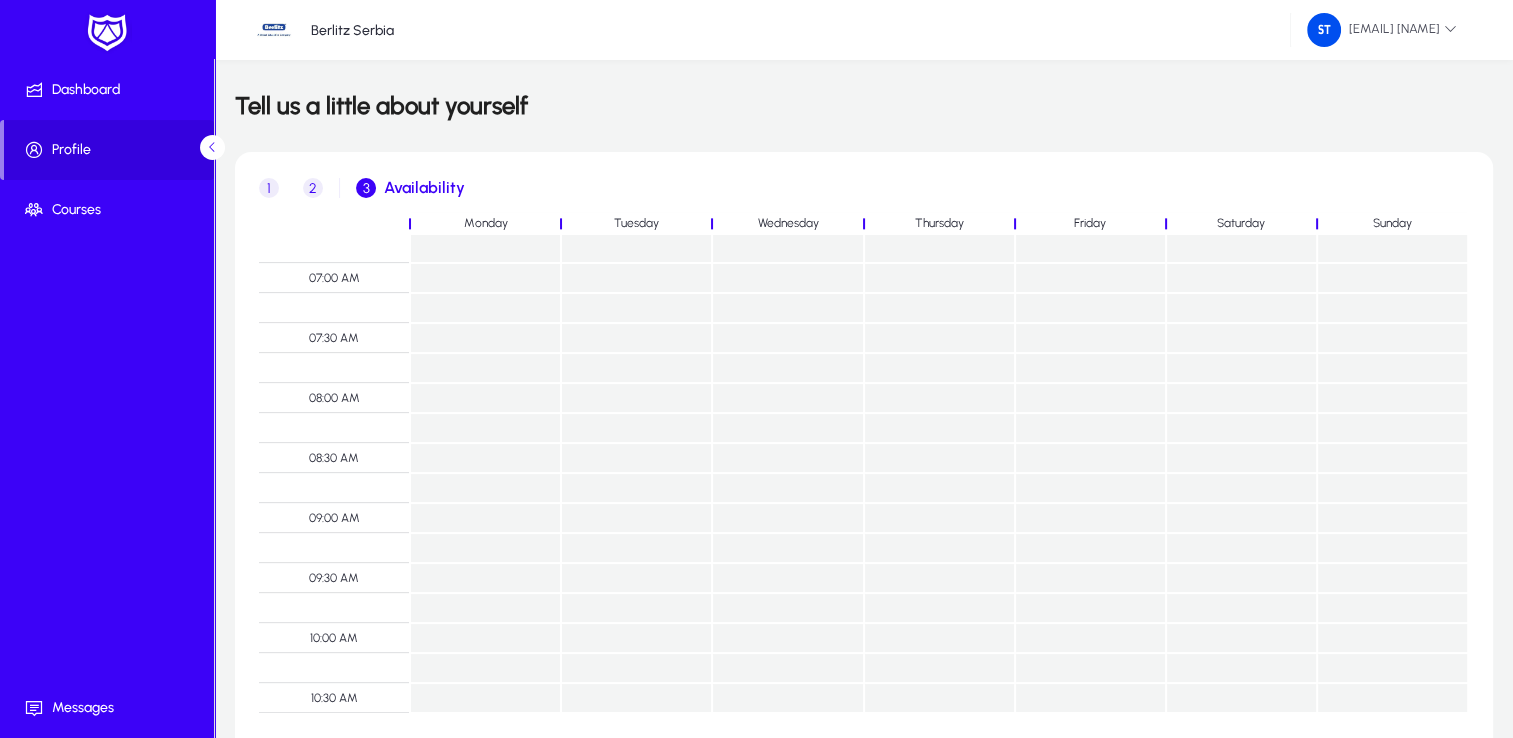 click at bounding box center [485, 398] 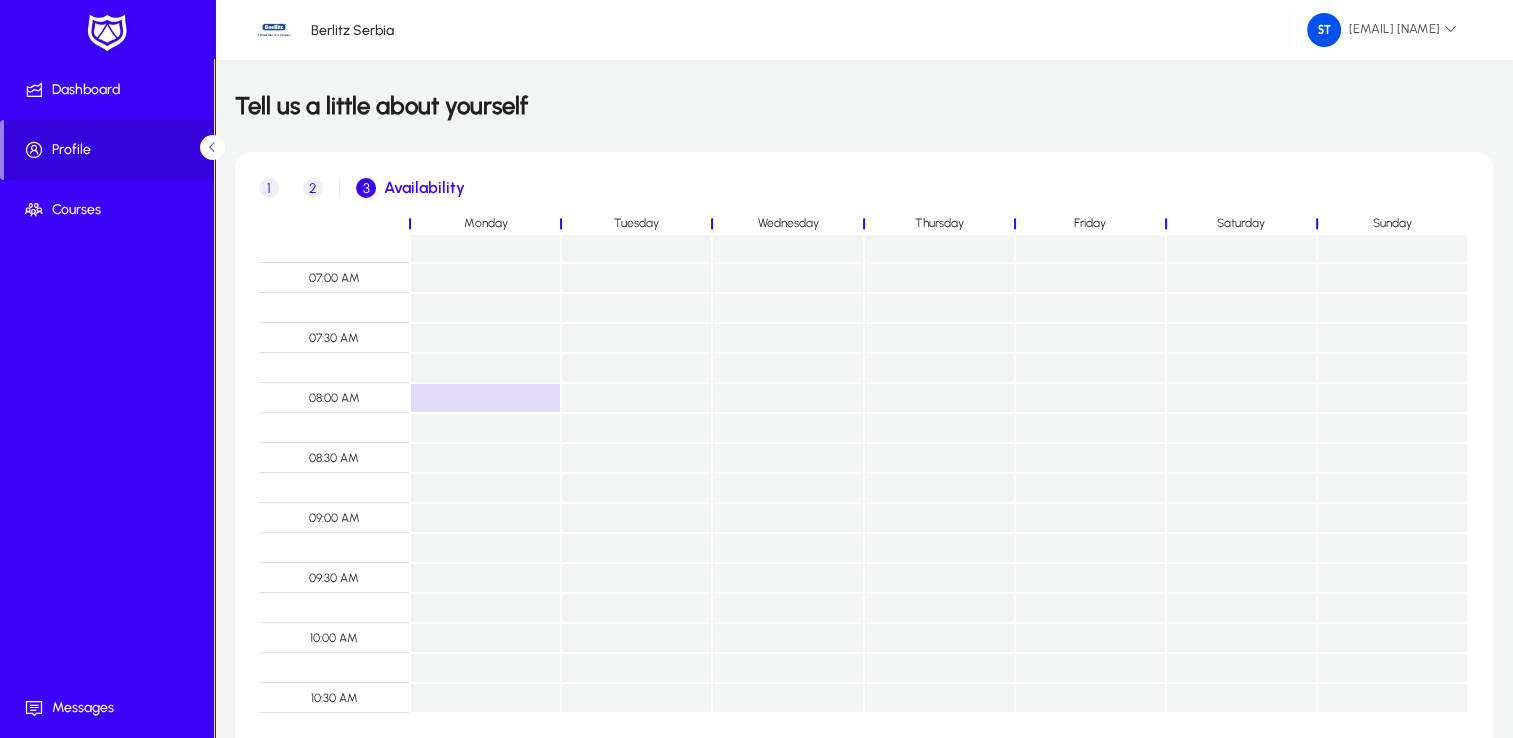 click at bounding box center (636, 398) 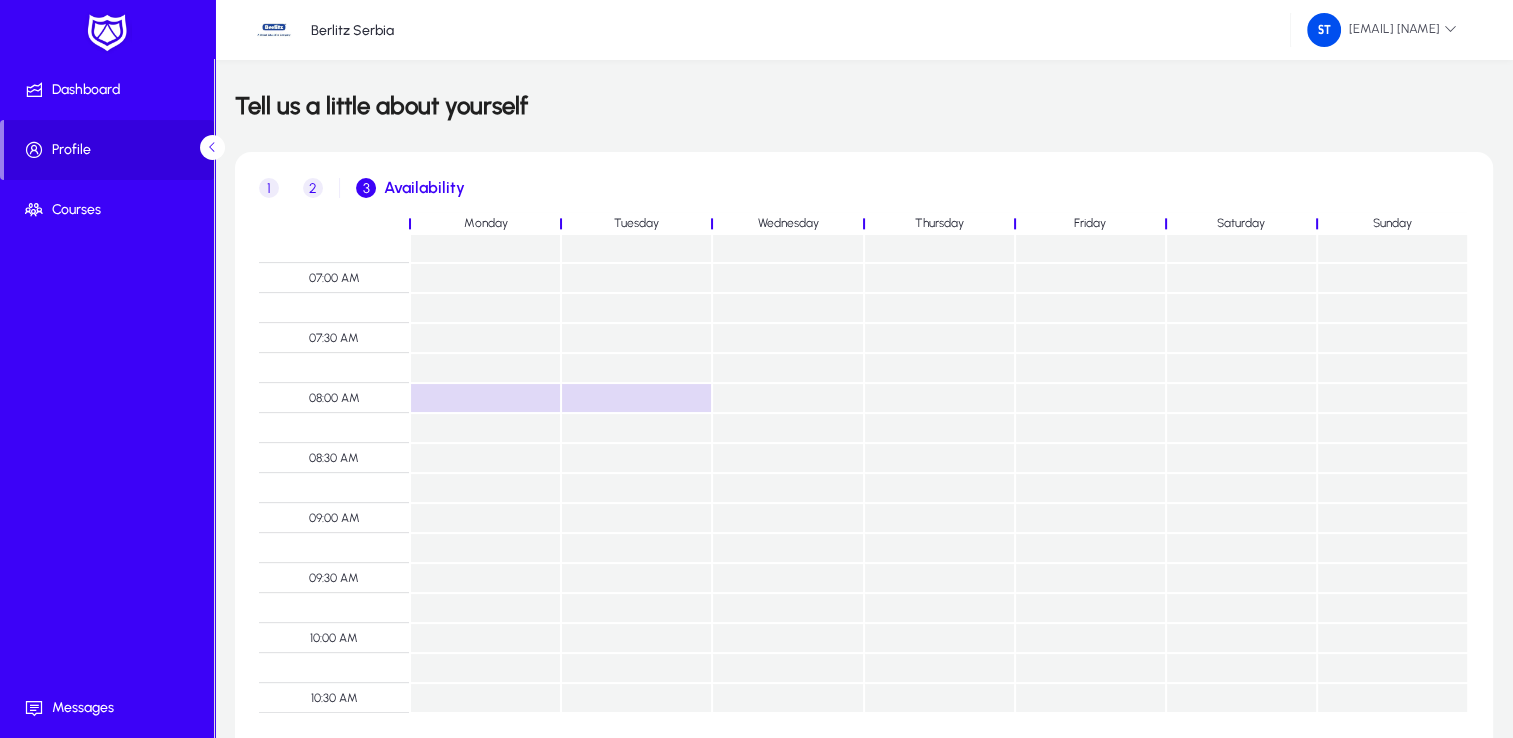 click at bounding box center (485, 428) 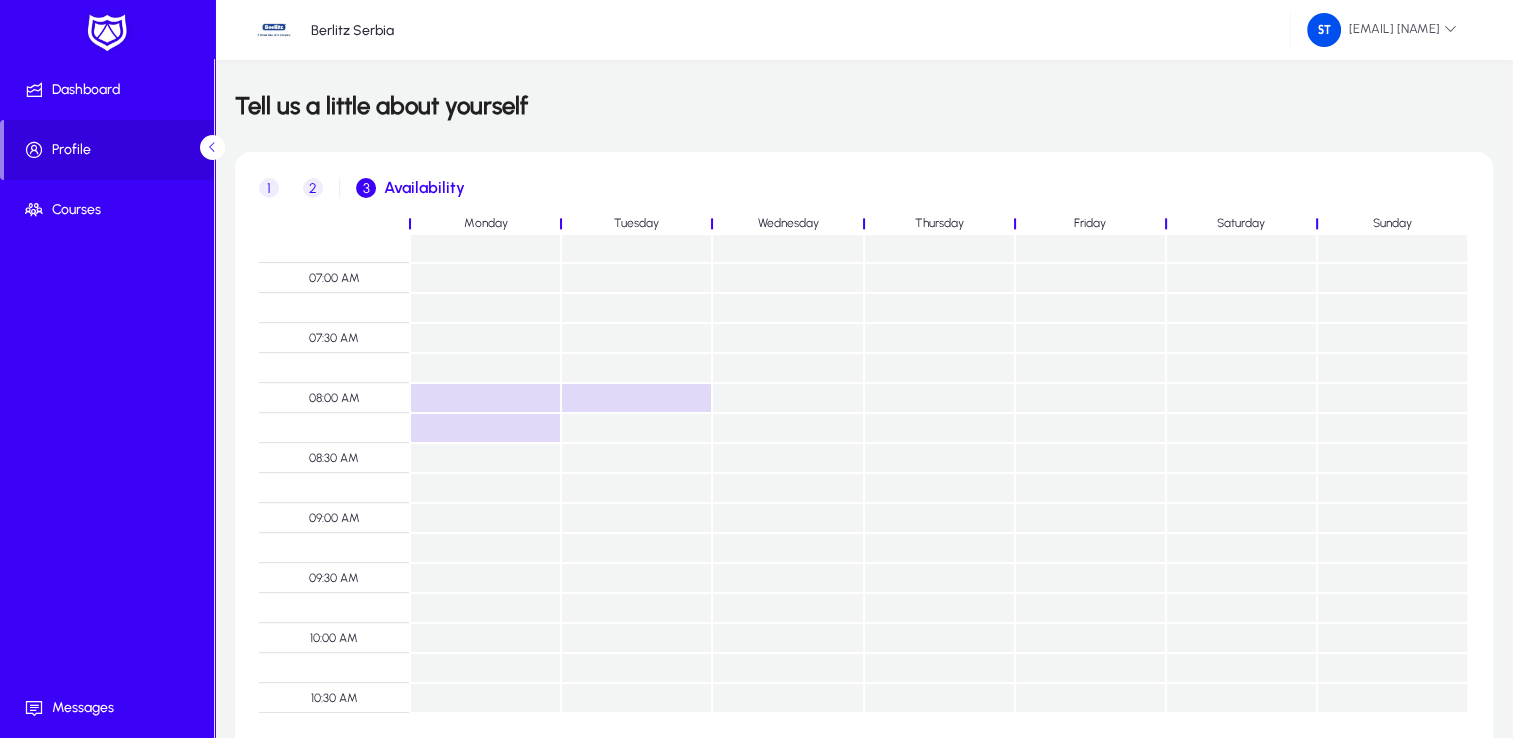 click at bounding box center [636, 428] 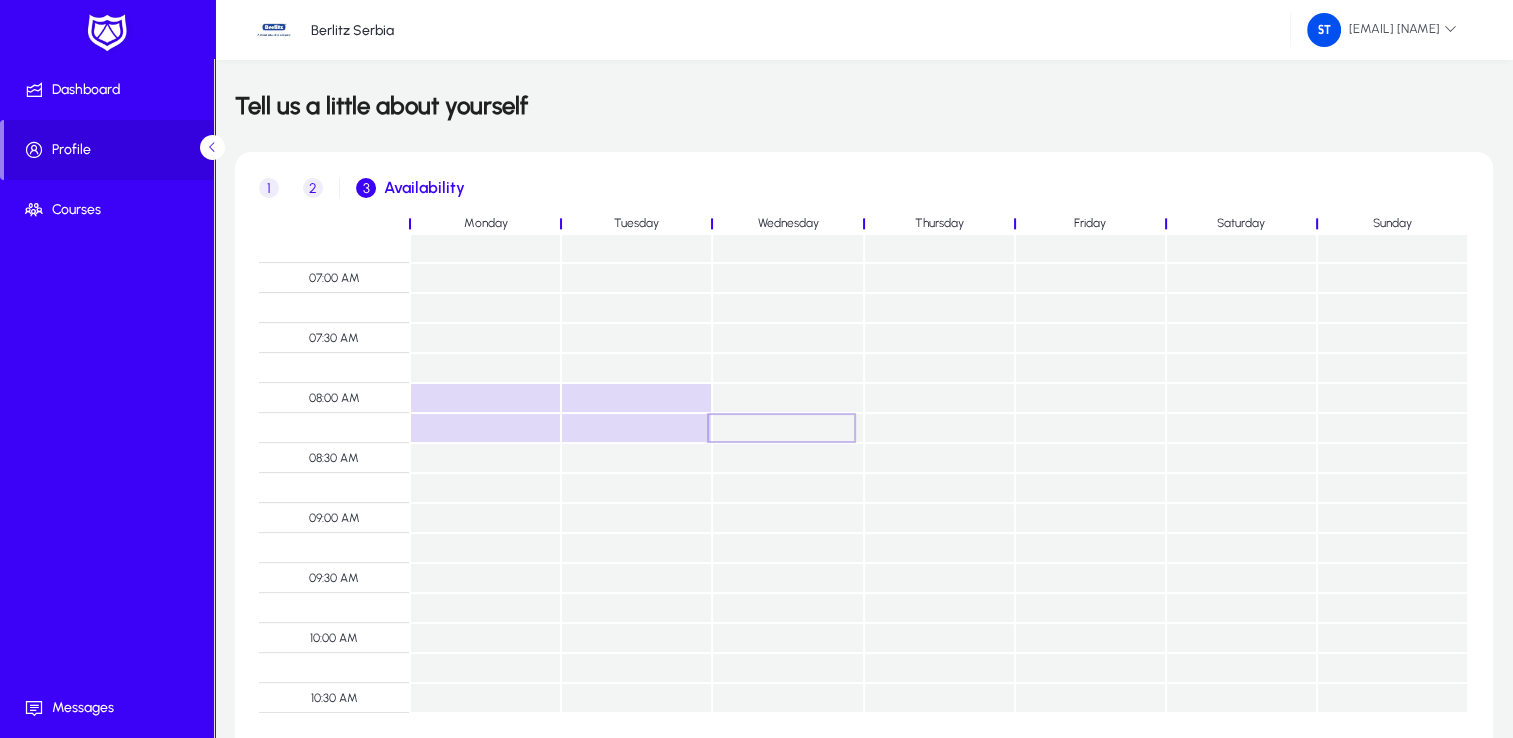 click at bounding box center (787, 428) 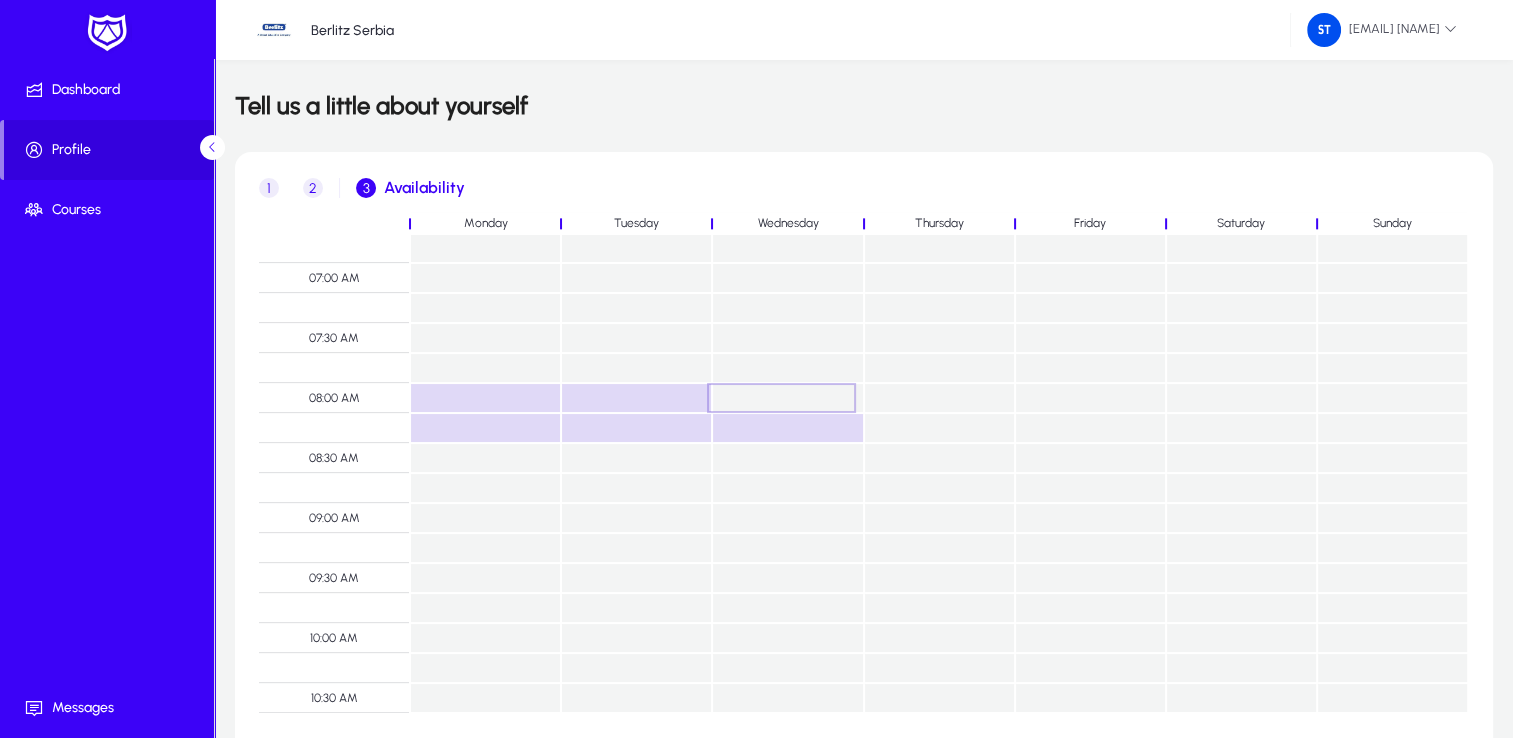 click at bounding box center [787, 398] 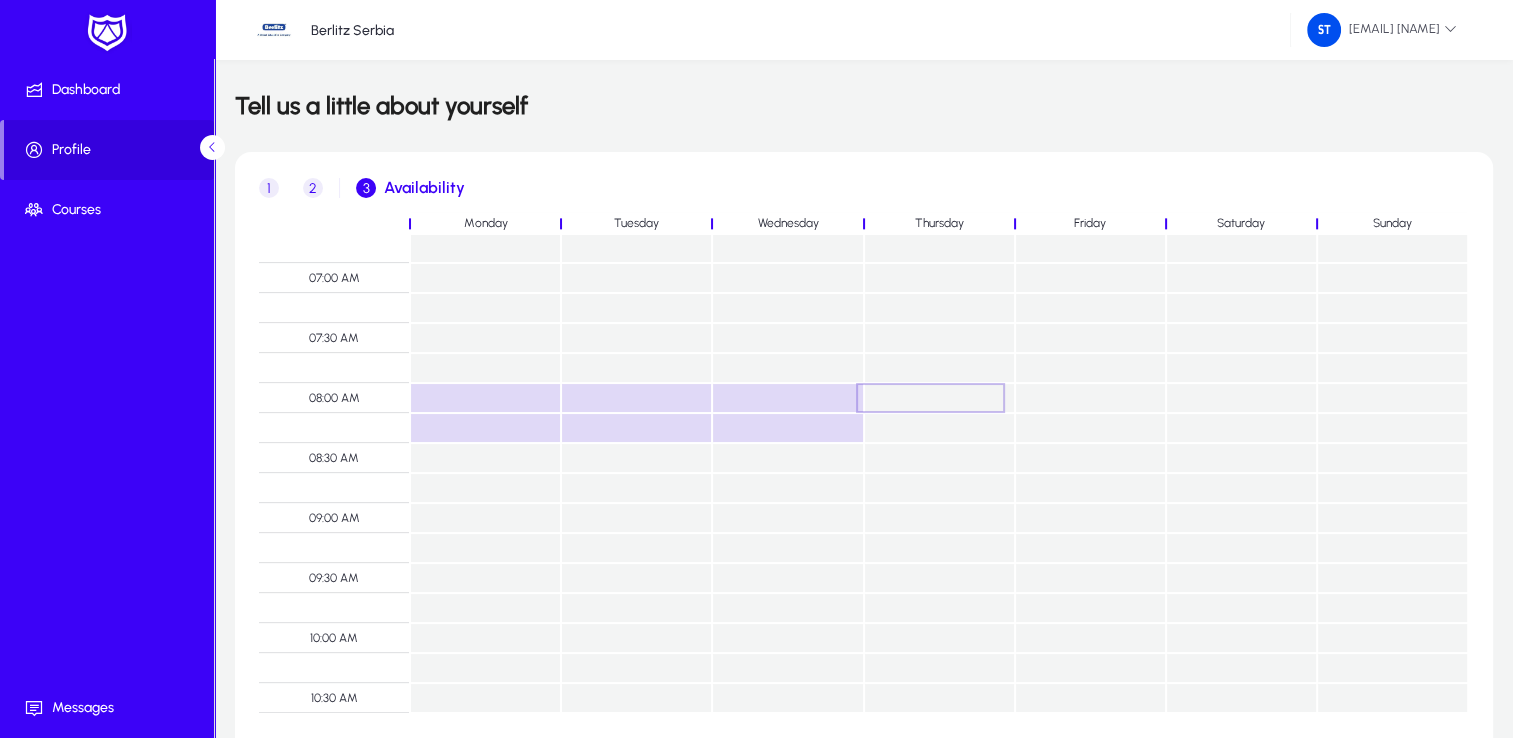 click at bounding box center (939, 398) 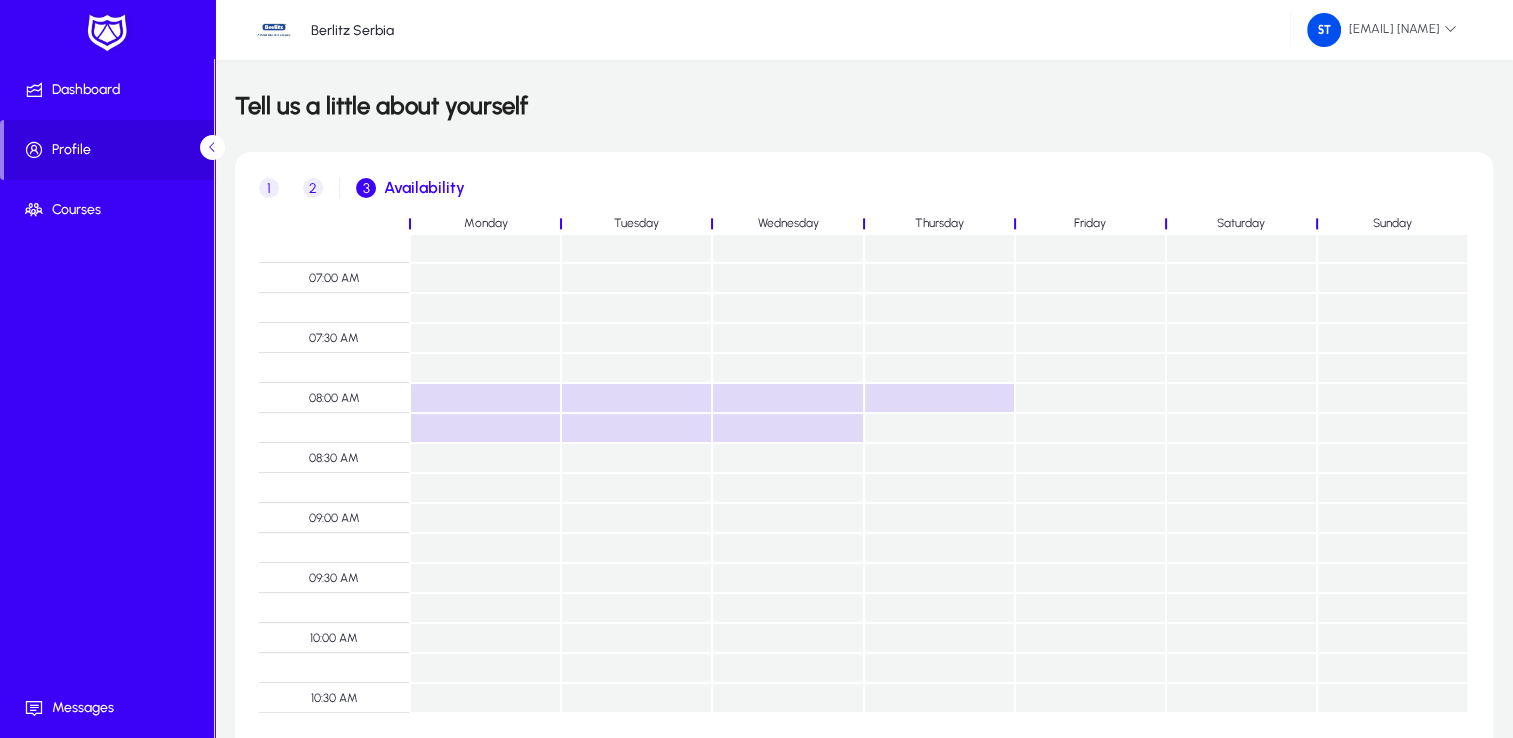 click at bounding box center [939, 428] 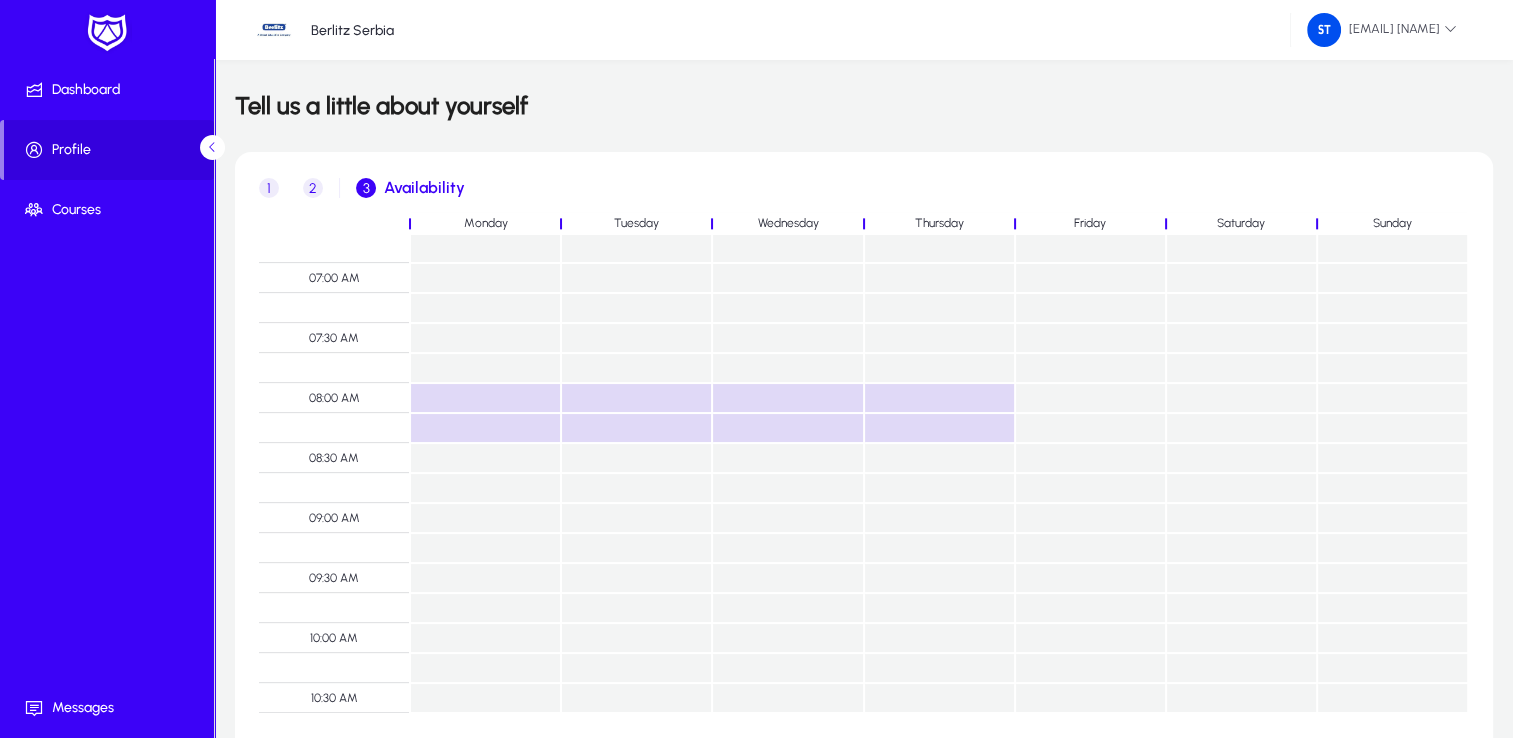click at bounding box center [1090, 398] 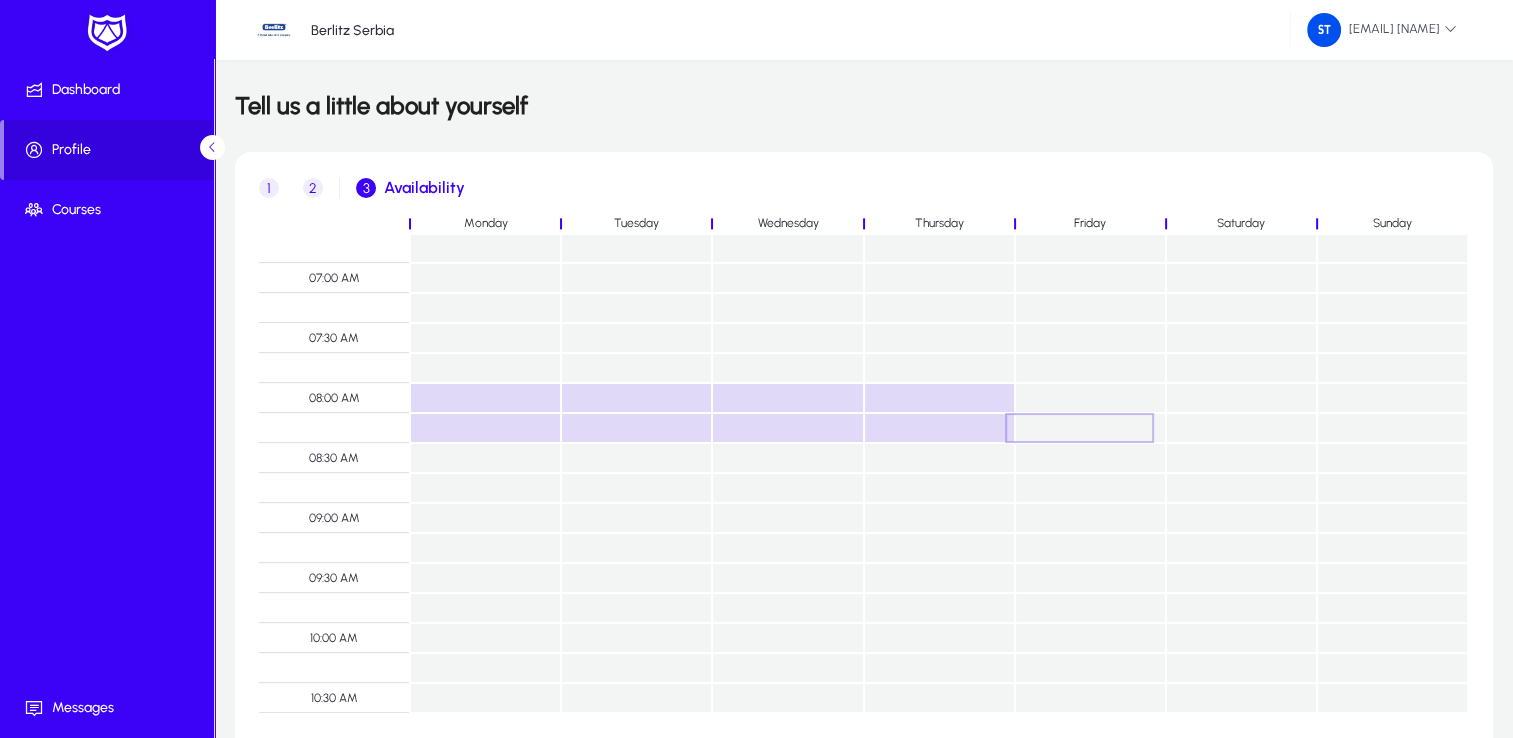 click at bounding box center [1090, 428] 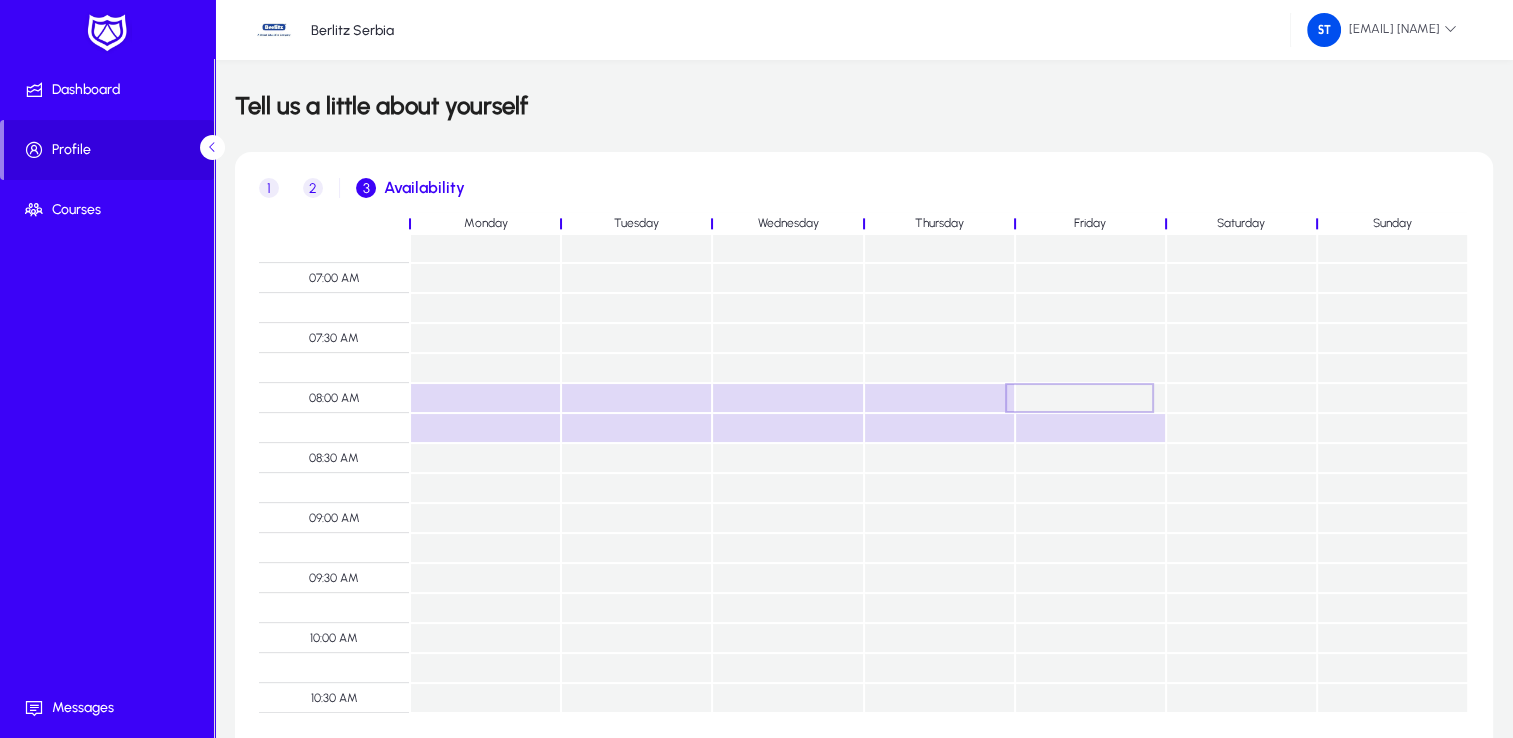 click at bounding box center [1090, 398] 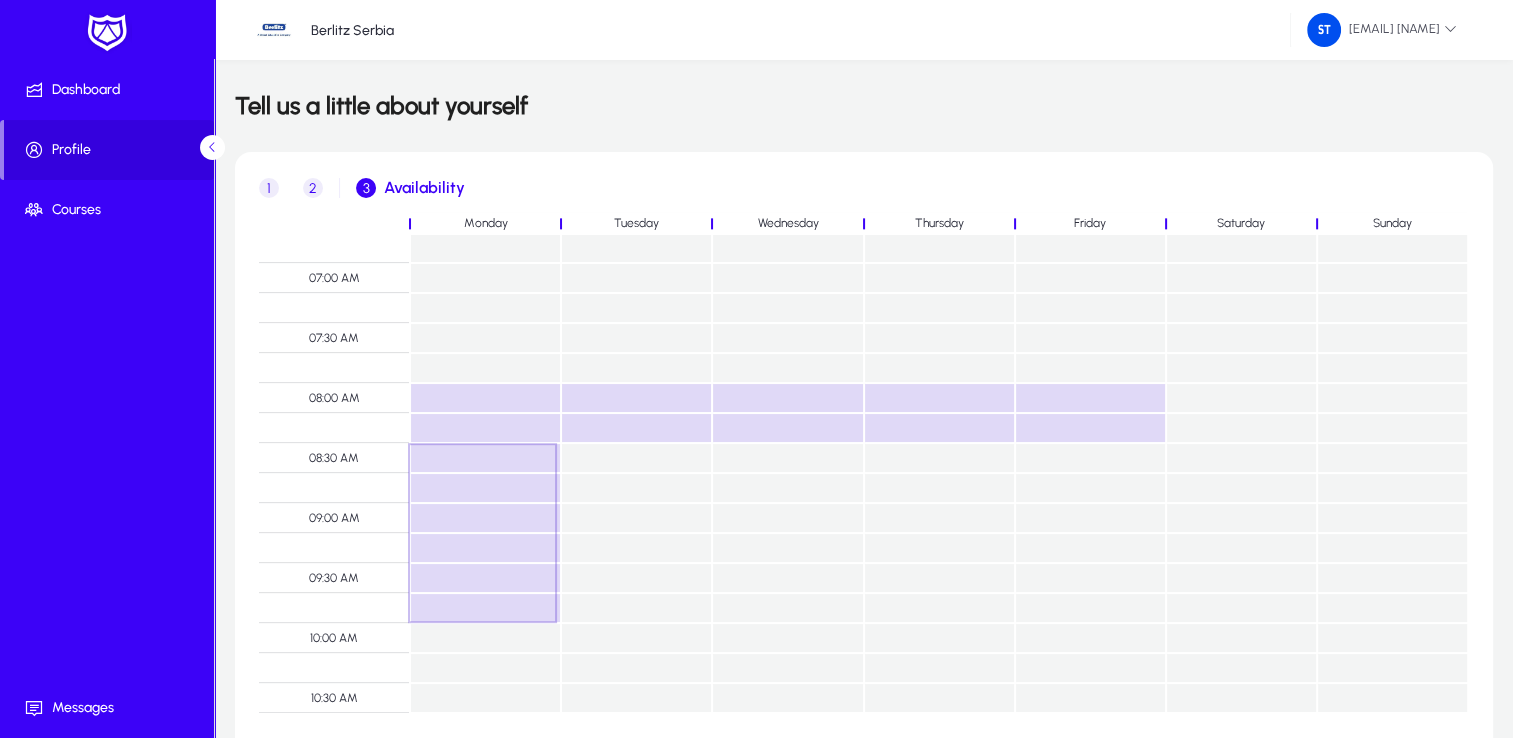 drag, startPoint x: 477, startPoint y: 460, endPoint x: 531, endPoint y: 515, distance: 77.07788 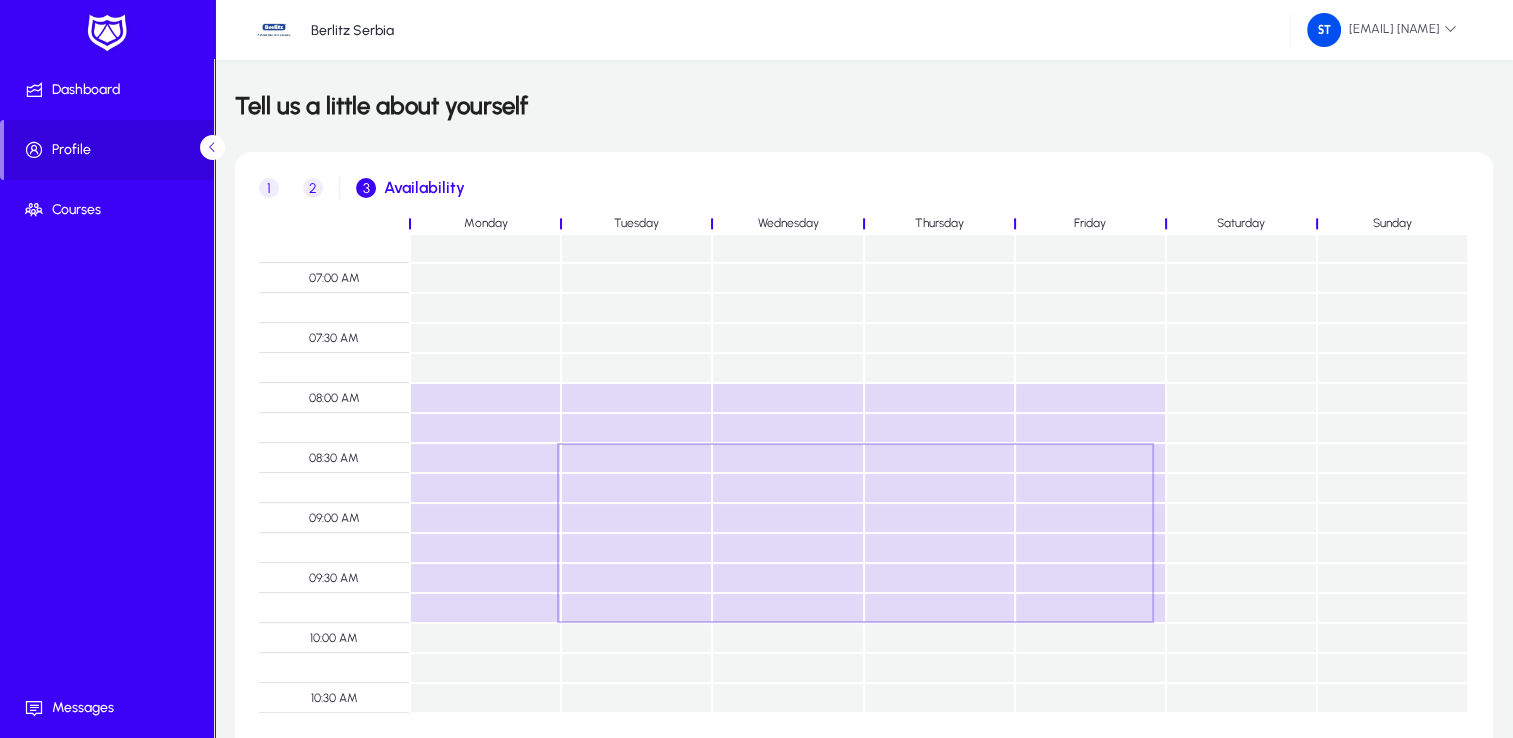 drag, startPoint x: 593, startPoint y: 466, endPoint x: 1085, endPoint y: 610, distance: 512.6402 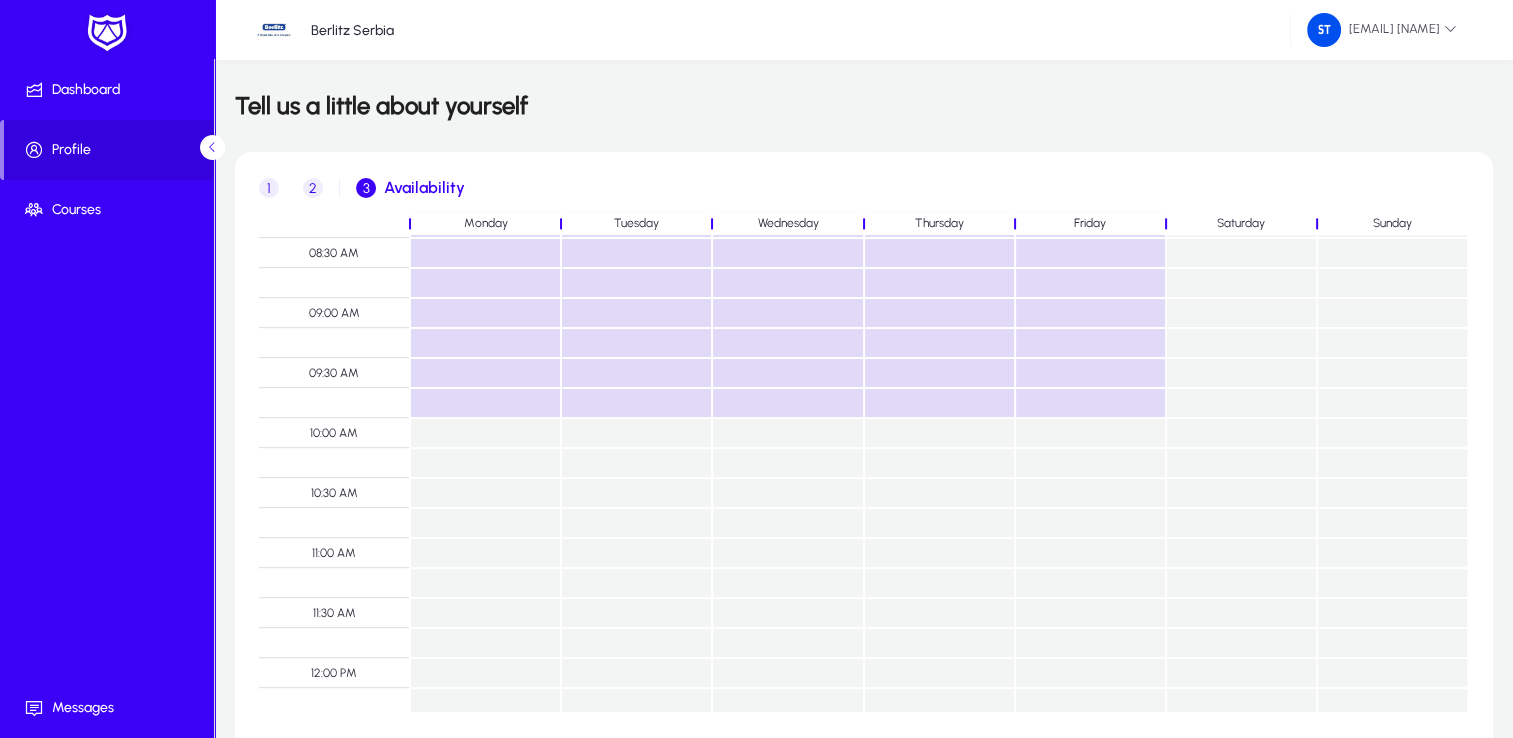 scroll, scrollTop: 1113, scrollLeft: 0, axis: vertical 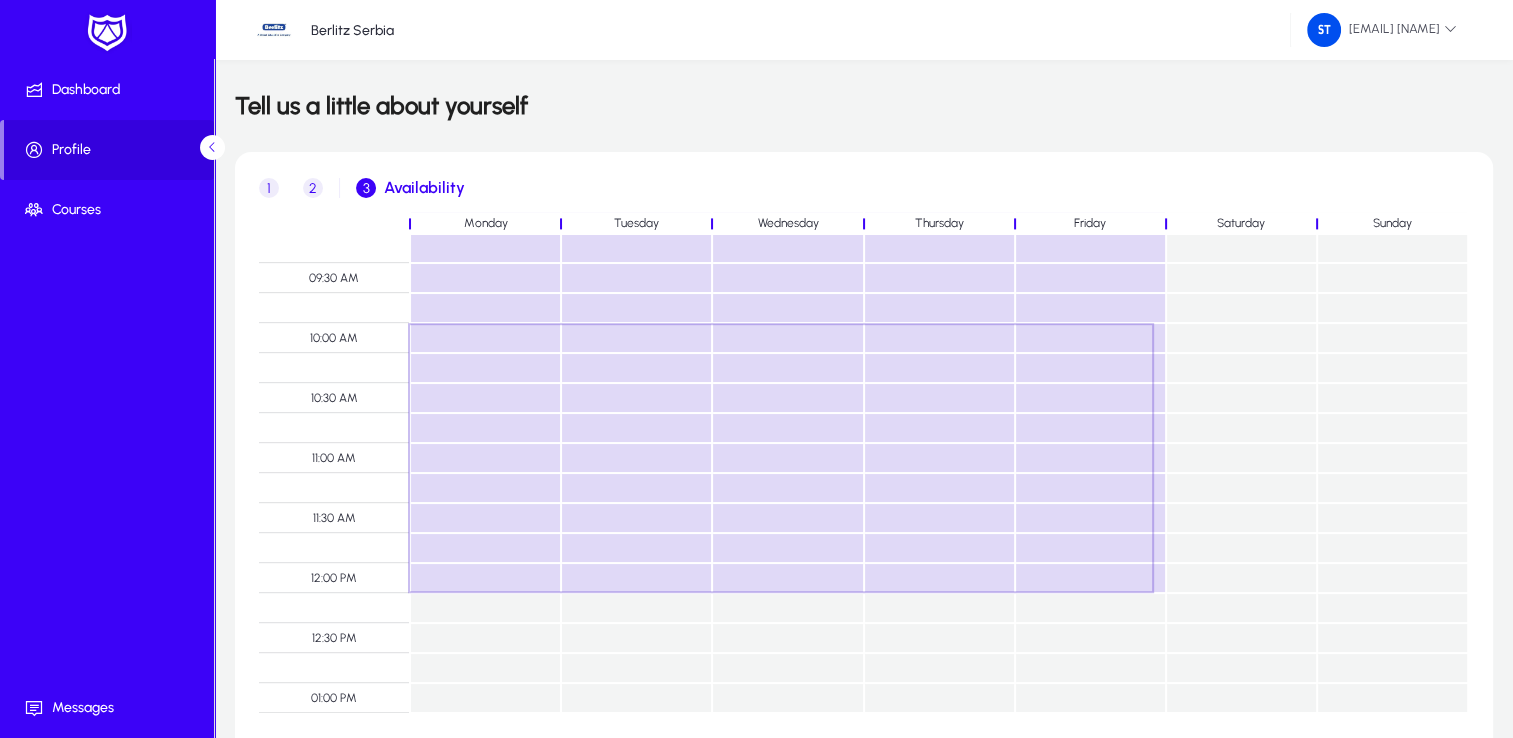 drag, startPoint x: 440, startPoint y: 338, endPoint x: 1063, endPoint y: 581, distance: 668.7137 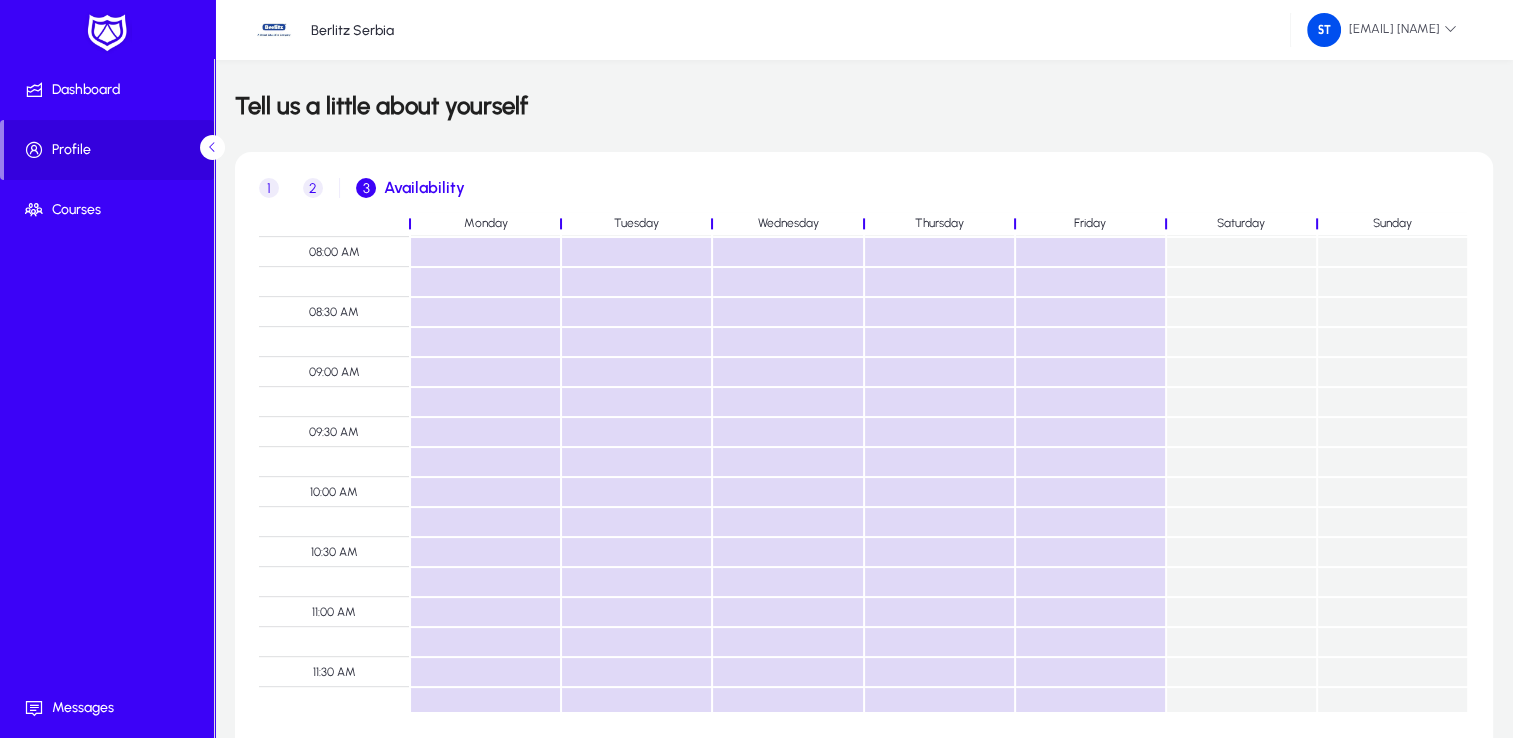 scroll, scrollTop: 1100, scrollLeft: 0, axis: vertical 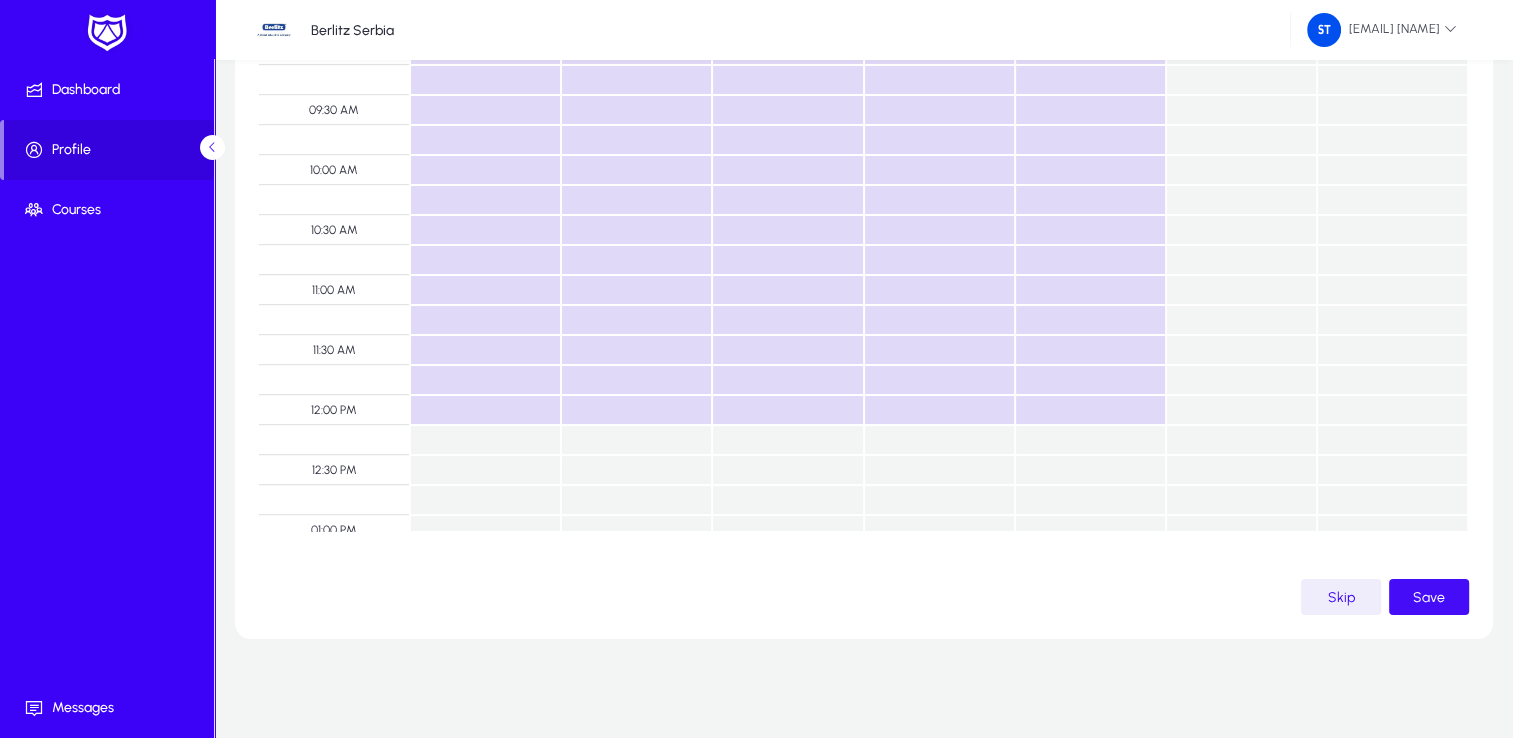 click on "Save" 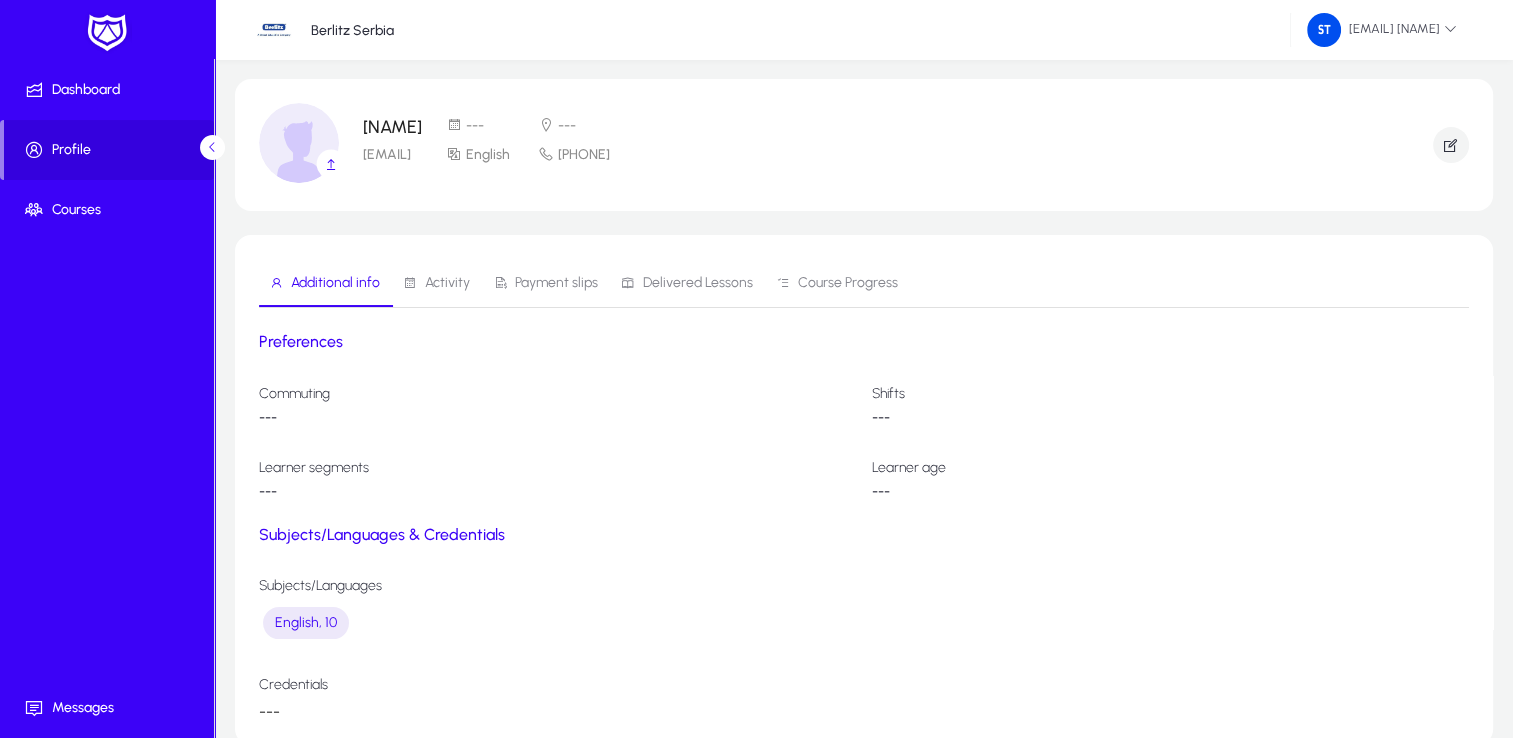 scroll, scrollTop: 0, scrollLeft: 0, axis: both 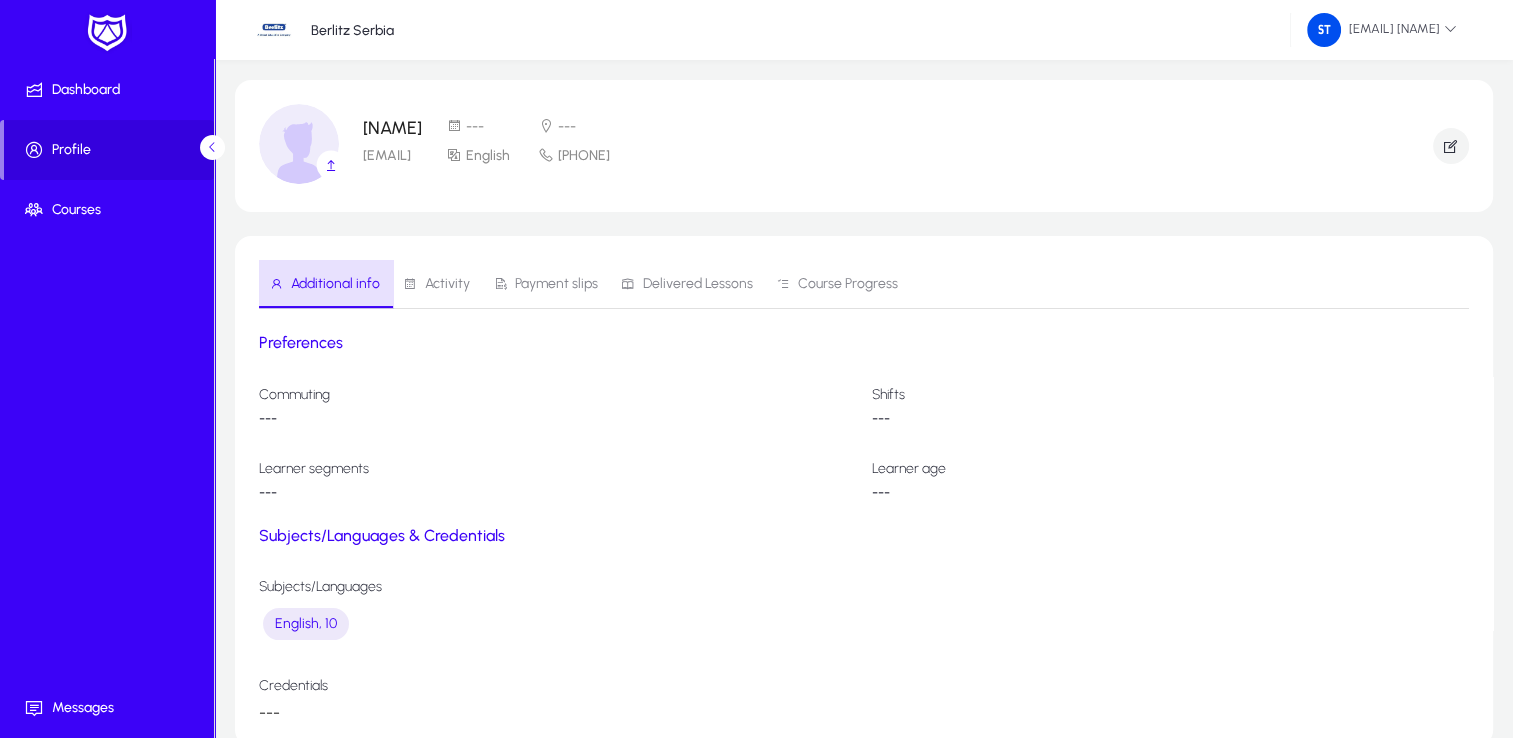 click on "Additional info" at bounding box center (335, 284) 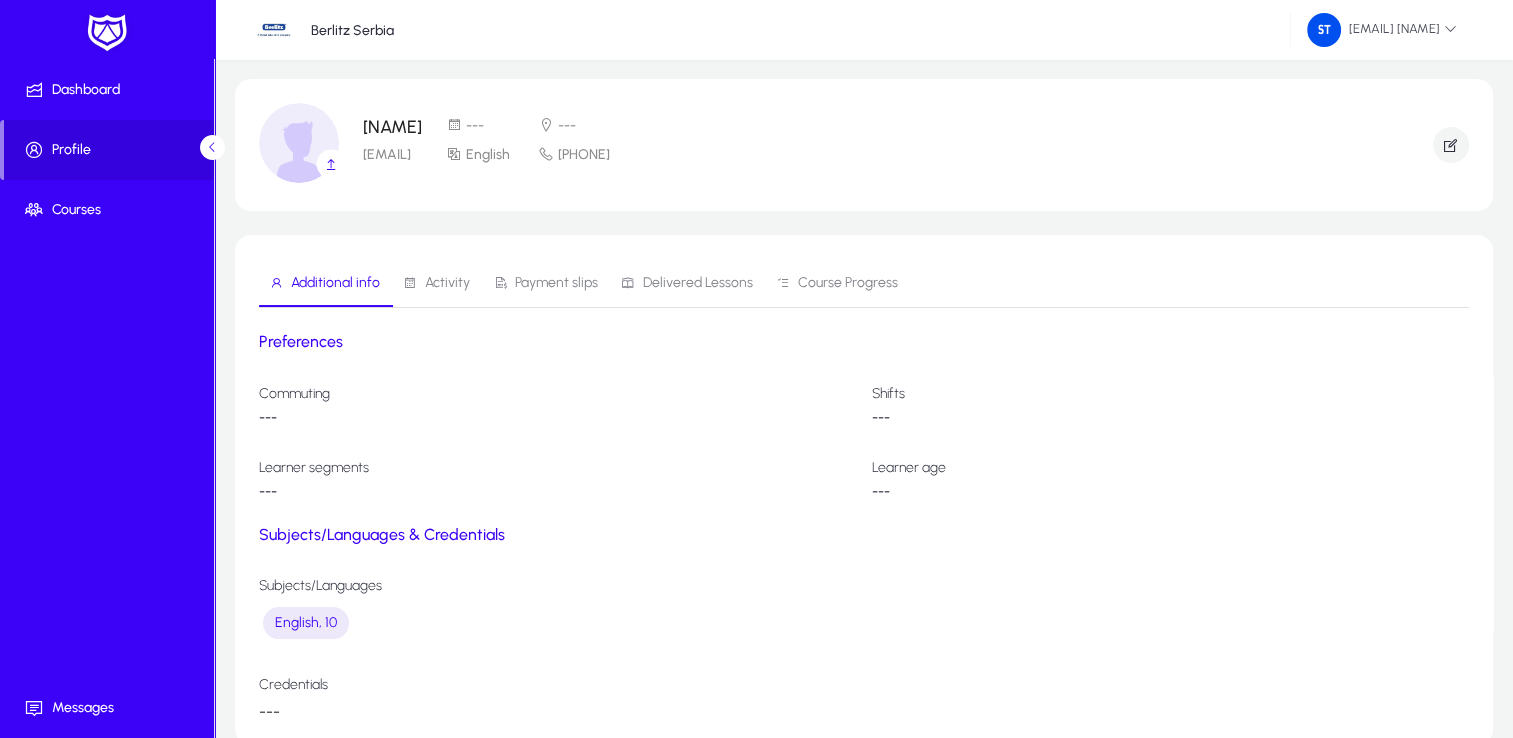 scroll, scrollTop: 0, scrollLeft: 0, axis: both 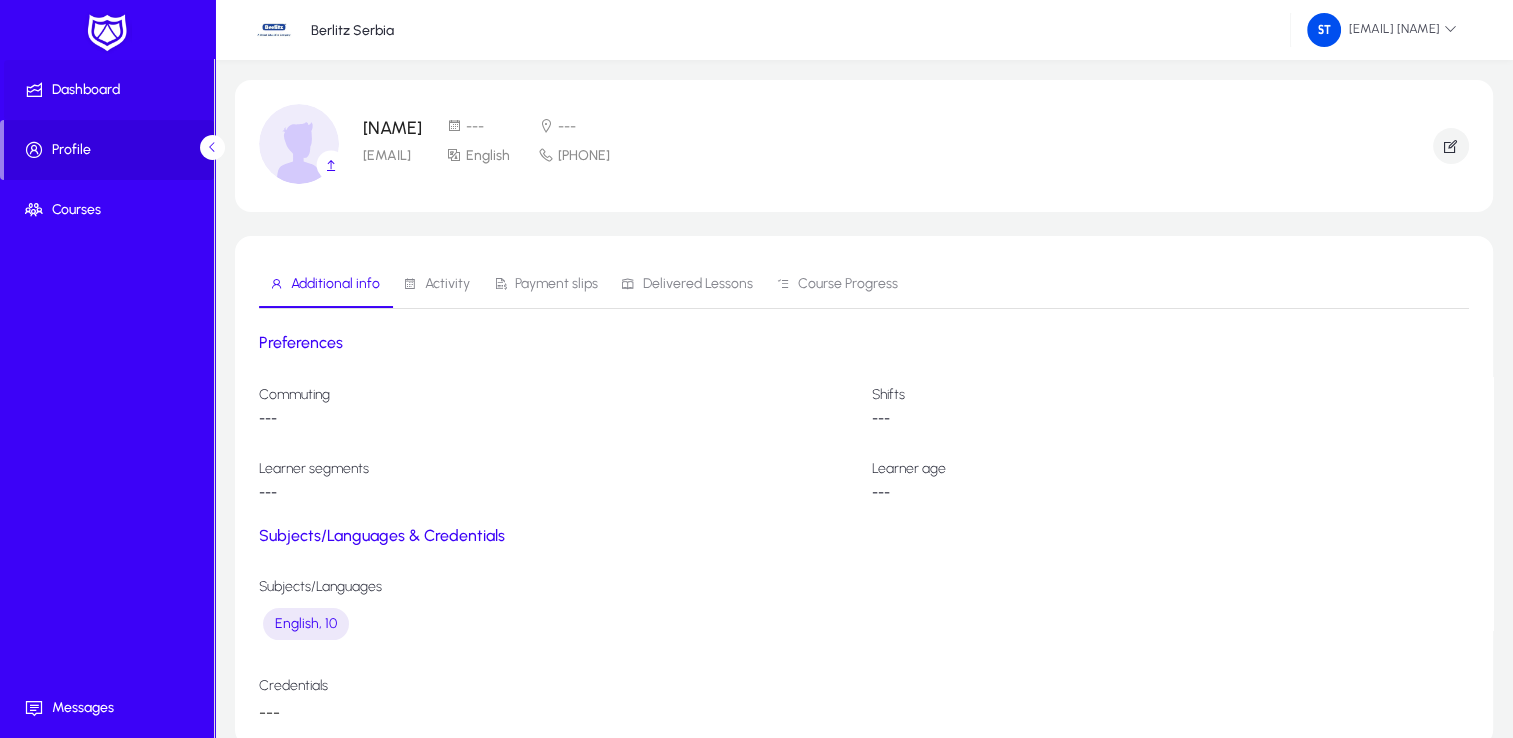 click on "Dashboard" 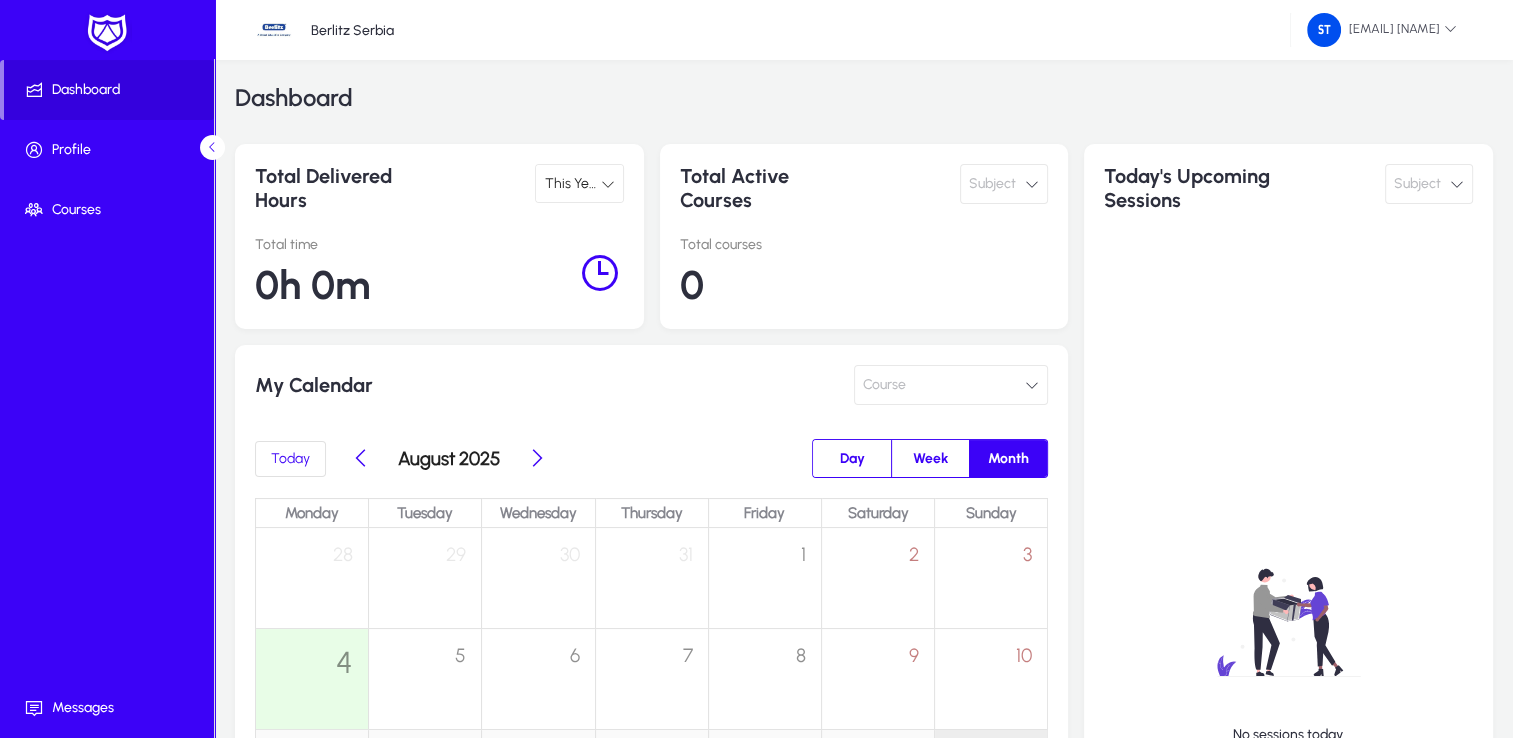 scroll, scrollTop: 0, scrollLeft: 0, axis: both 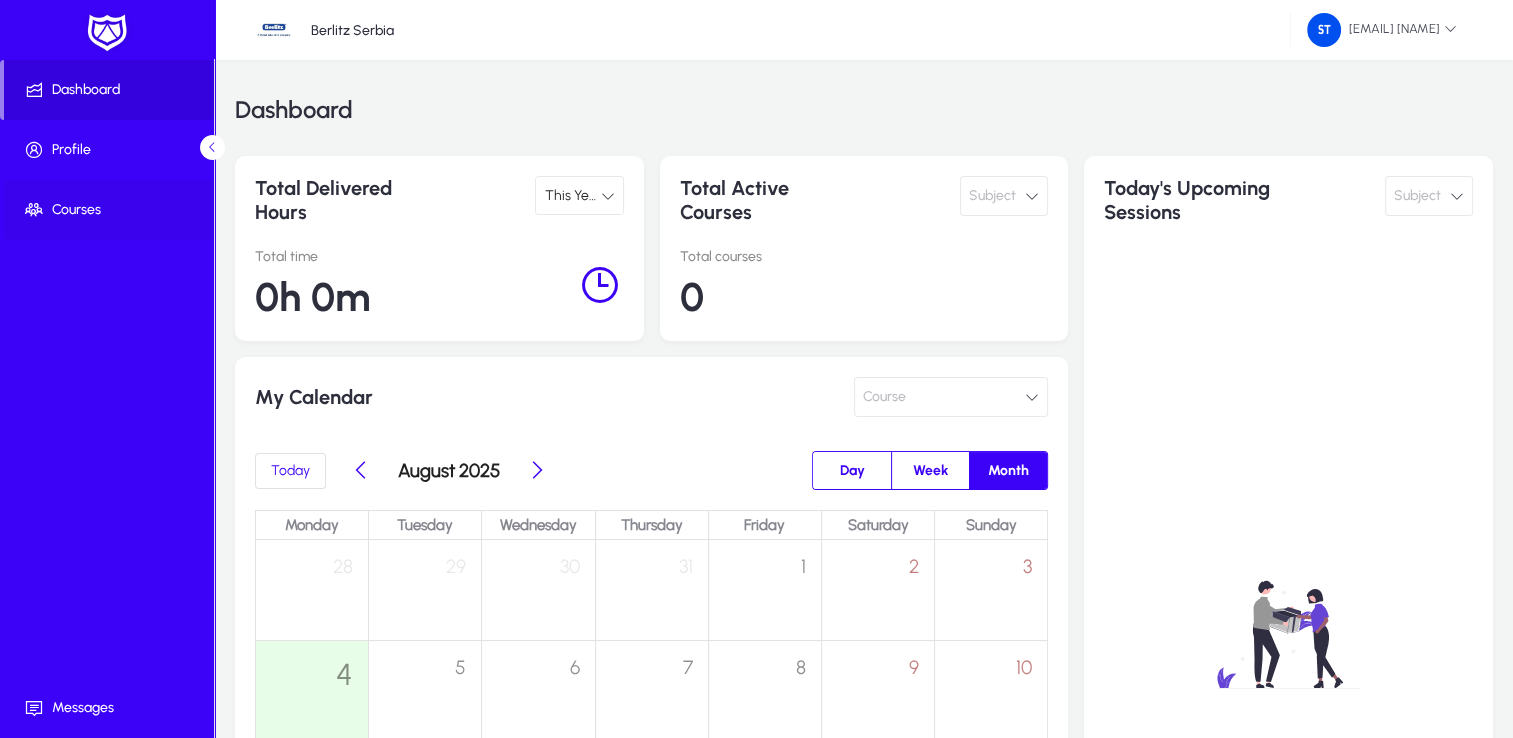 click on "Courses" 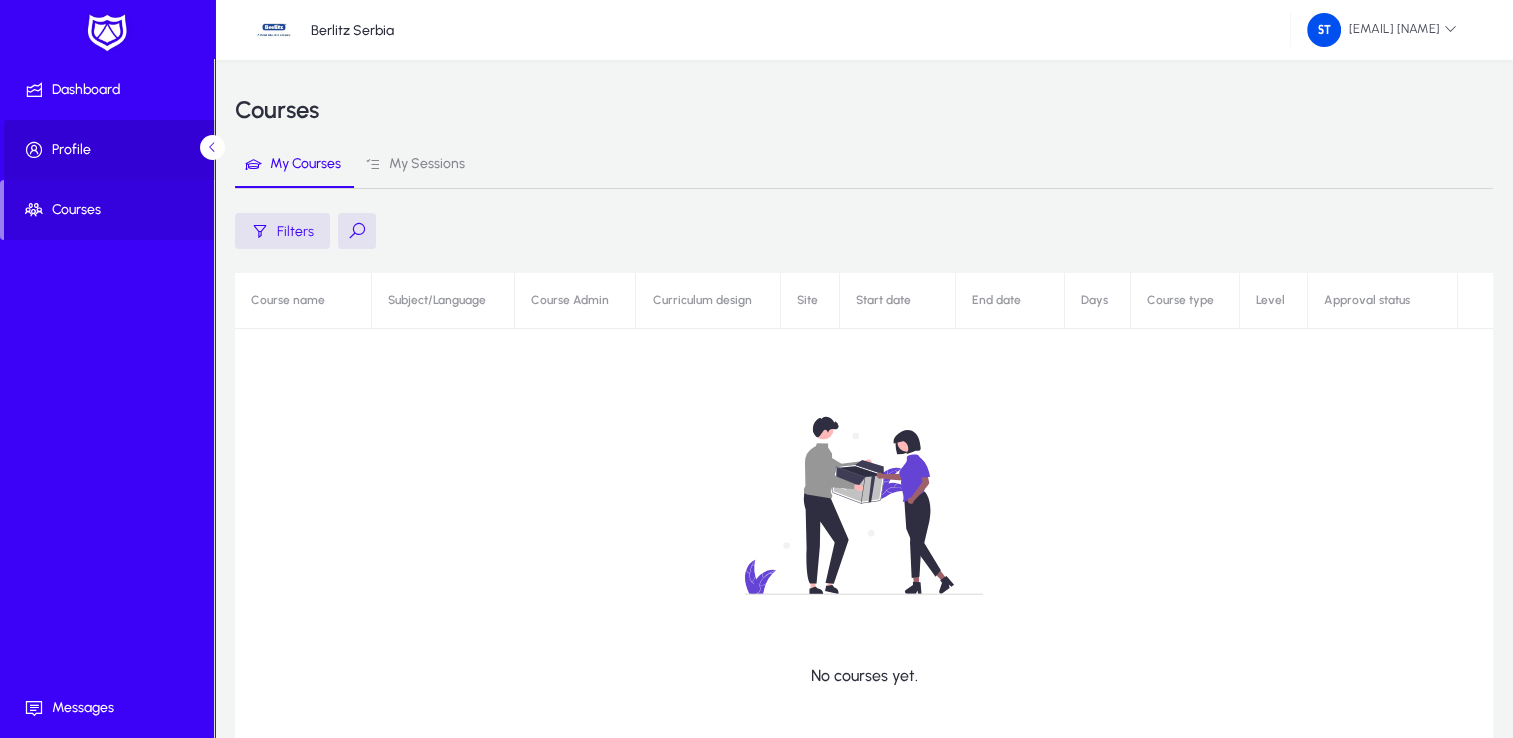 click on "Profile" 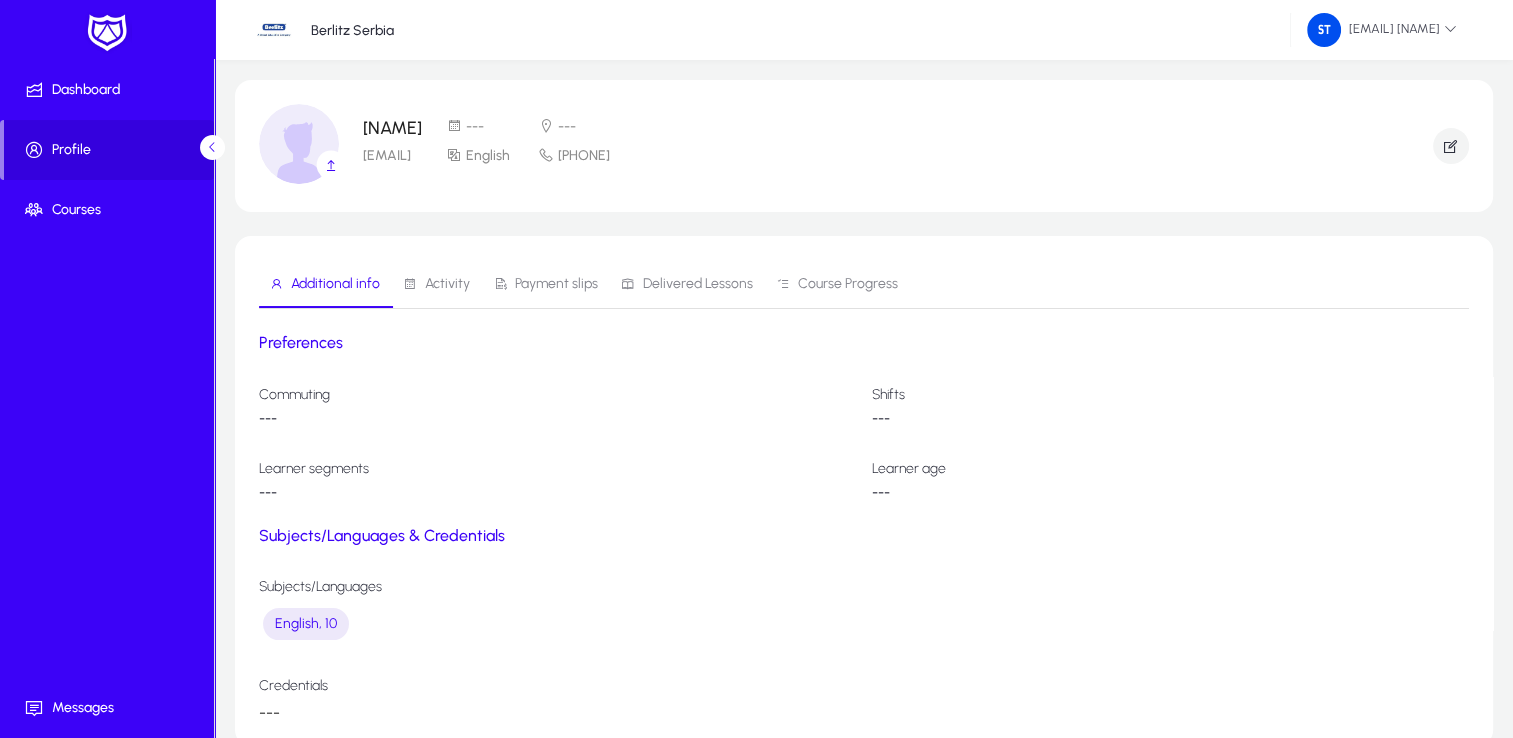 click on "Activity" at bounding box center [447, 284] 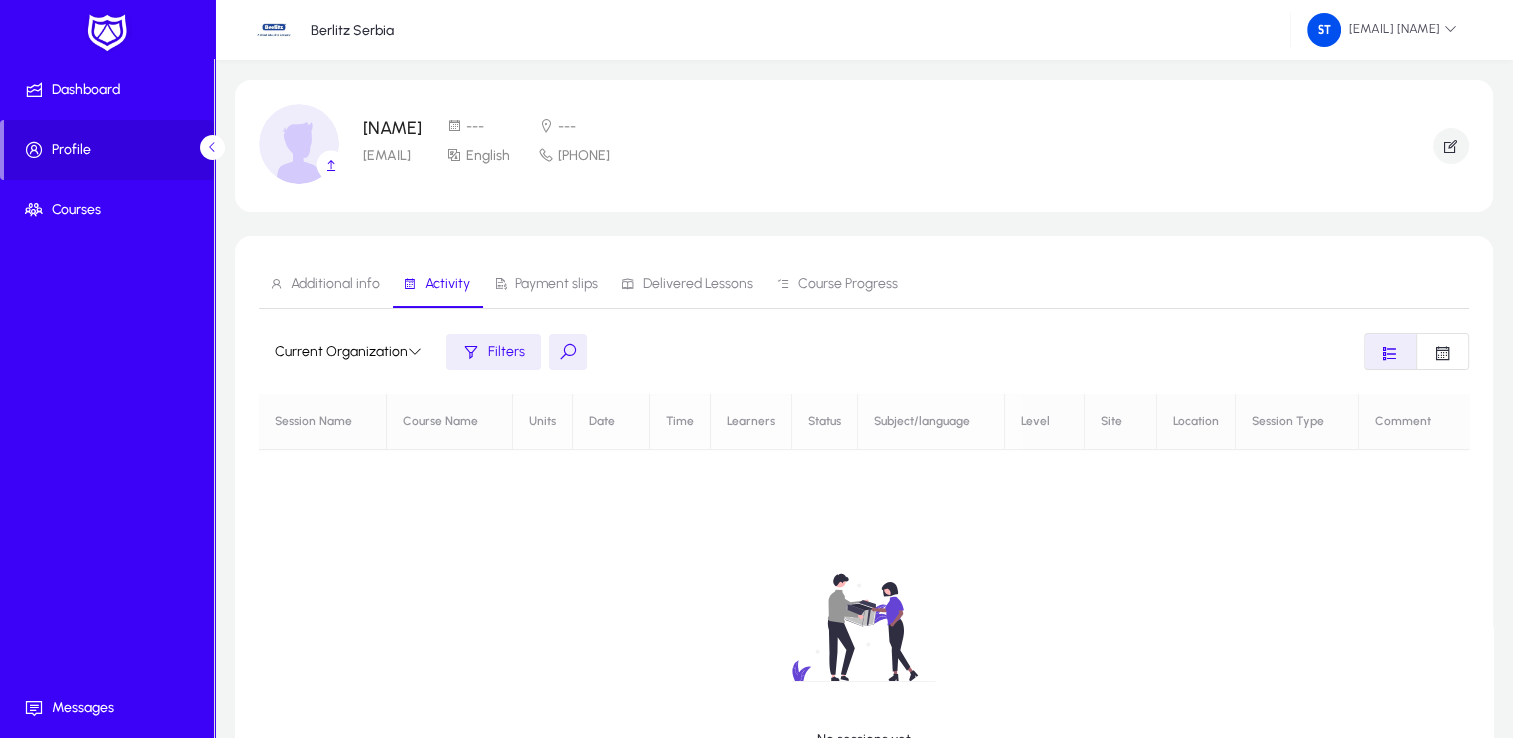 click on "Delivered Lessons" at bounding box center [687, 284] 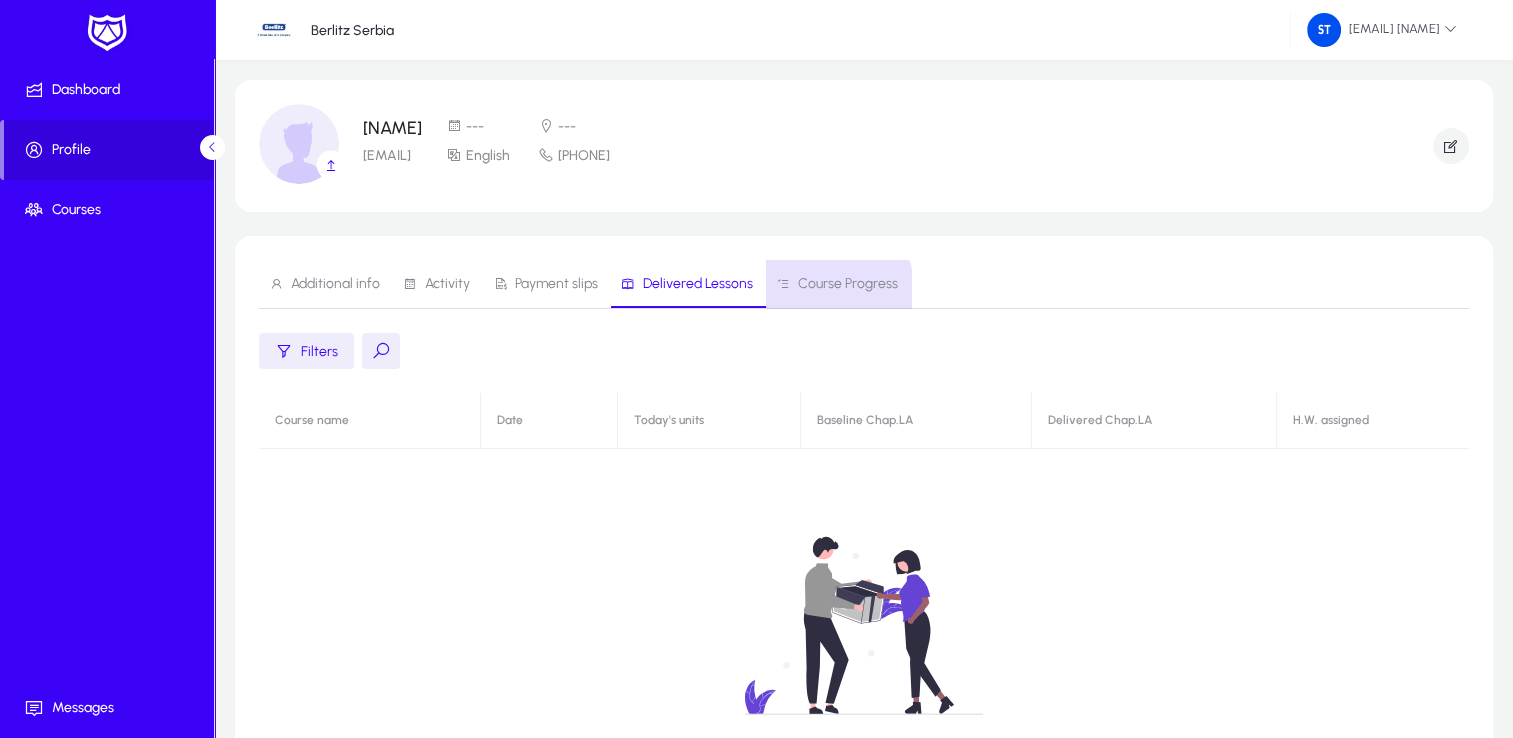 click on "Course Progress" at bounding box center (837, 284) 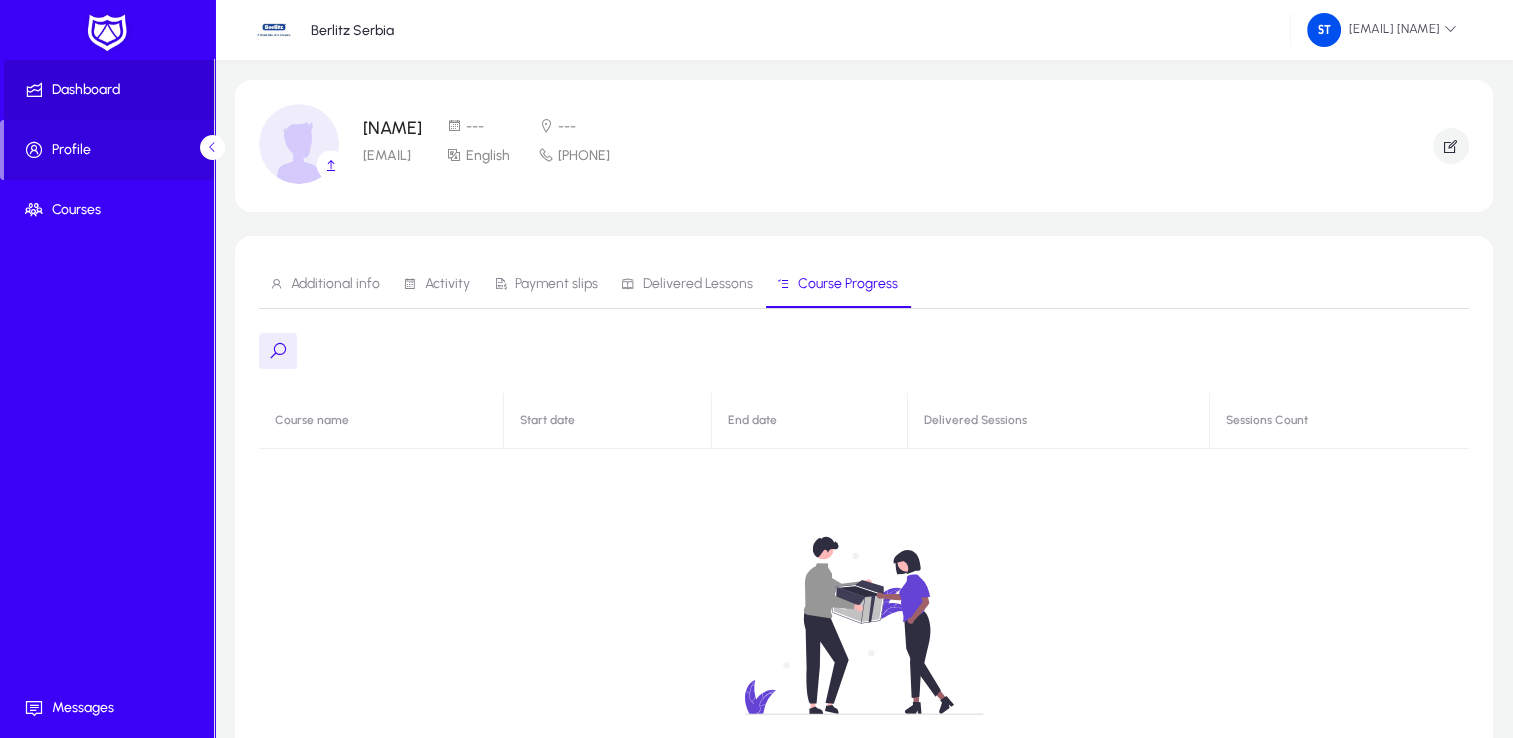 click on "Dashboard" 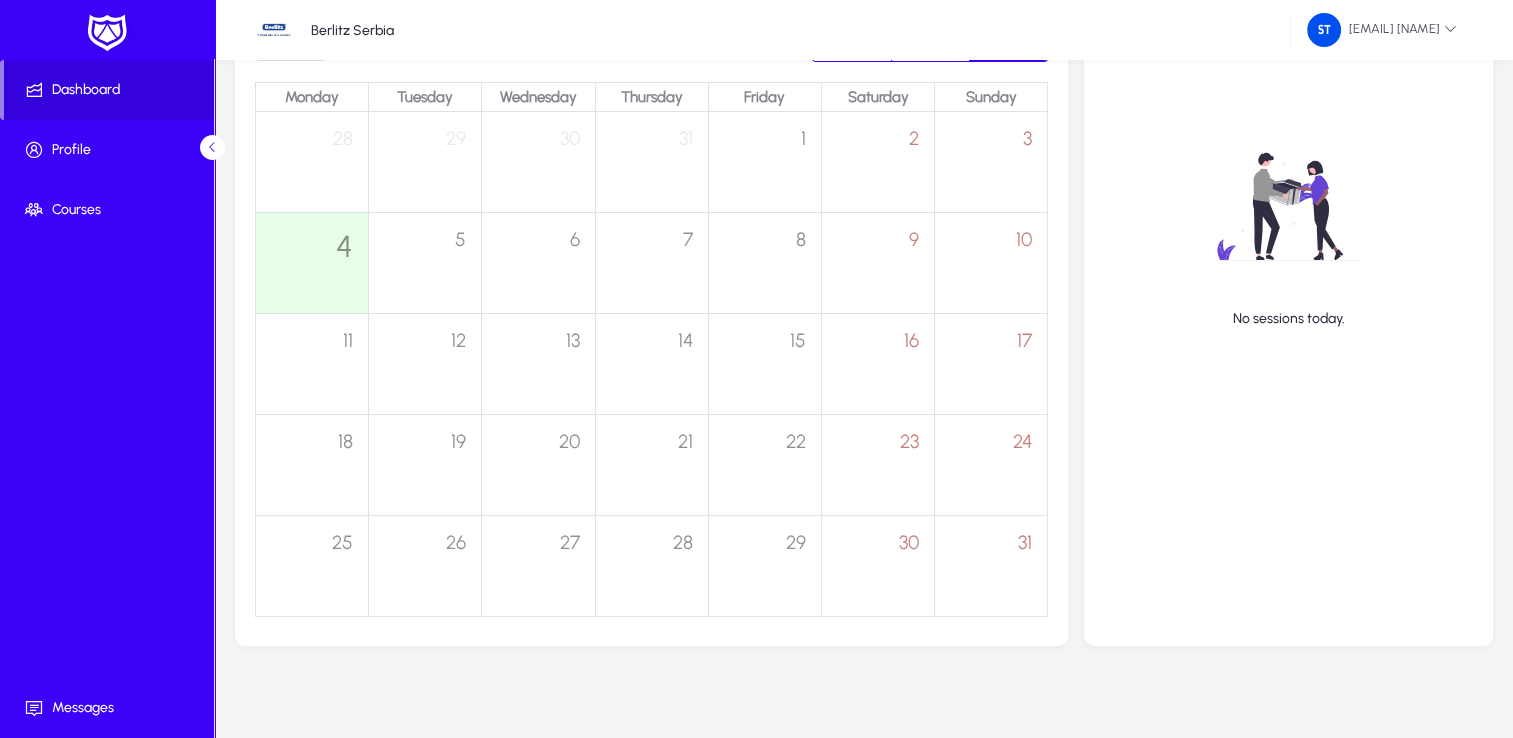 scroll, scrollTop: 436, scrollLeft: 0, axis: vertical 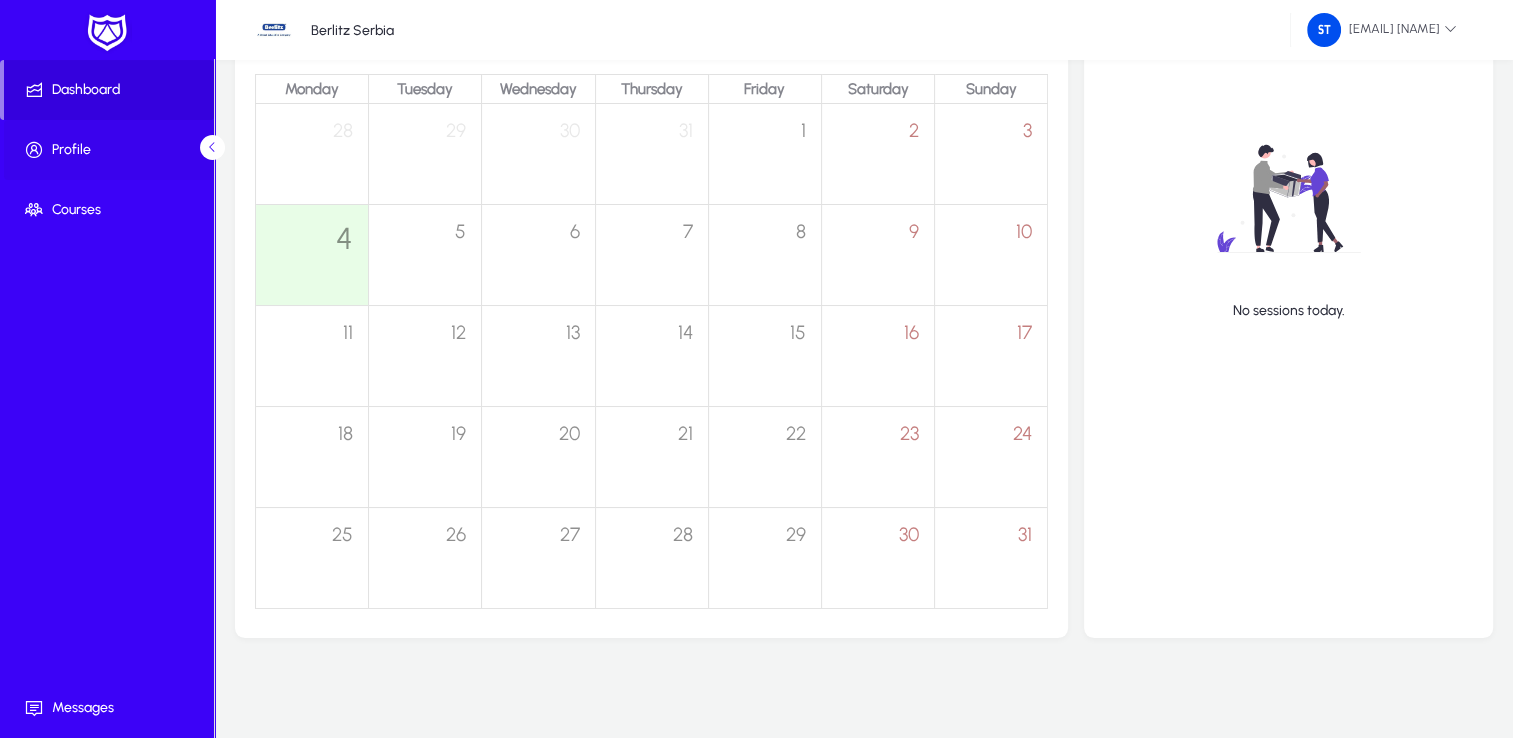click on "Profile" 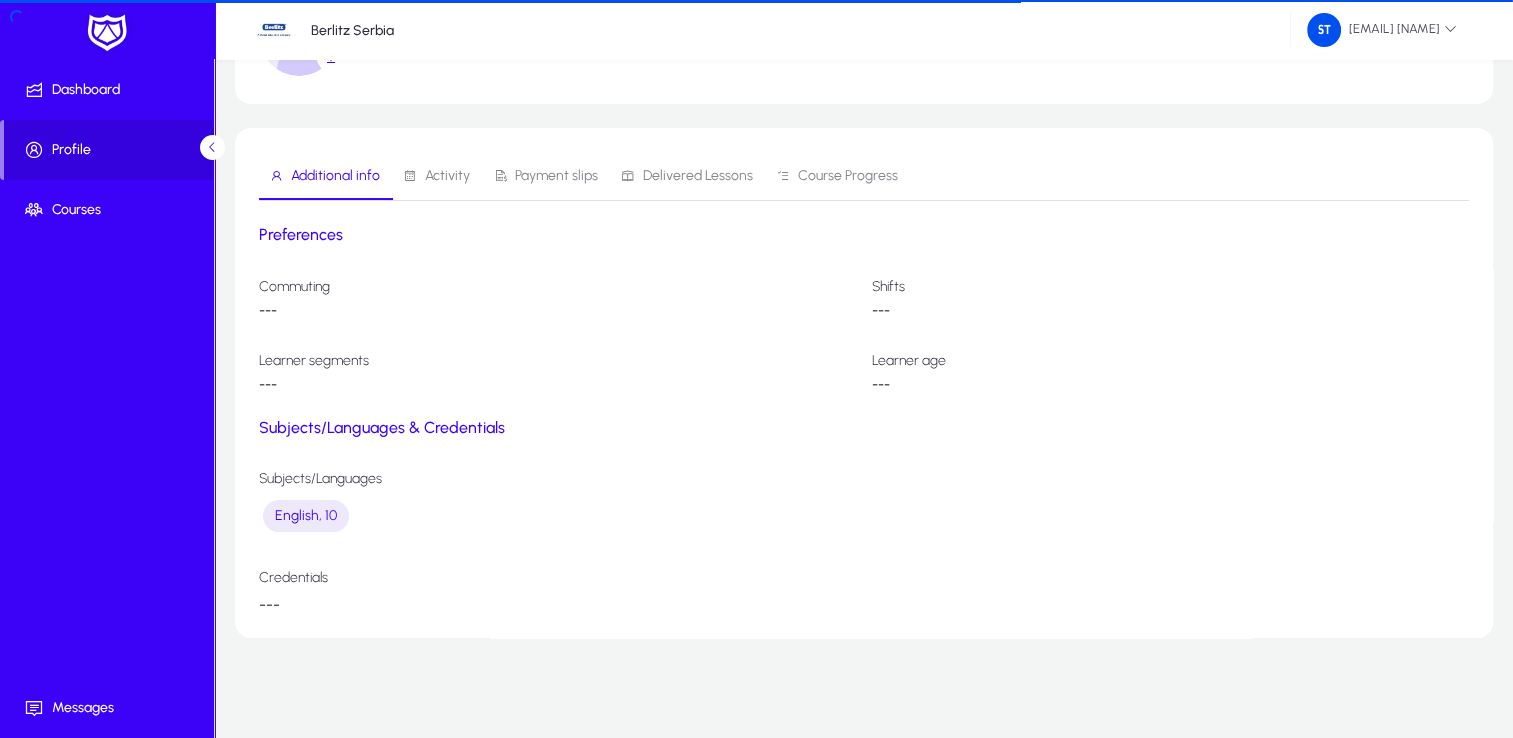 scroll, scrollTop: 107, scrollLeft: 0, axis: vertical 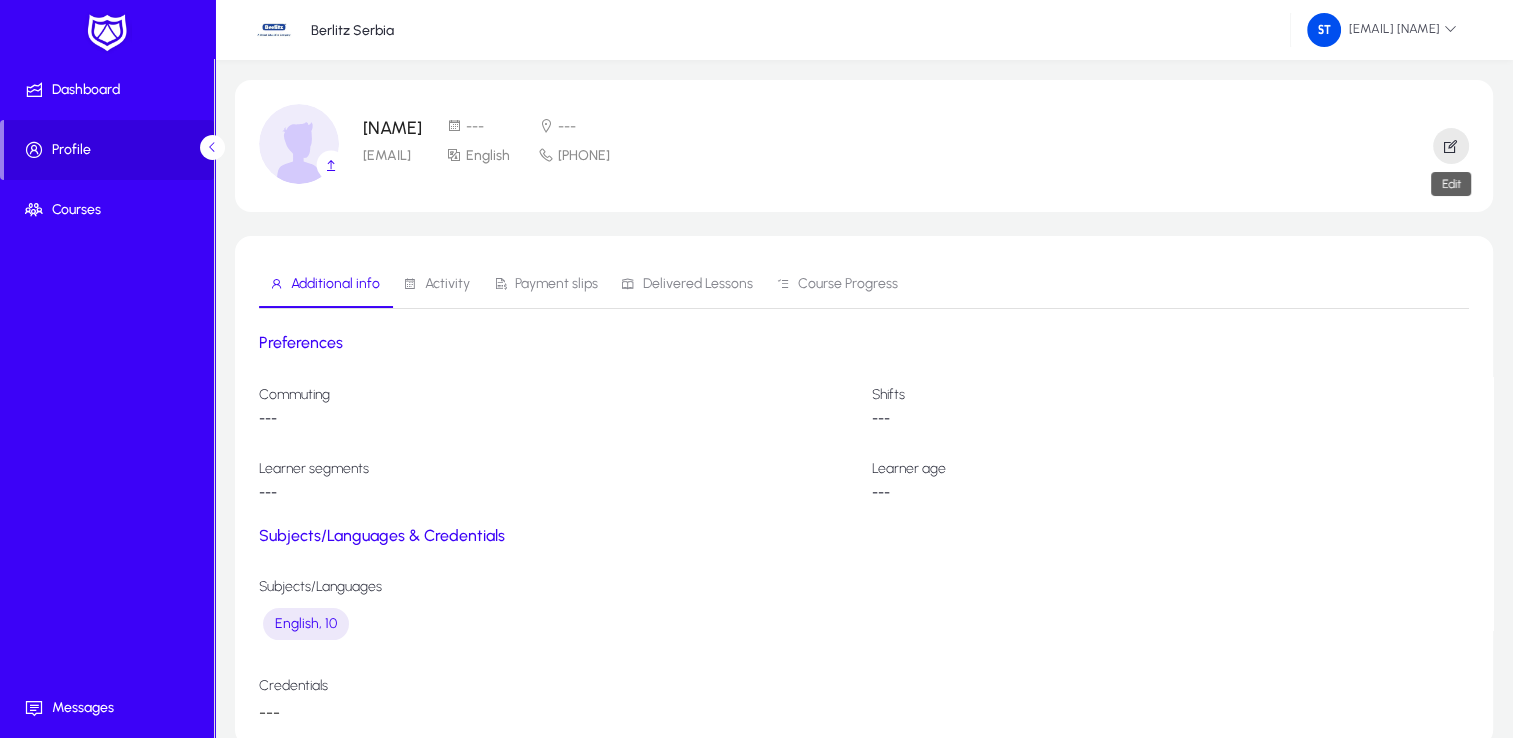click 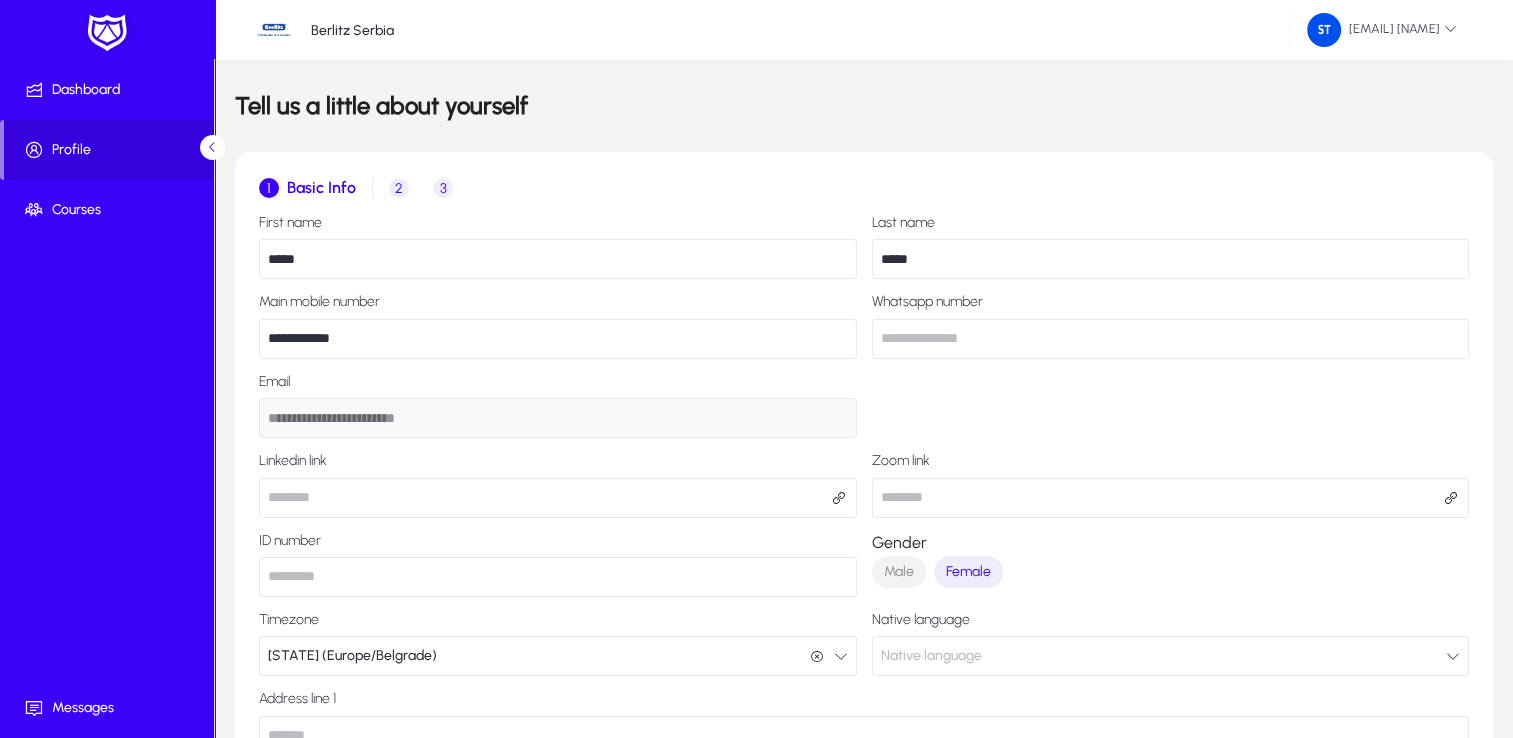 click on "2" at bounding box center [399, 188] 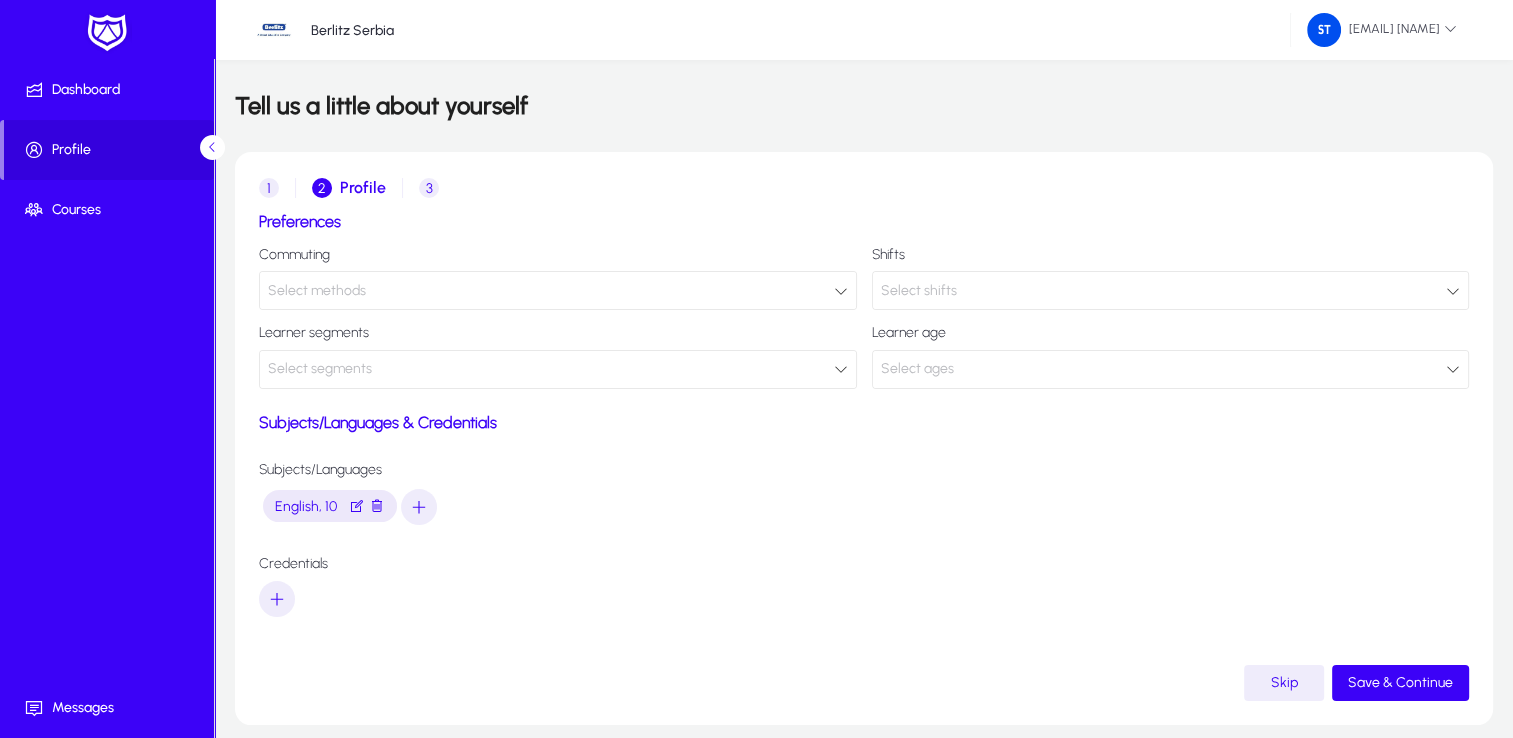 click on "3" at bounding box center [429, 188] 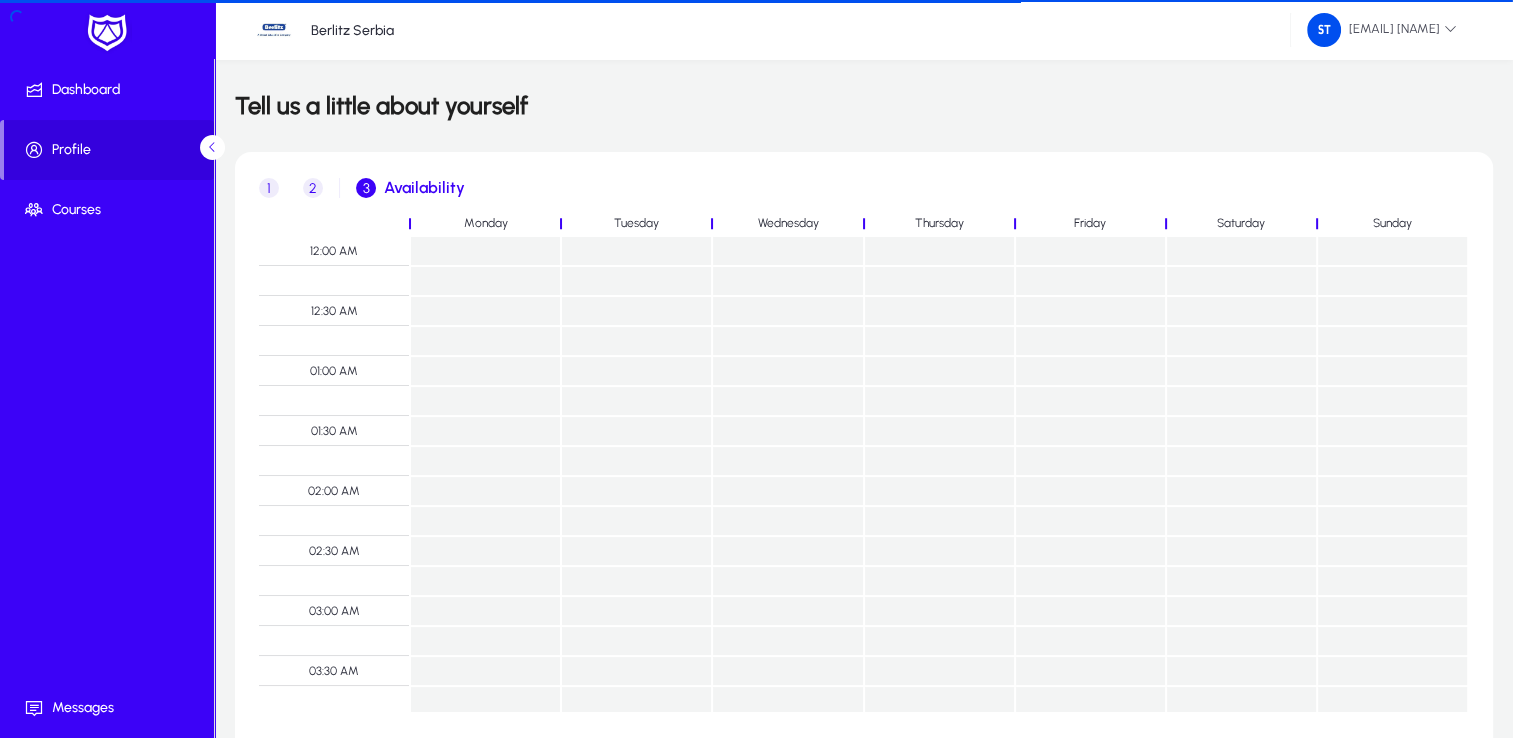 scroll, scrollTop: 181, scrollLeft: 0, axis: vertical 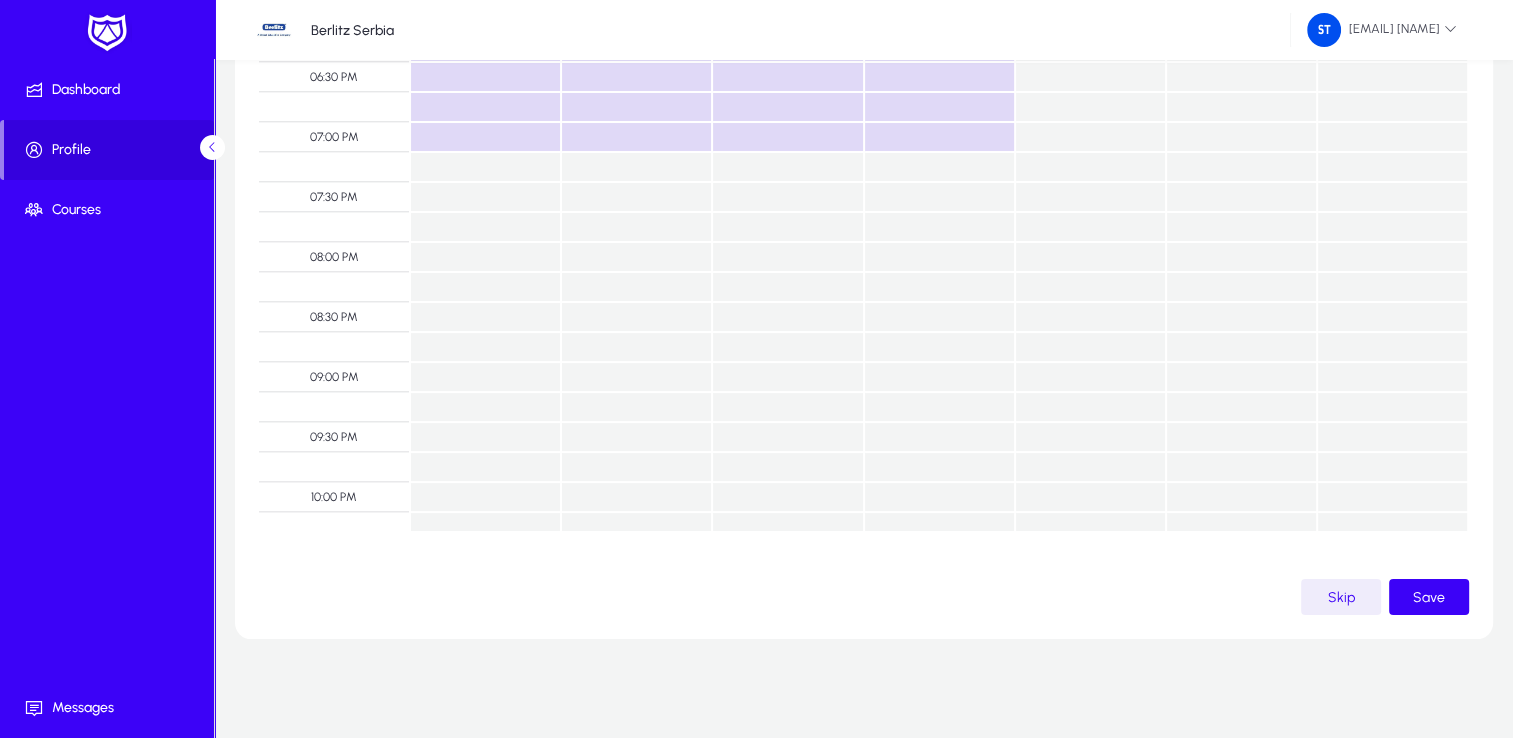 drag, startPoint x: 420, startPoint y: 292, endPoint x: 762, endPoint y: 222, distance: 349.09024 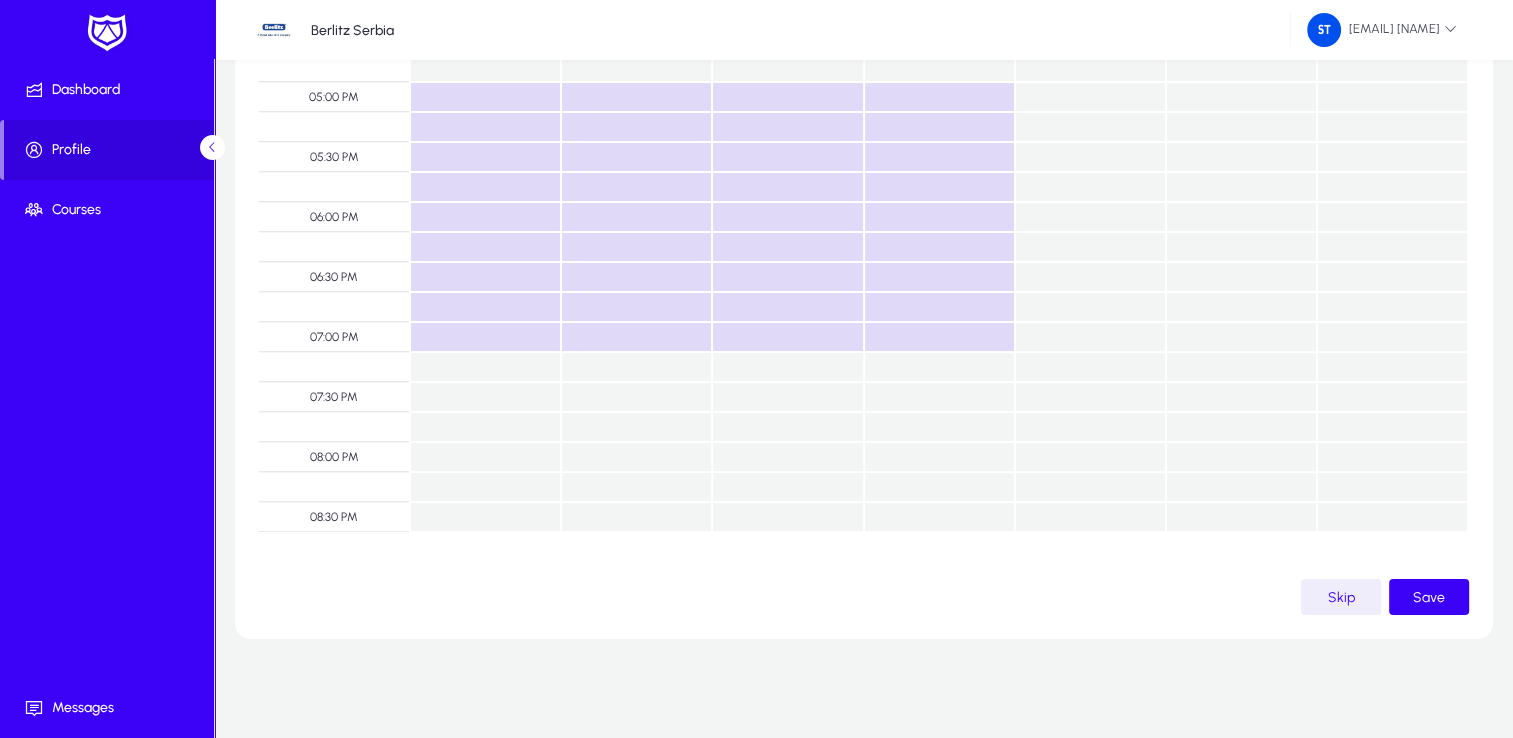 scroll, scrollTop: 1913, scrollLeft: 0, axis: vertical 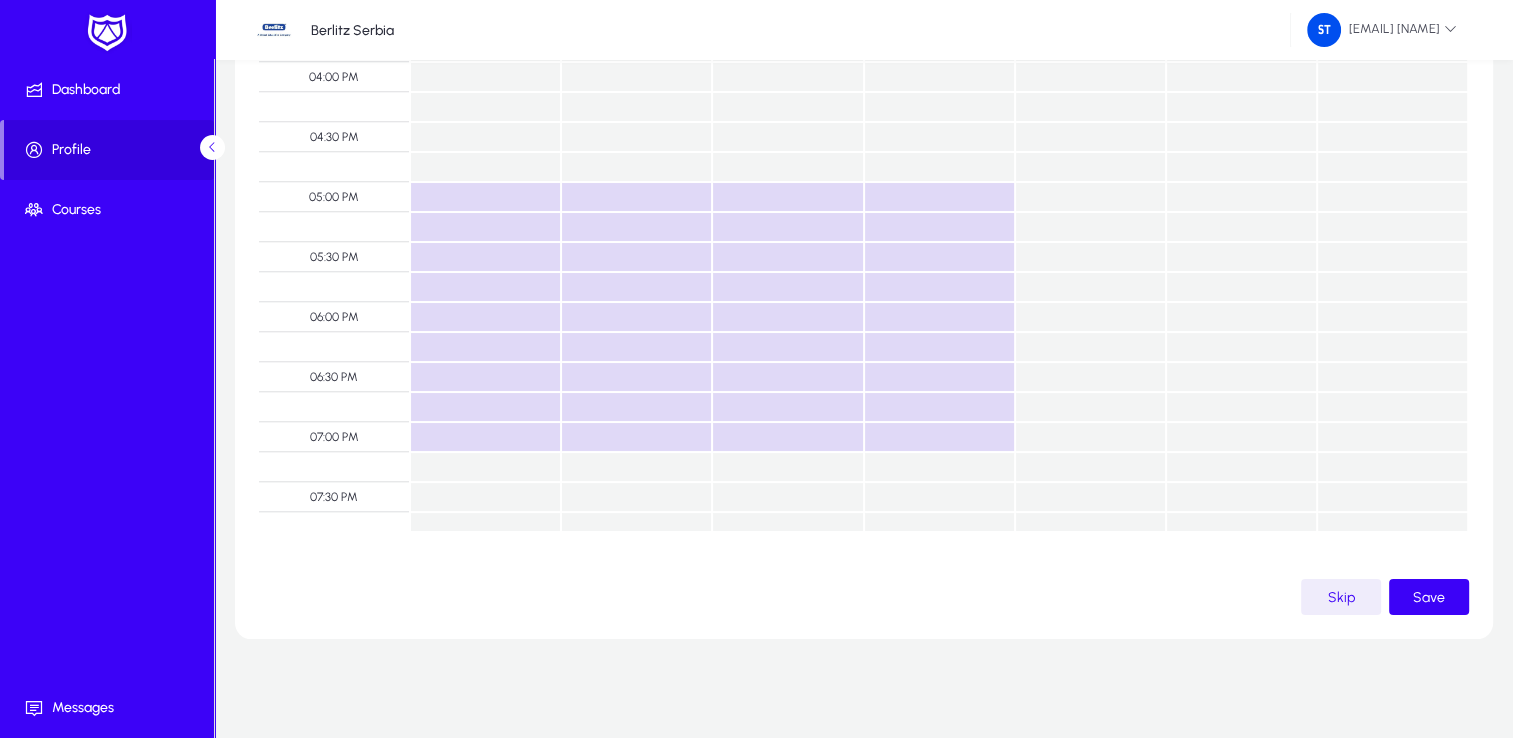 click at bounding box center [787, 287] 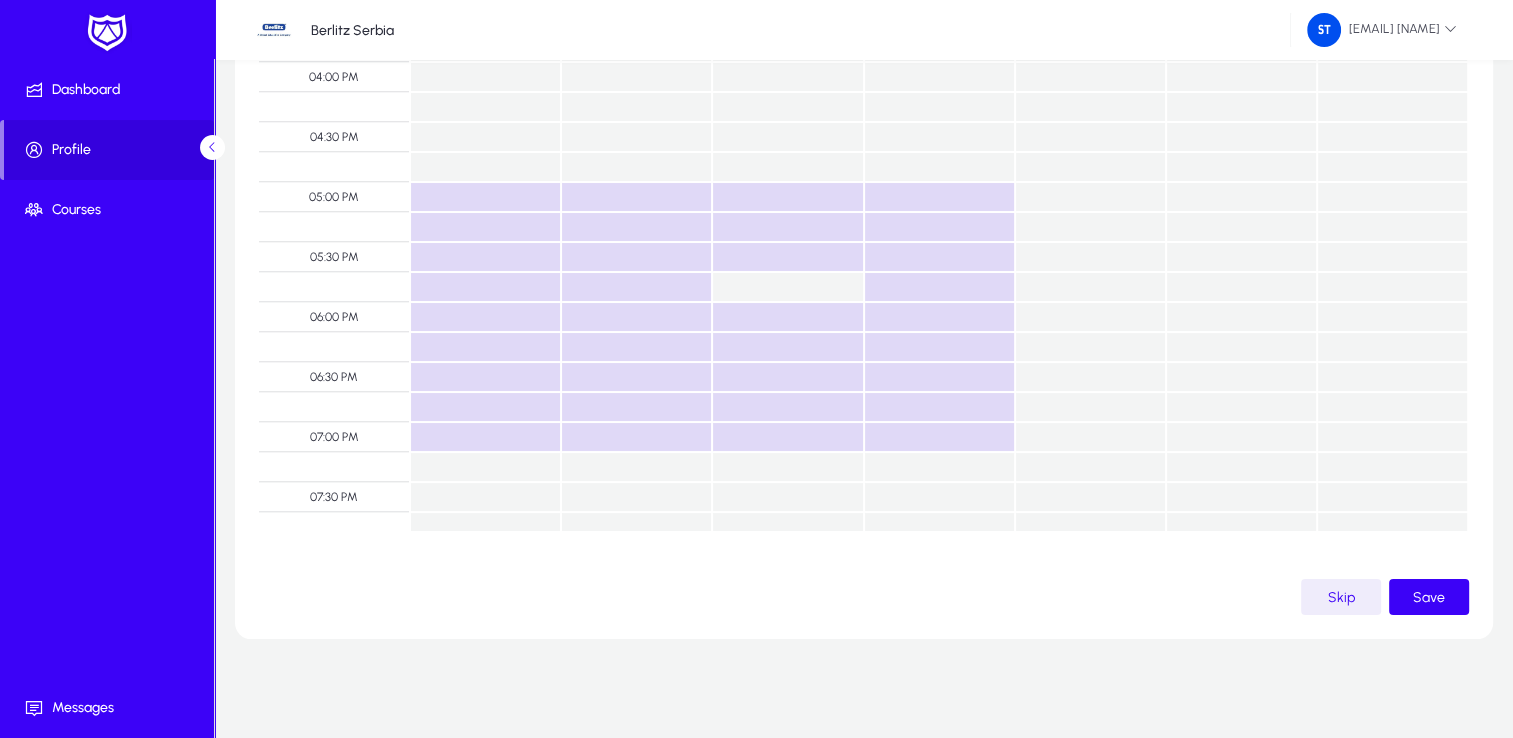 click at bounding box center (636, 227) 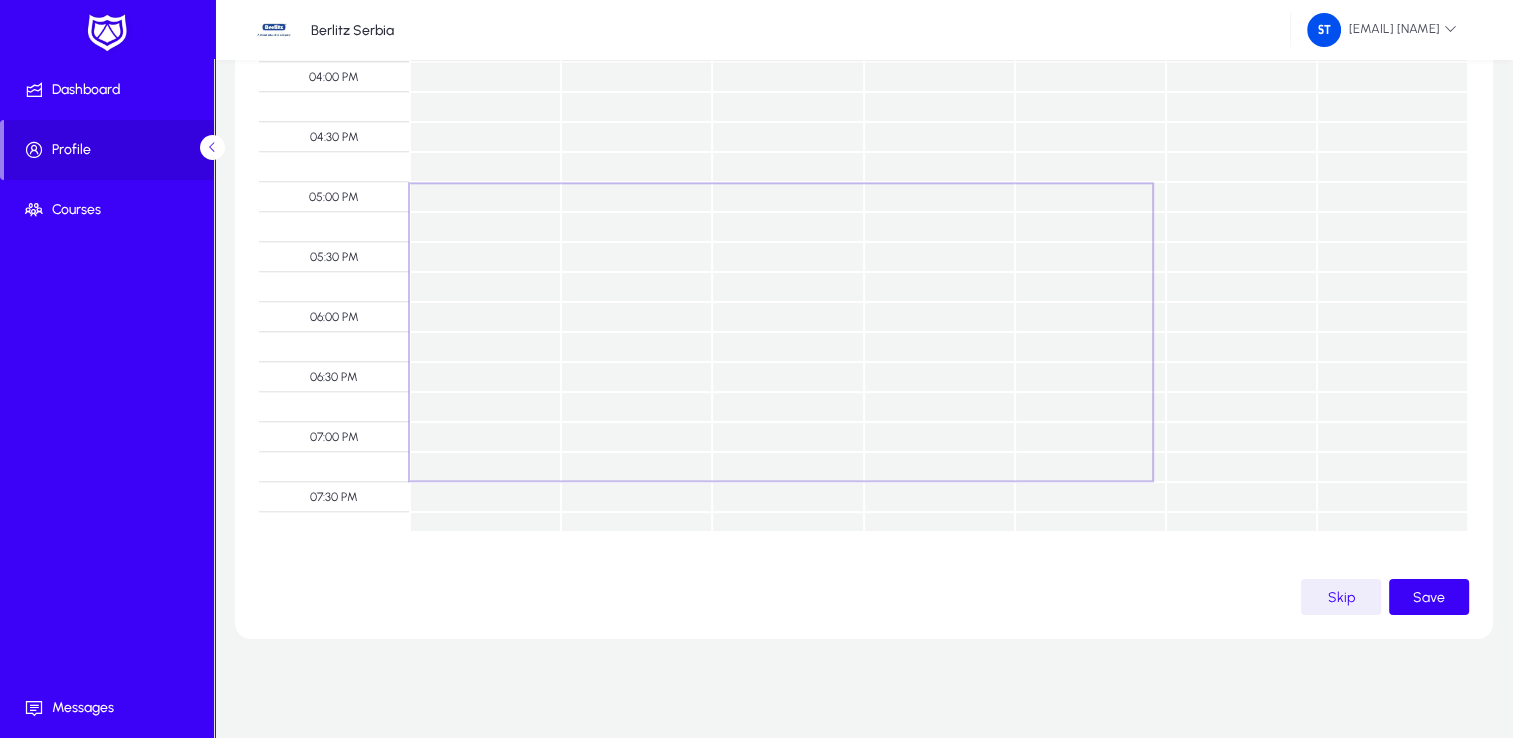 drag, startPoint x: 529, startPoint y: 195, endPoint x: 1081, endPoint y: 453, distance: 609.3176 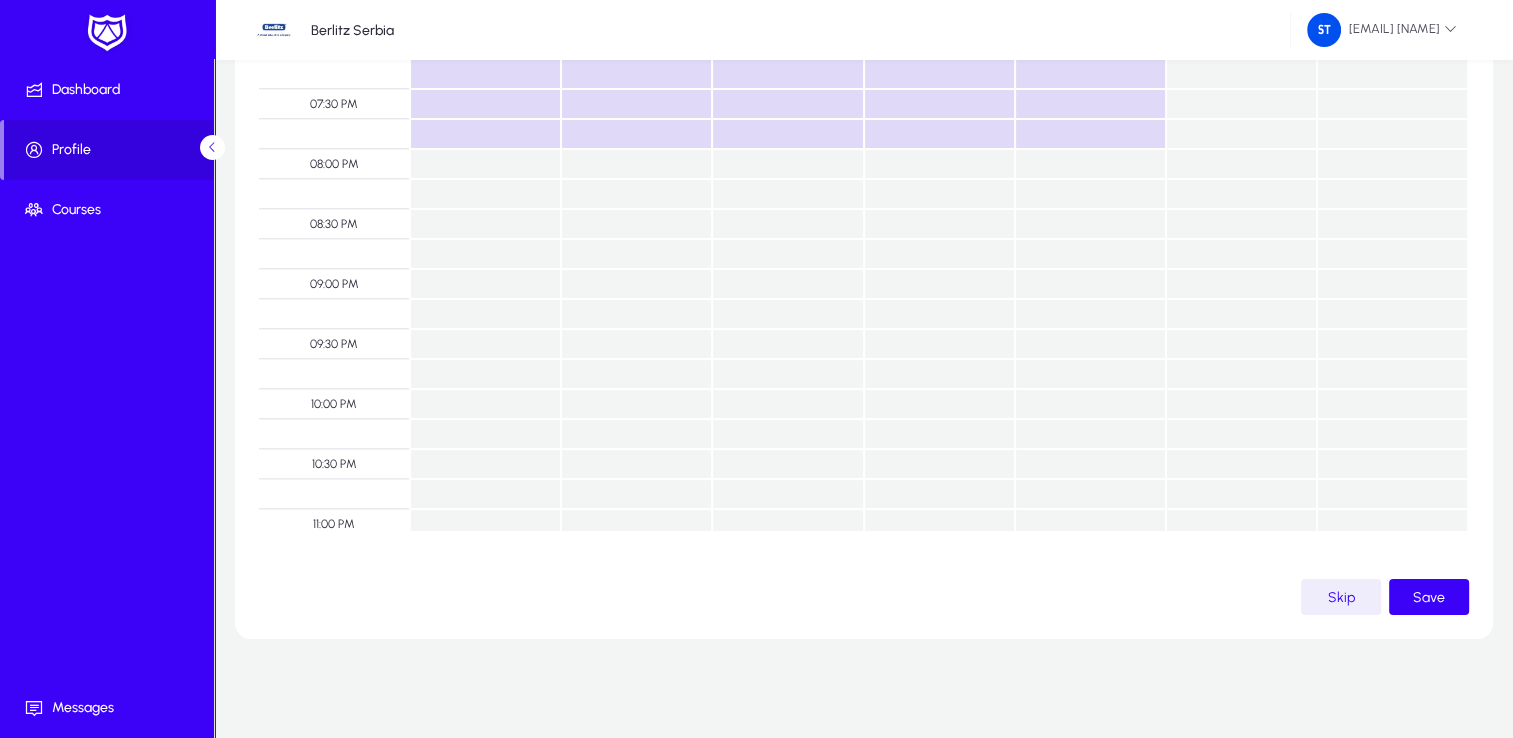 scroll, scrollTop: 2313, scrollLeft: 0, axis: vertical 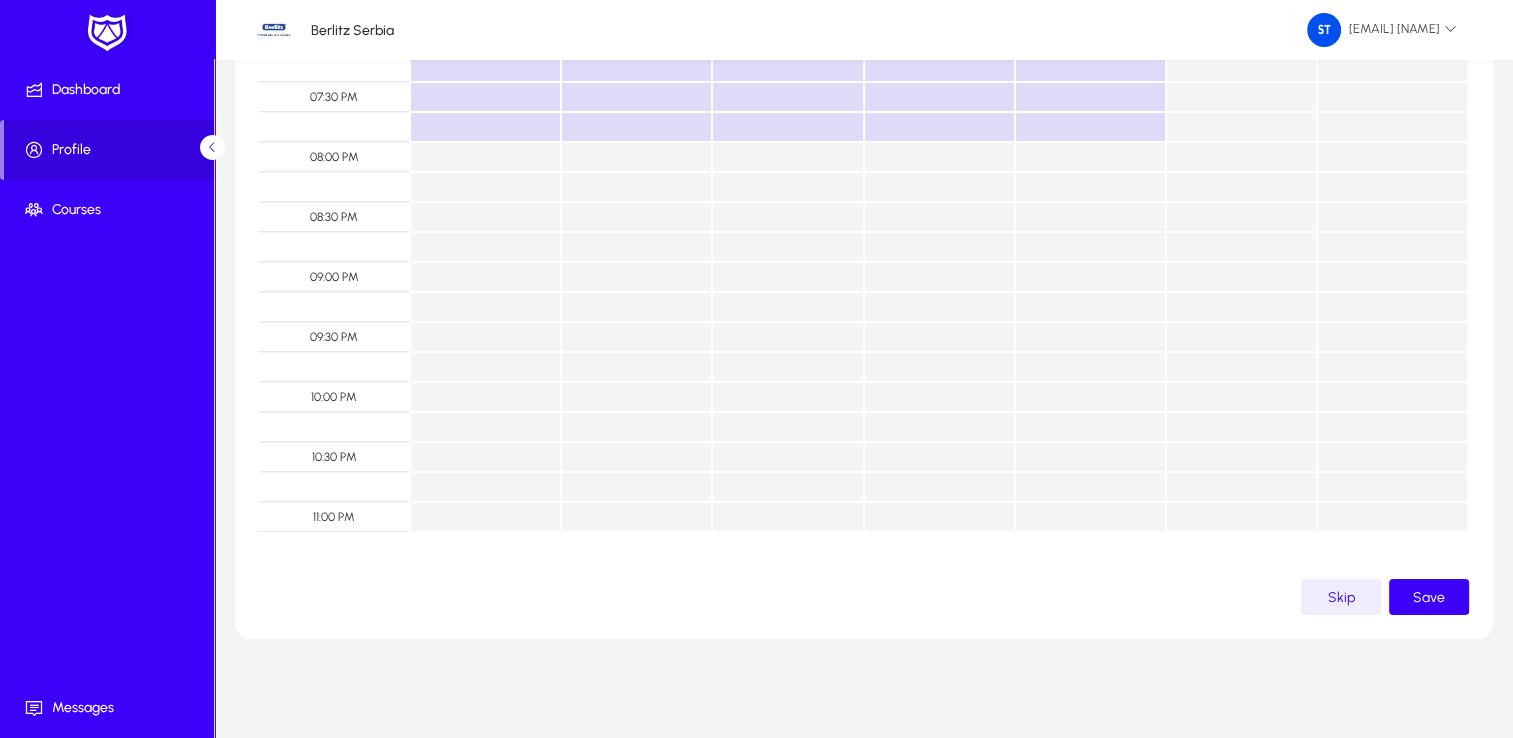 drag, startPoint x: 456, startPoint y: 194, endPoint x: 1048, endPoint y: 246, distance: 594.2794 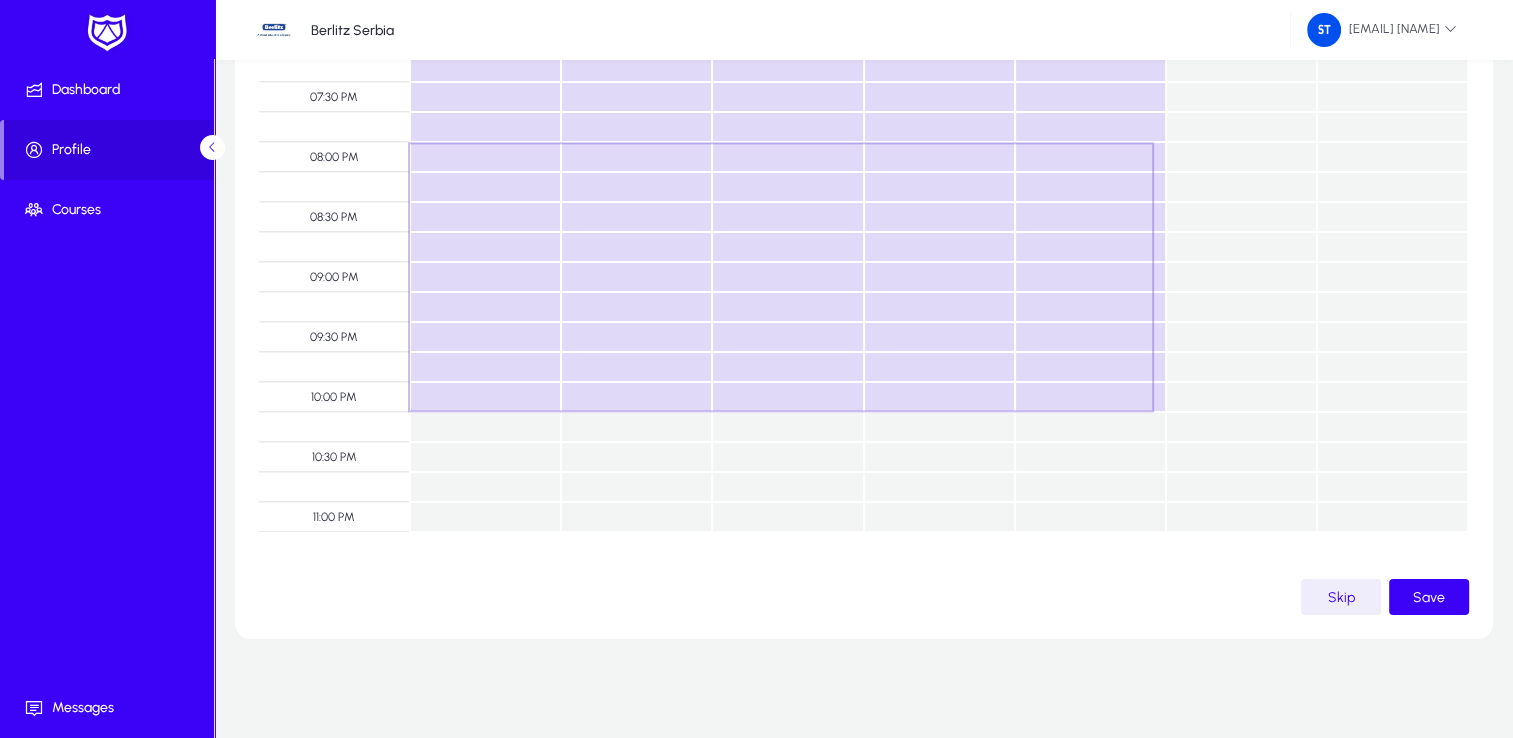 drag, startPoint x: 467, startPoint y: 160, endPoint x: 1057, endPoint y: 386, distance: 631.8038 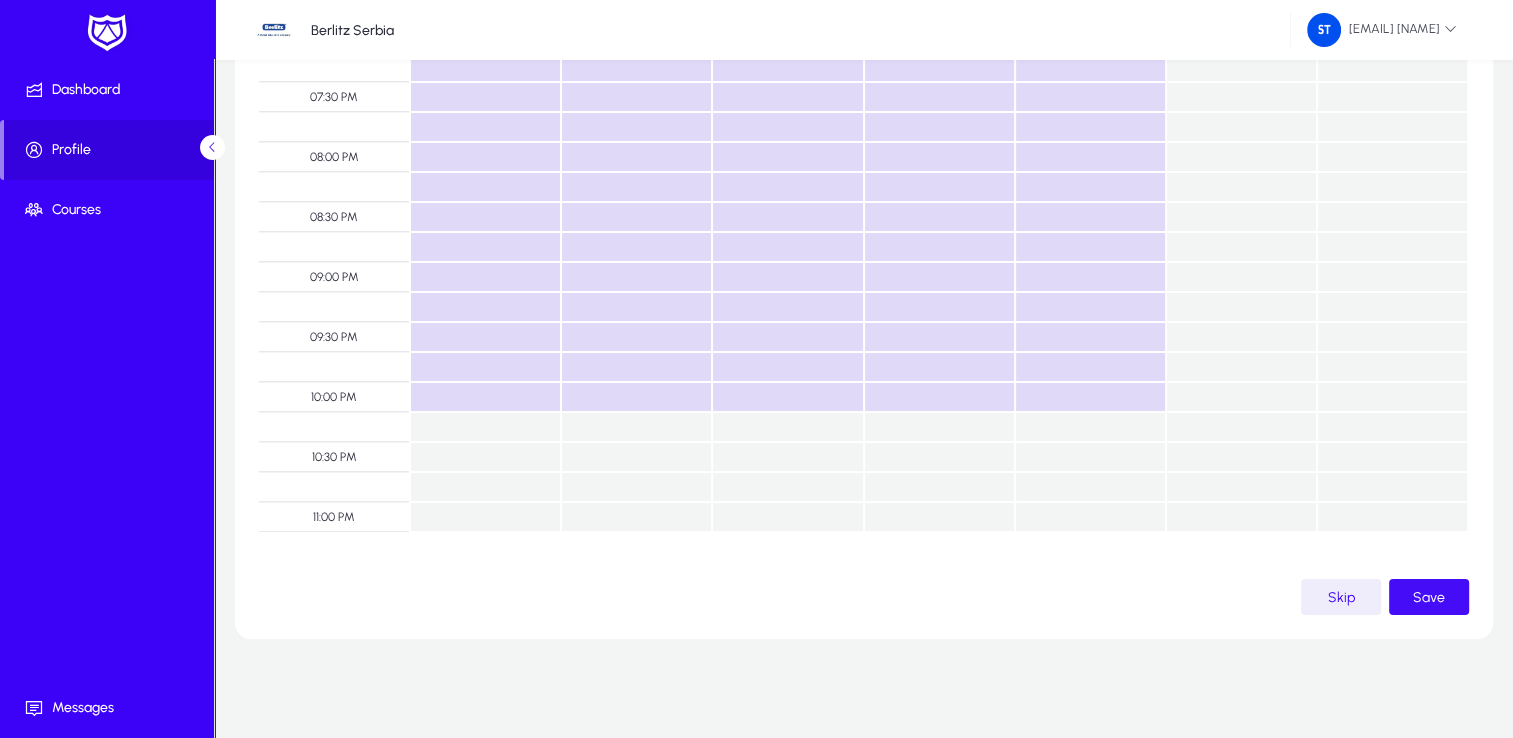 click 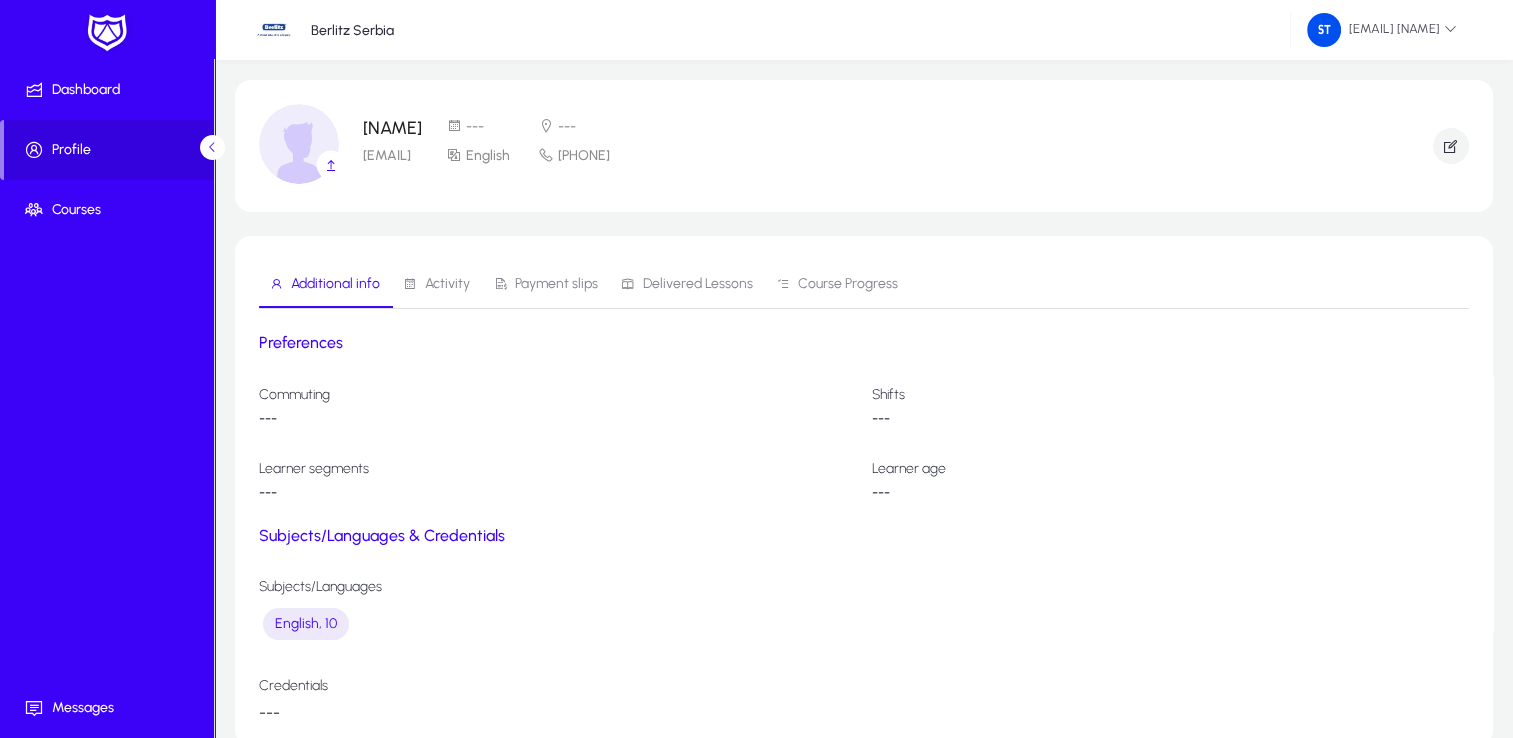 scroll, scrollTop: 0, scrollLeft: 0, axis: both 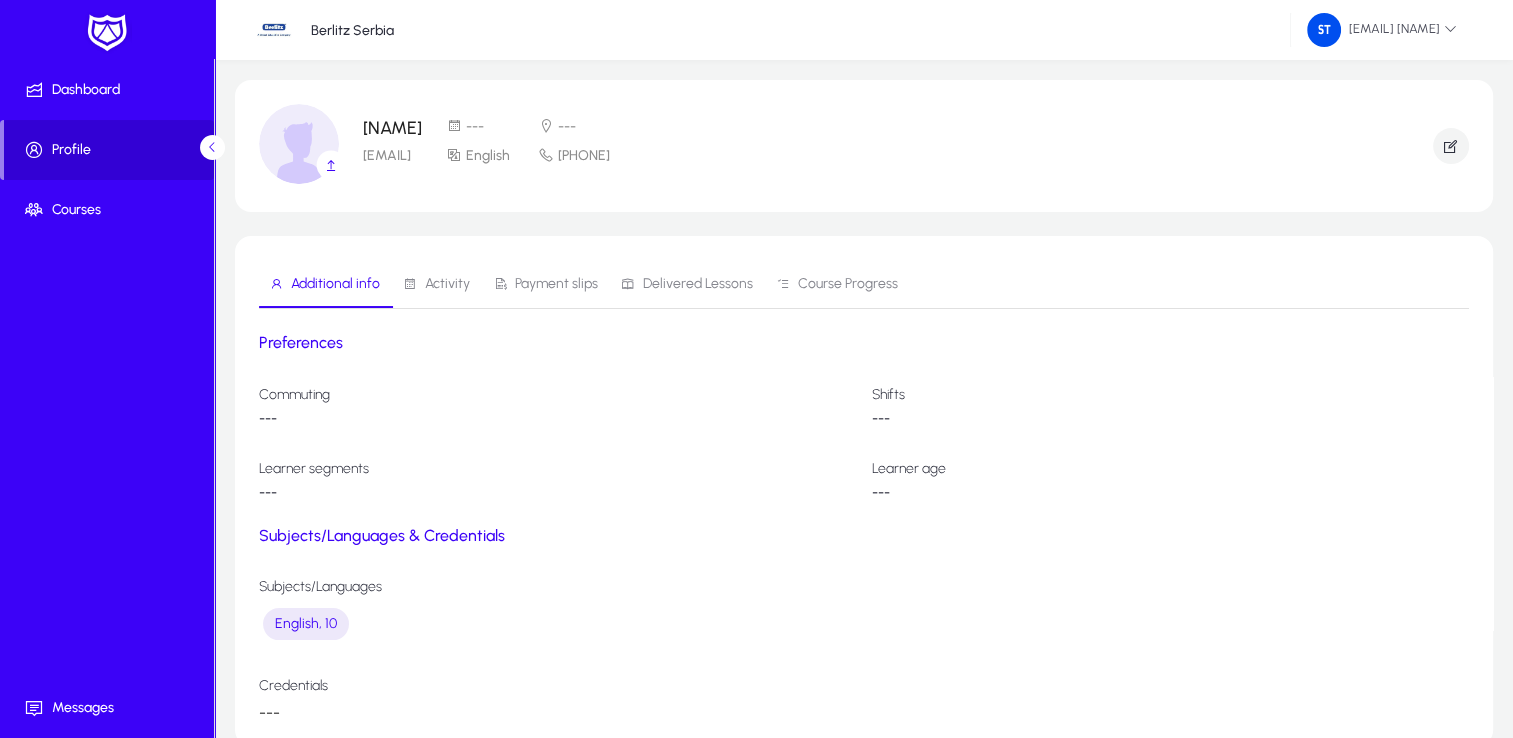 click on "Profile" 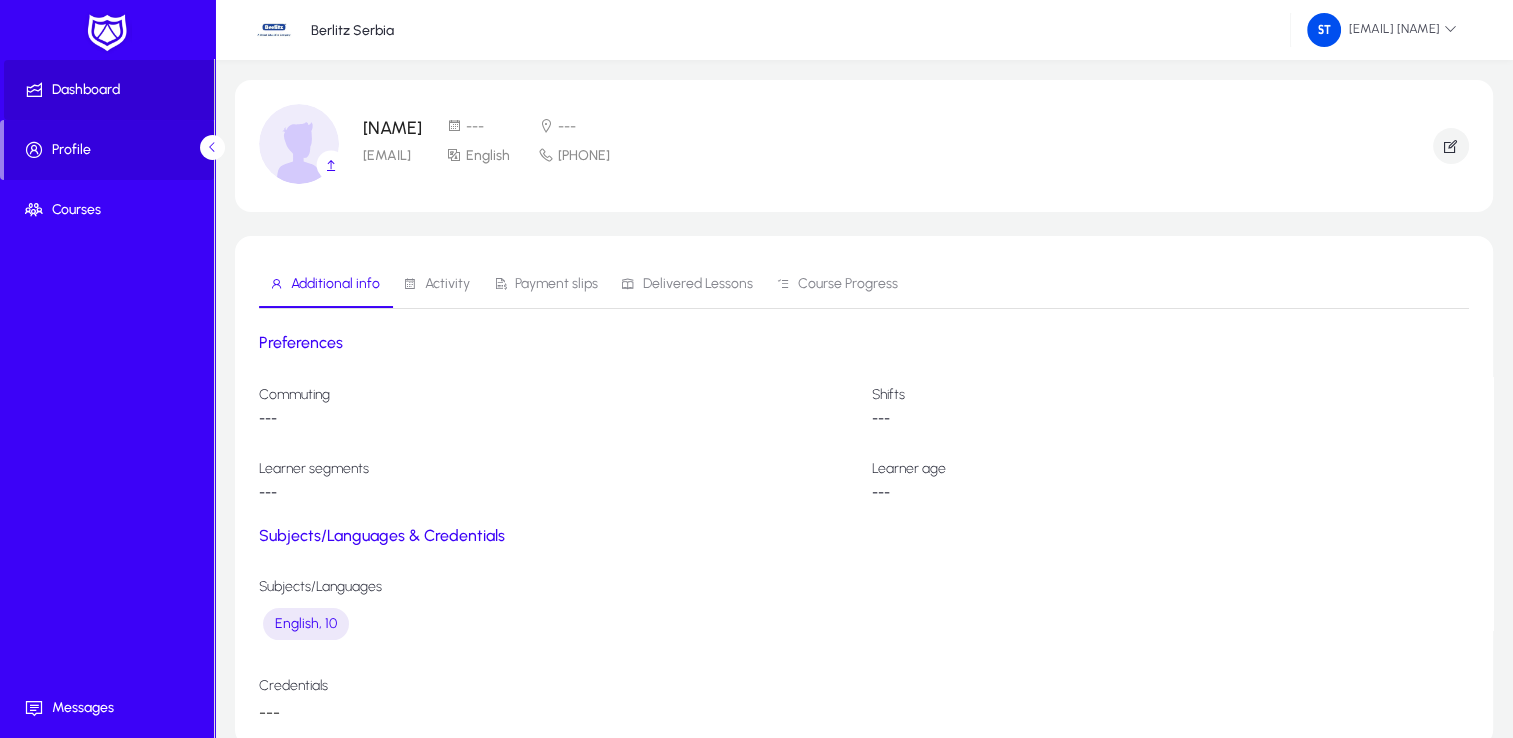 click on "Dashboard" 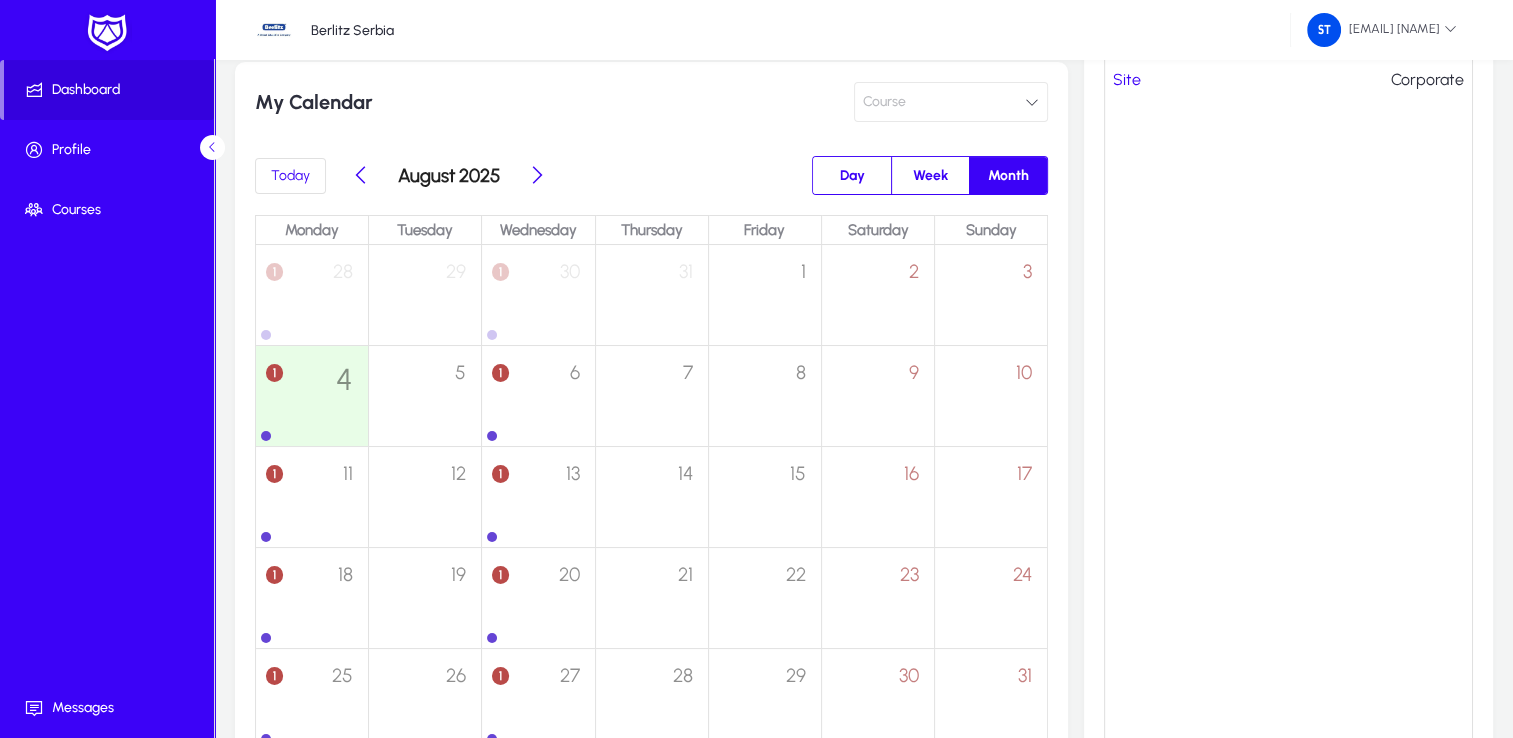 scroll, scrollTop: 300, scrollLeft: 0, axis: vertical 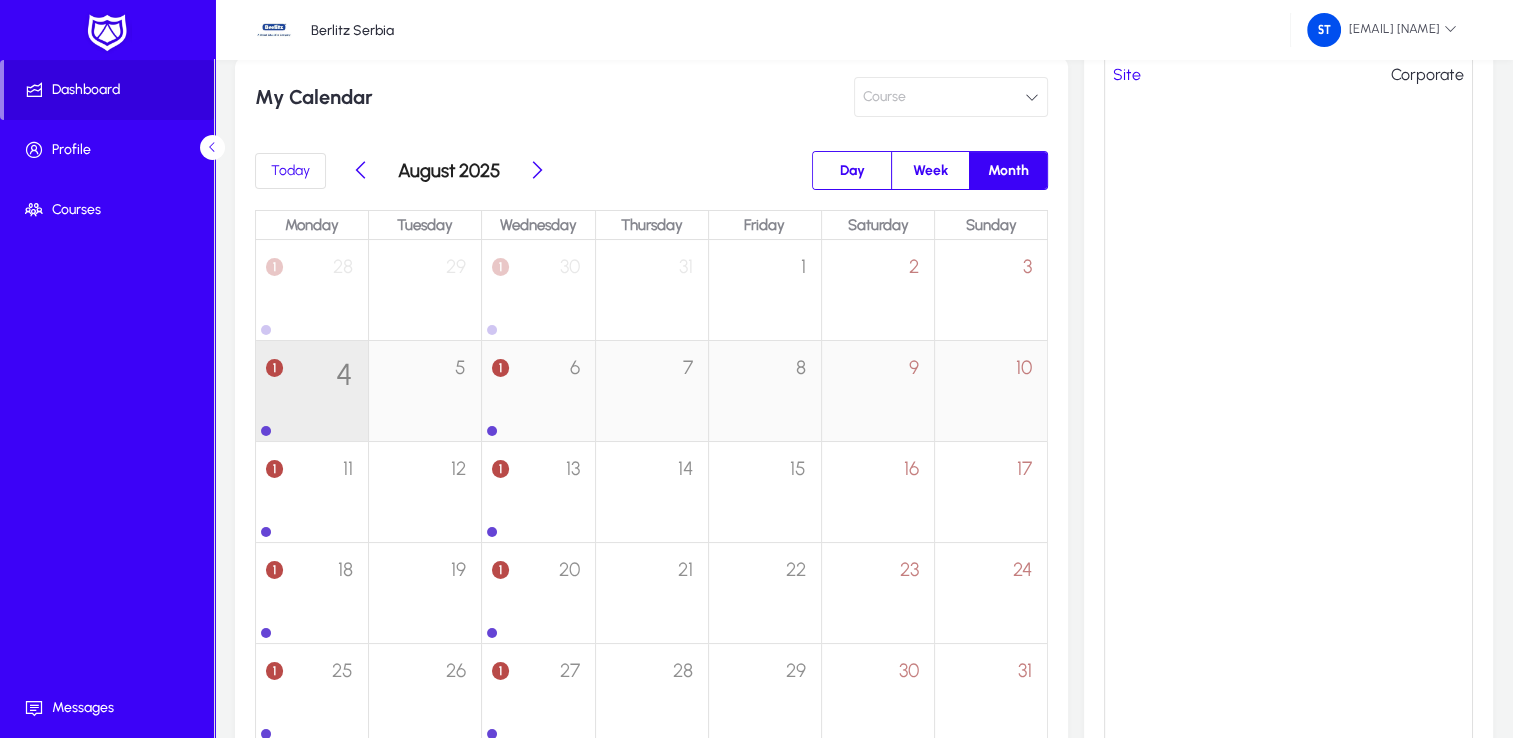 click on "1" 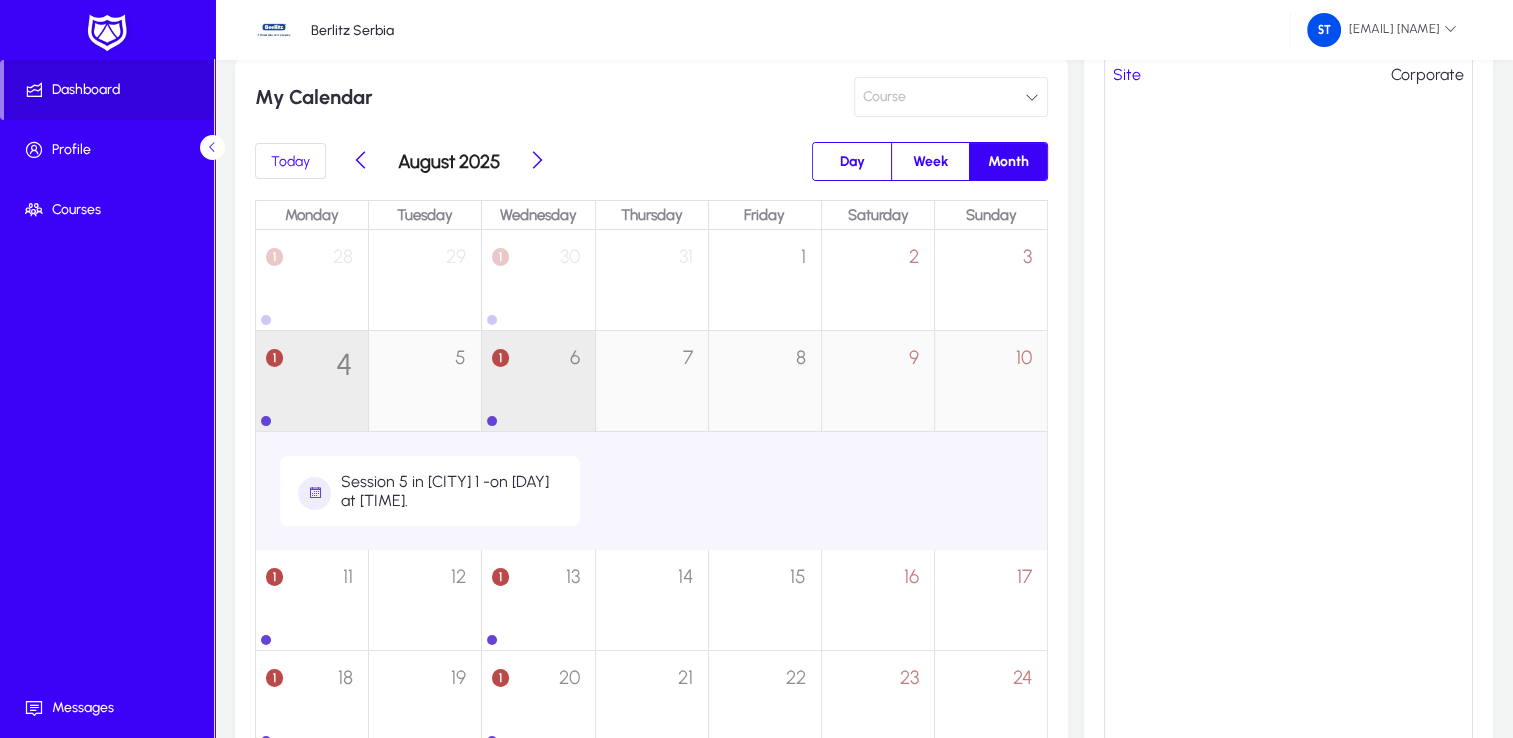 click on "1 6" 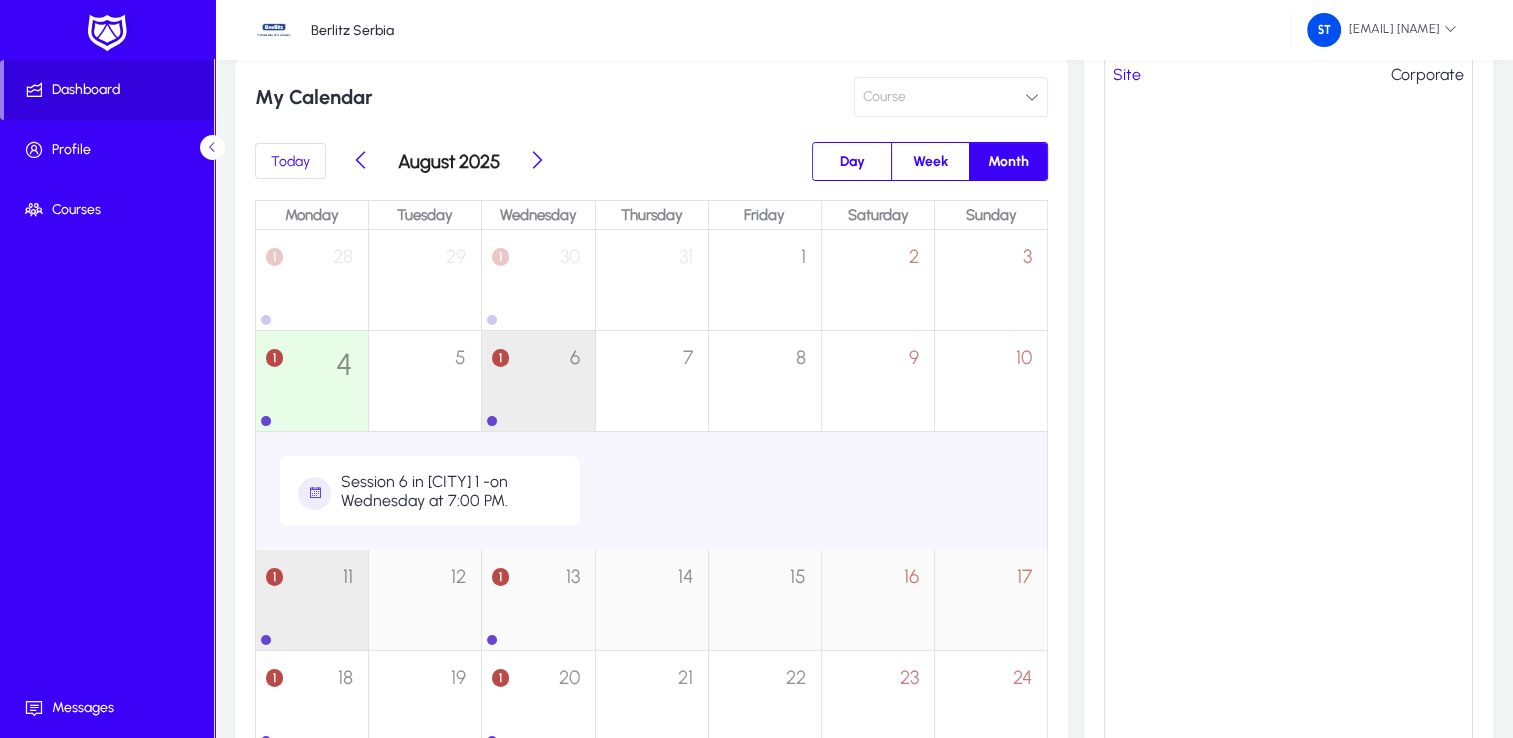 click on "1 11" 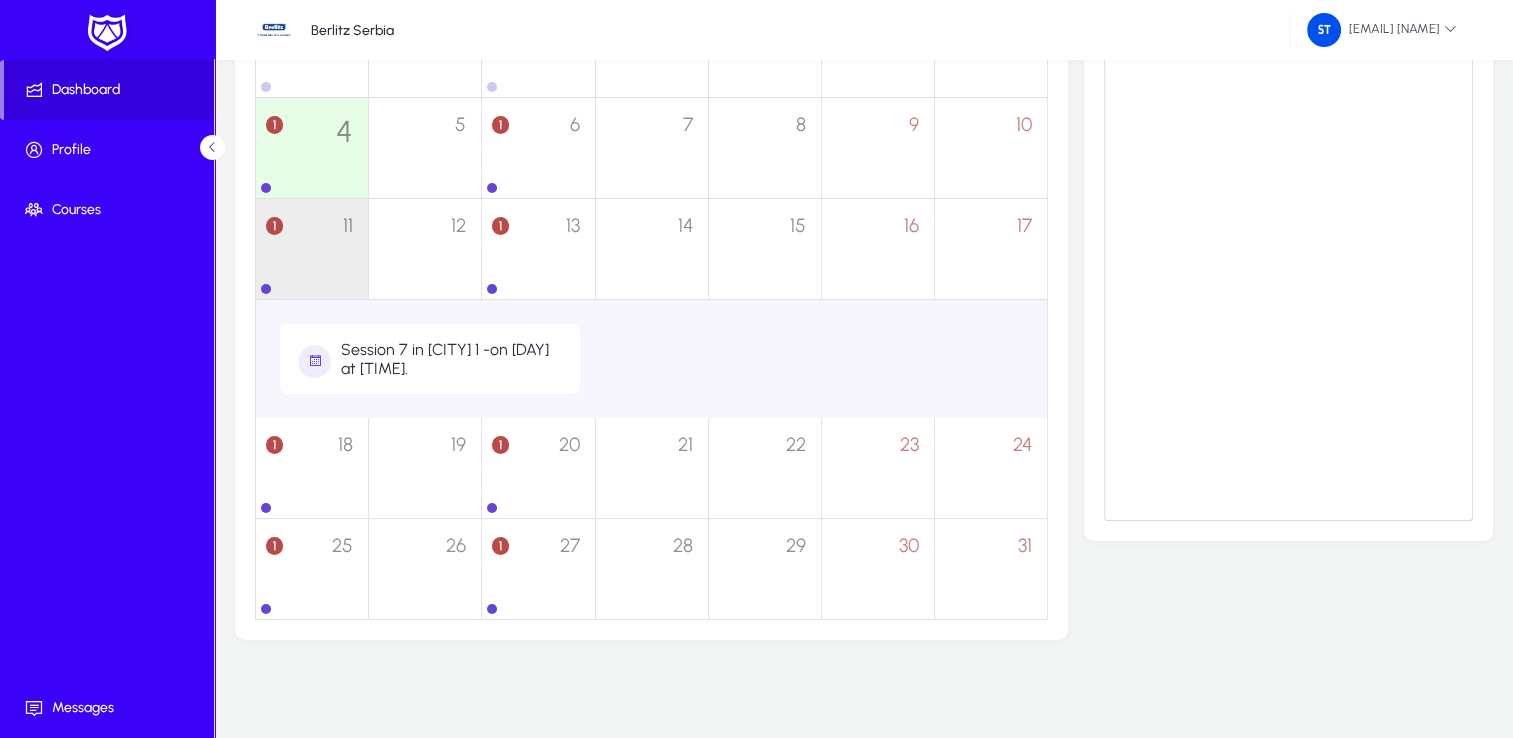 scroll, scrollTop: 535, scrollLeft: 0, axis: vertical 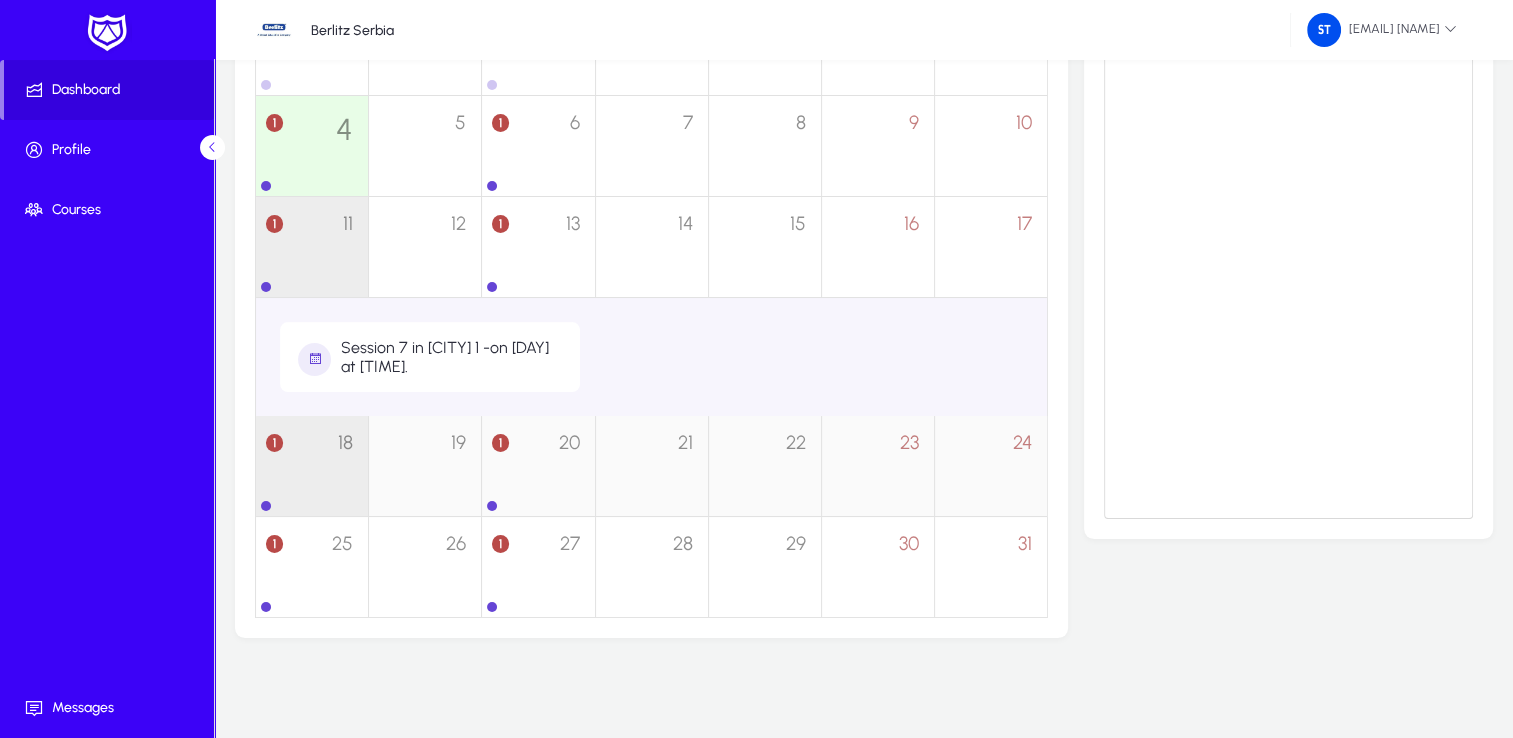 click on "1 18" 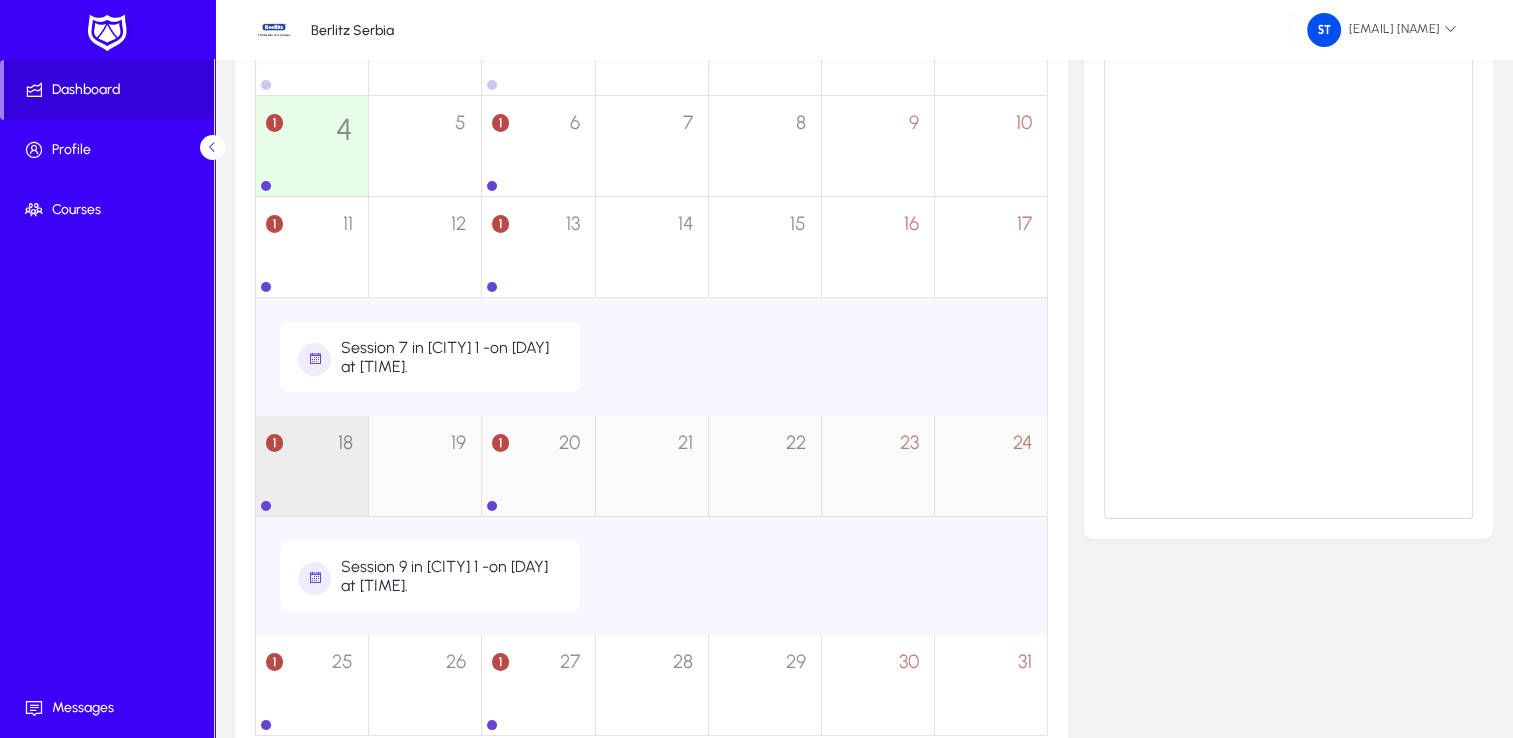 scroll, scrollTop: 535, scrollLeft: 0, axis: vertical 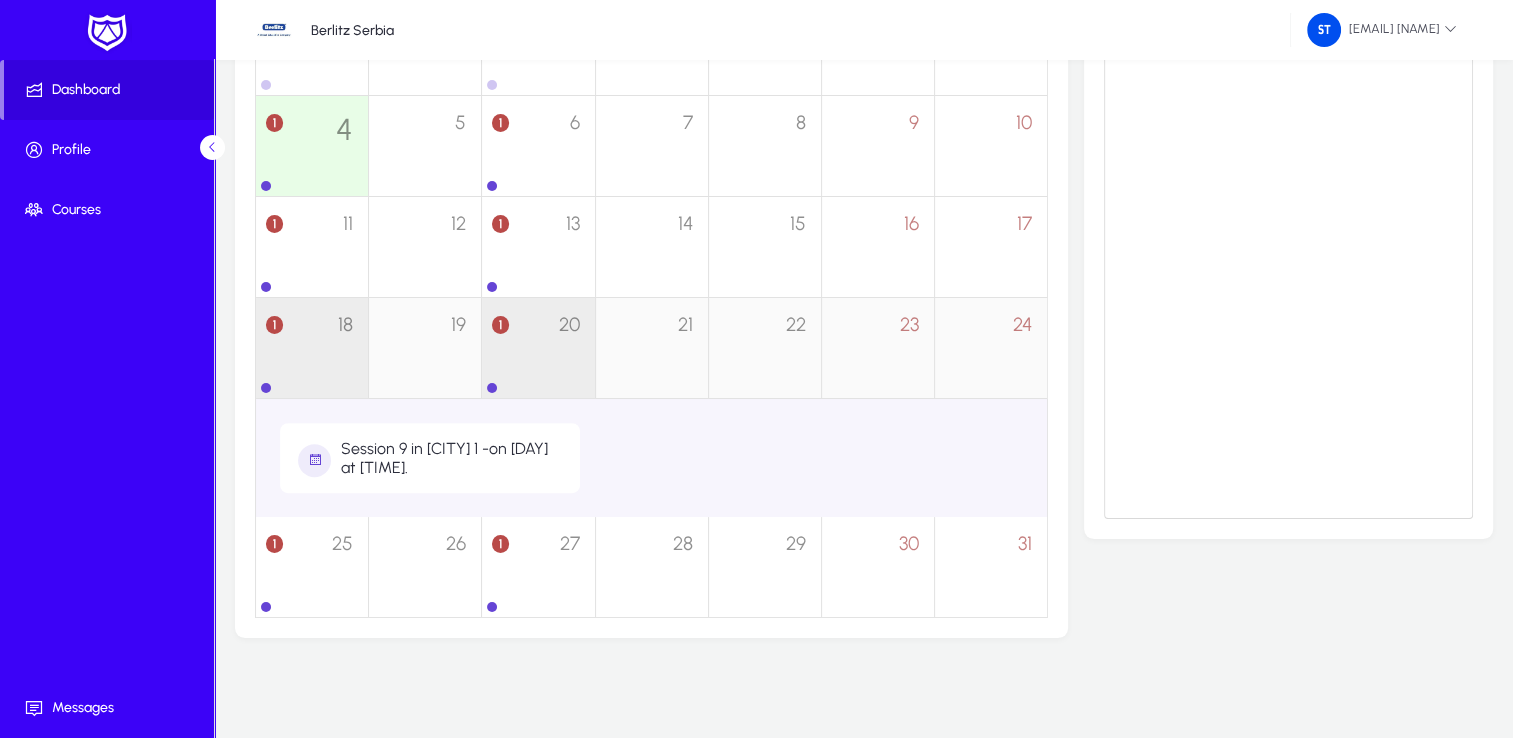 click on "1 20" 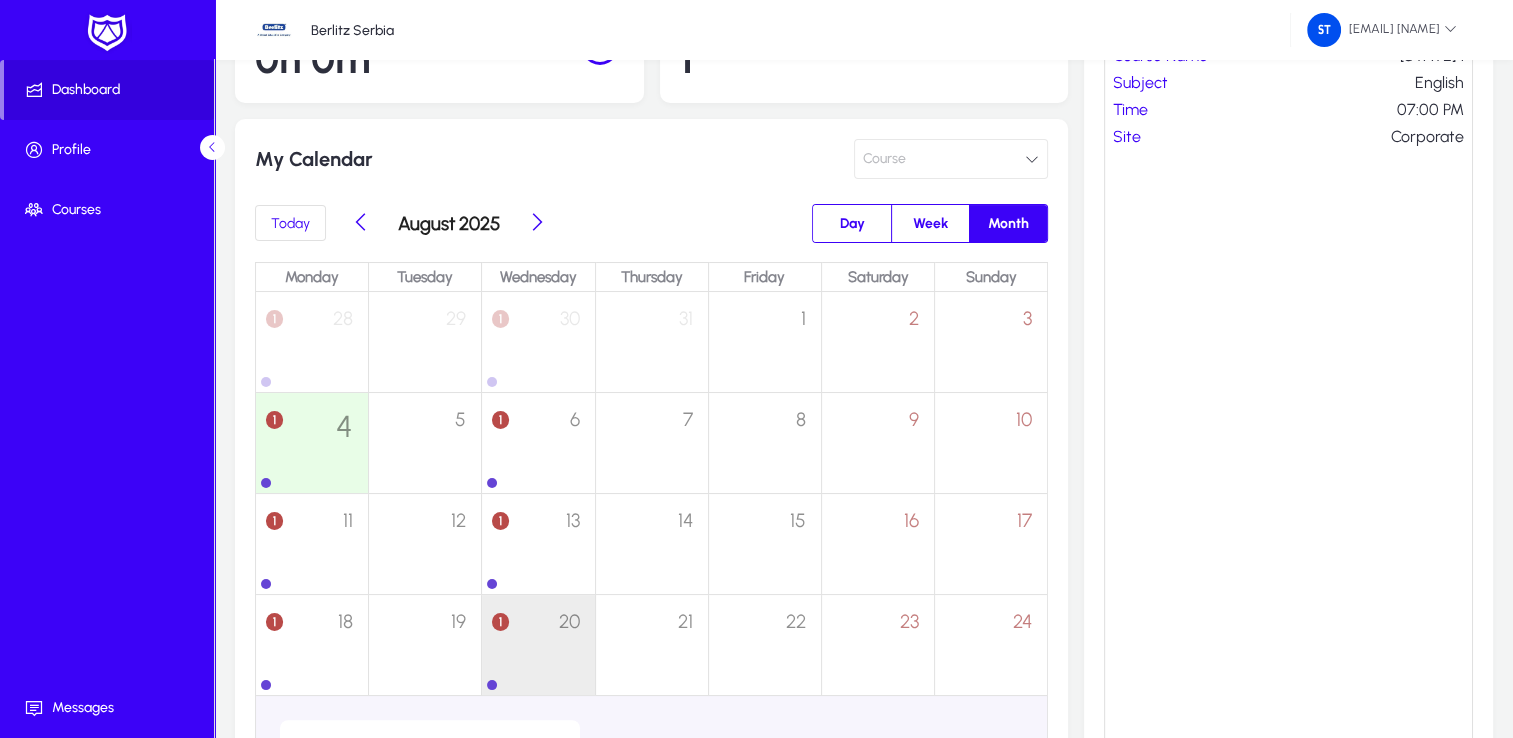 scroll, scrollTop: 235, scrollLeft: 0, axis: vertical 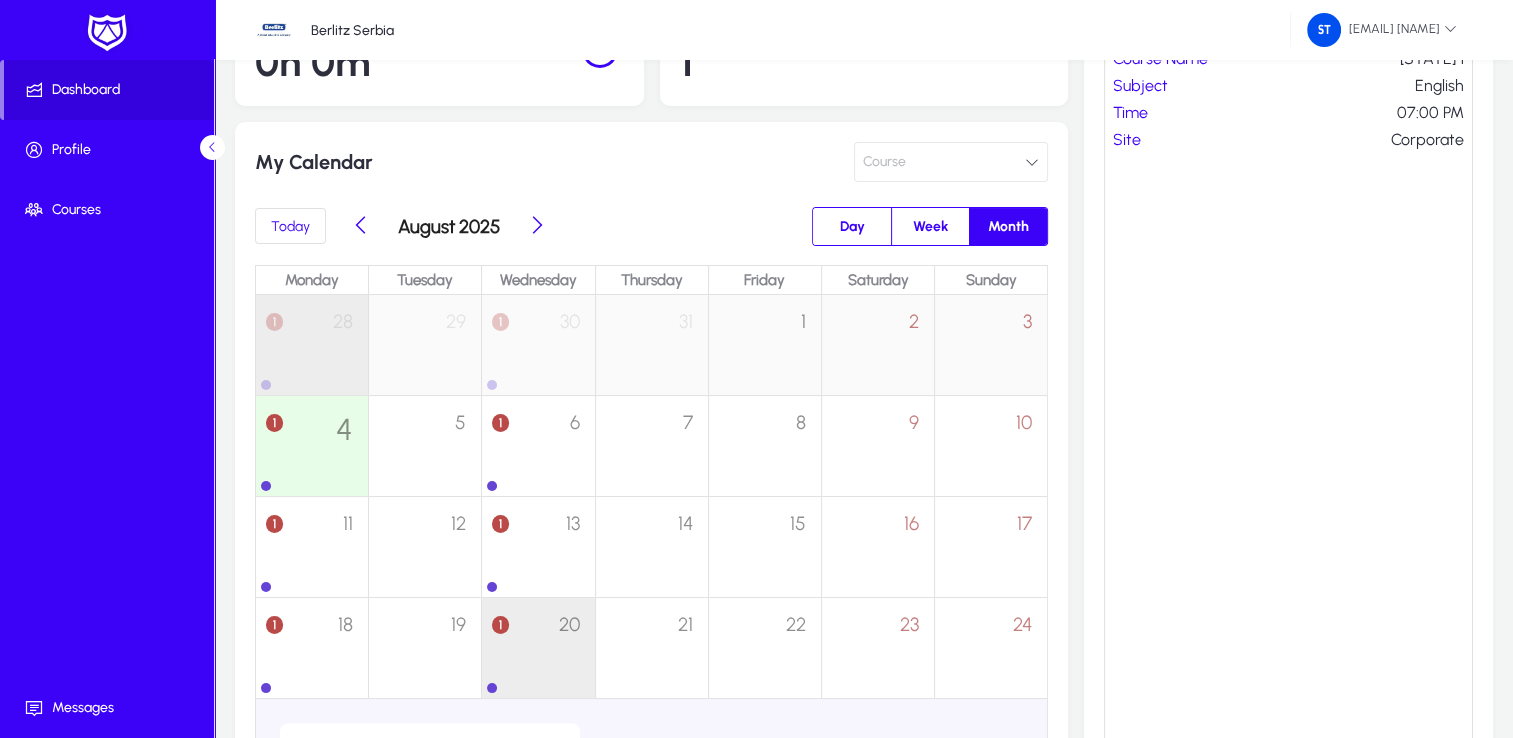 click on "1 28" 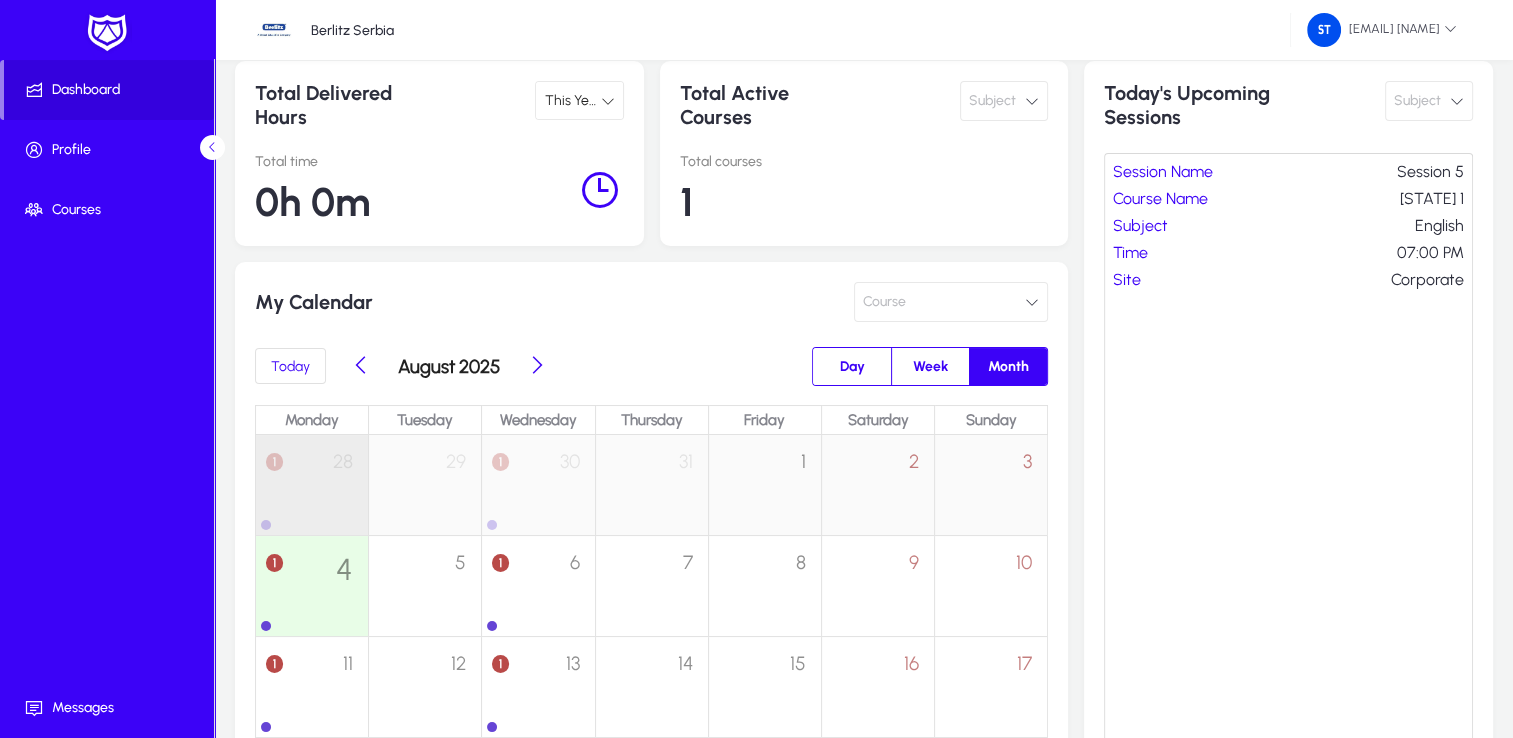 scroll, scrollTop: 100, scrollLeft: 0, axis: vertical 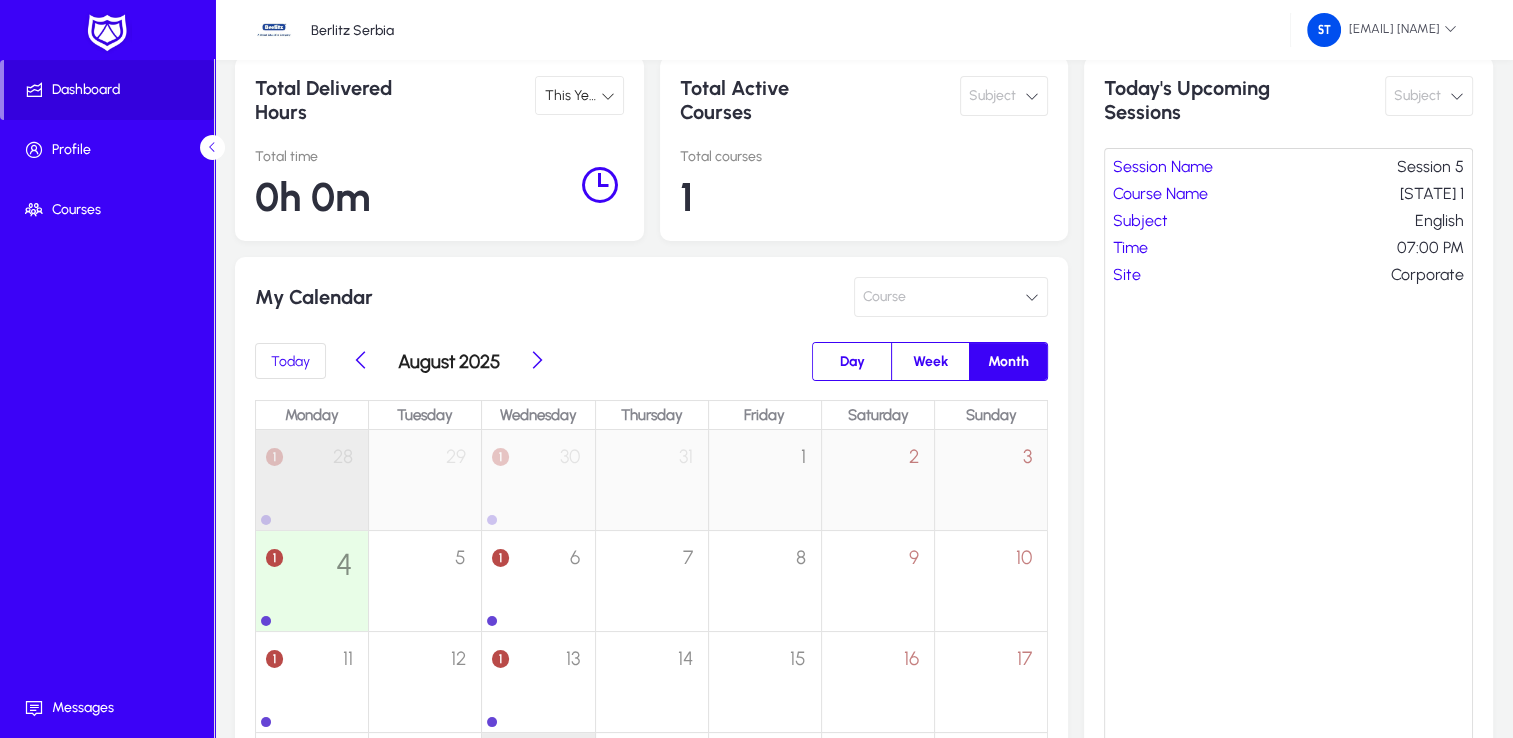 click on "1 28" 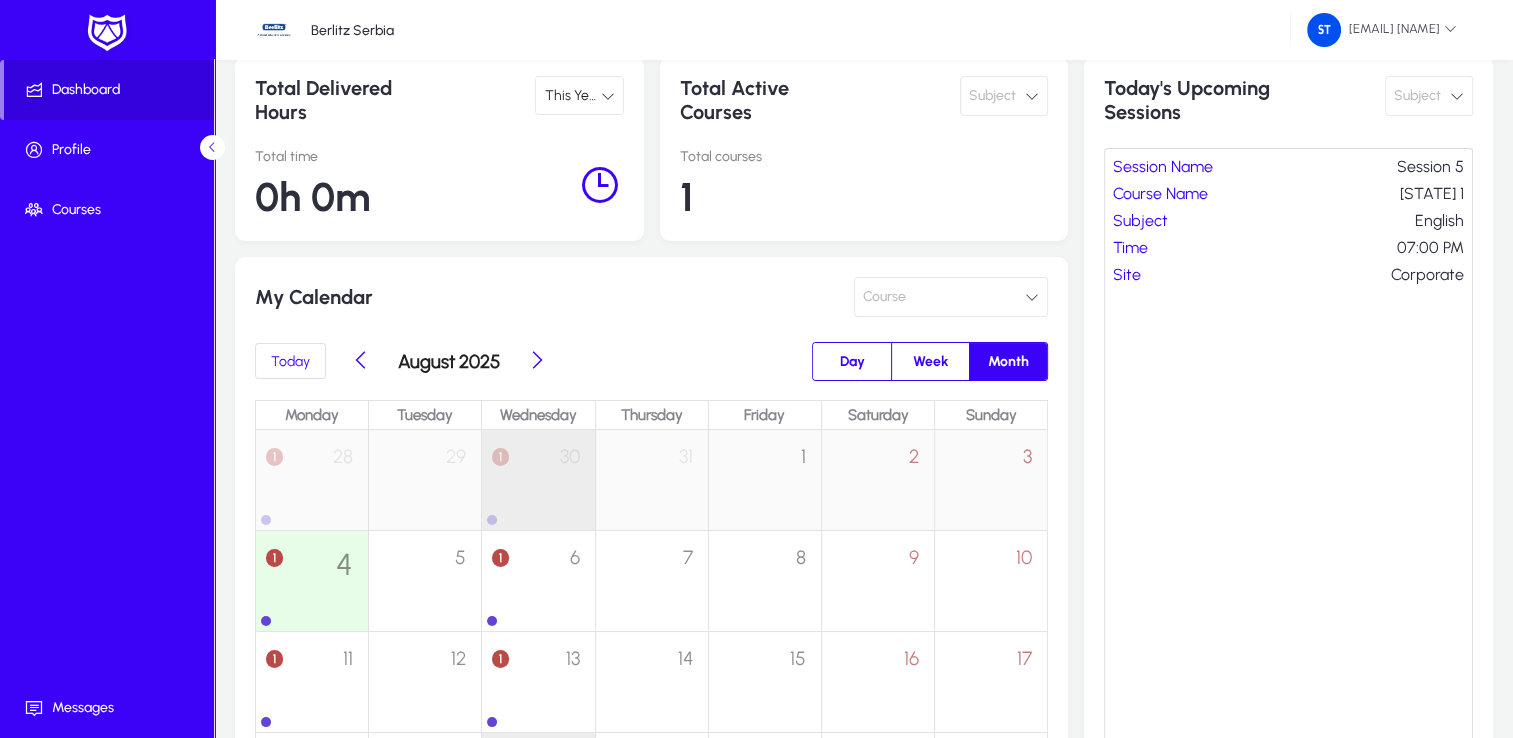 click on "1 30" 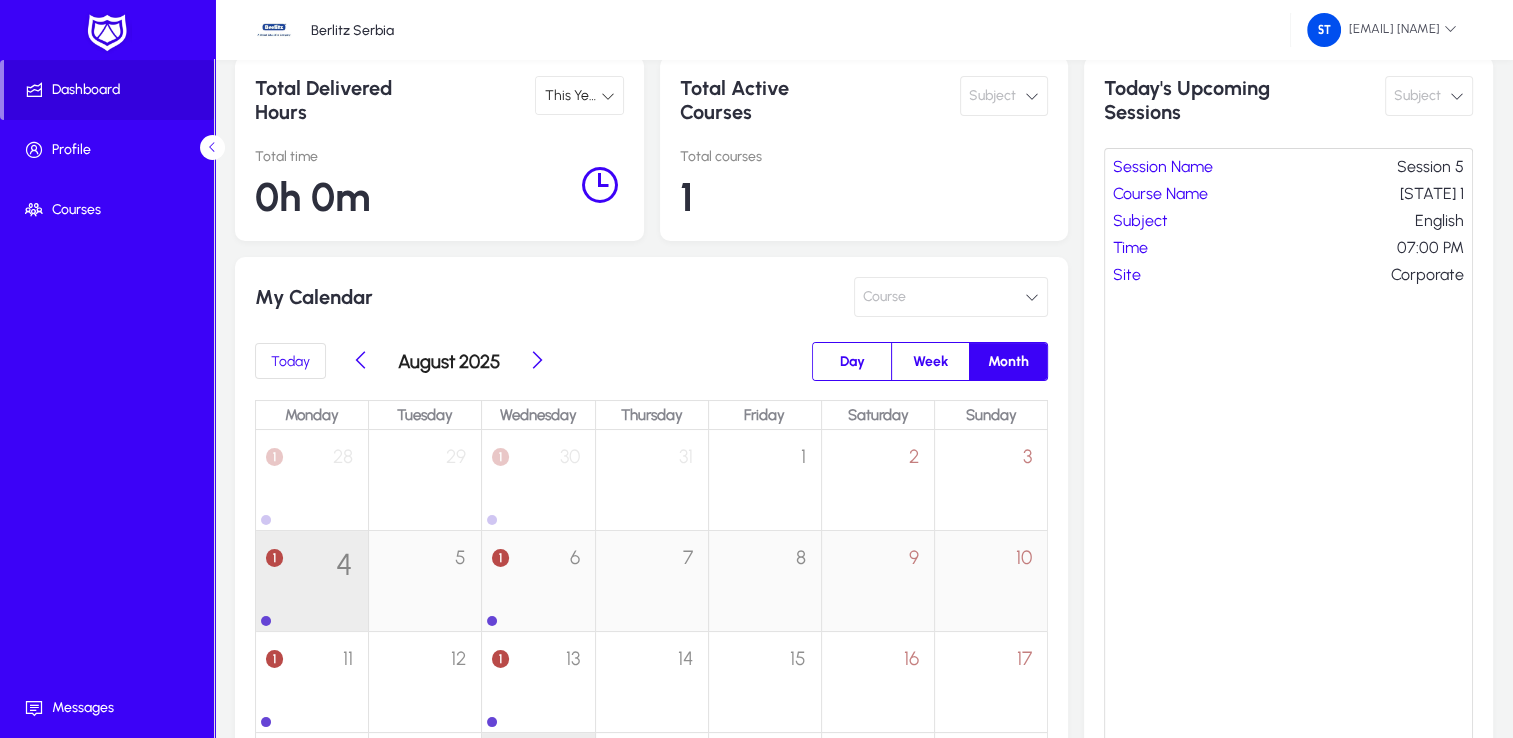 click on "1 4" 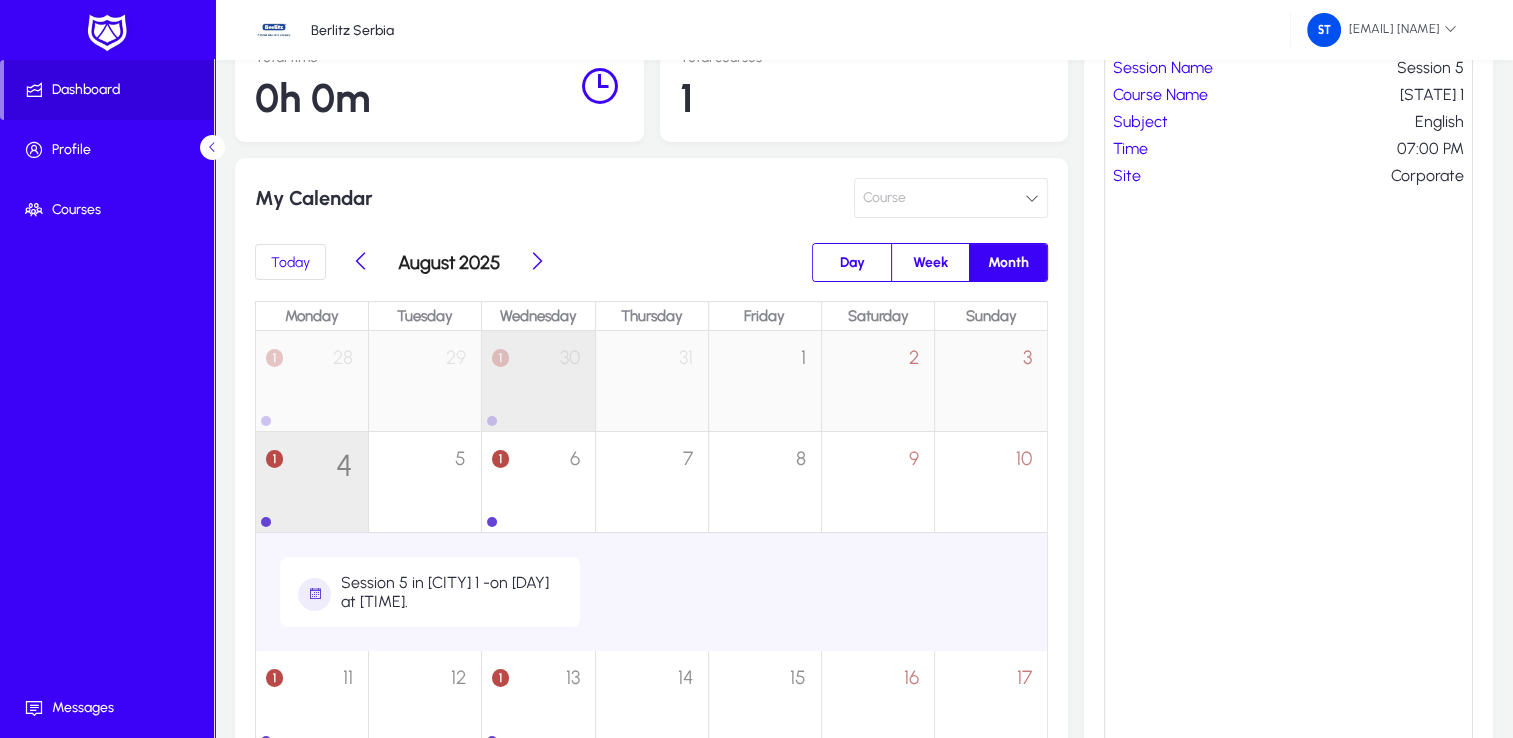 scroll, scrollTop: 200, scrollLeft: 0, axis: vertical 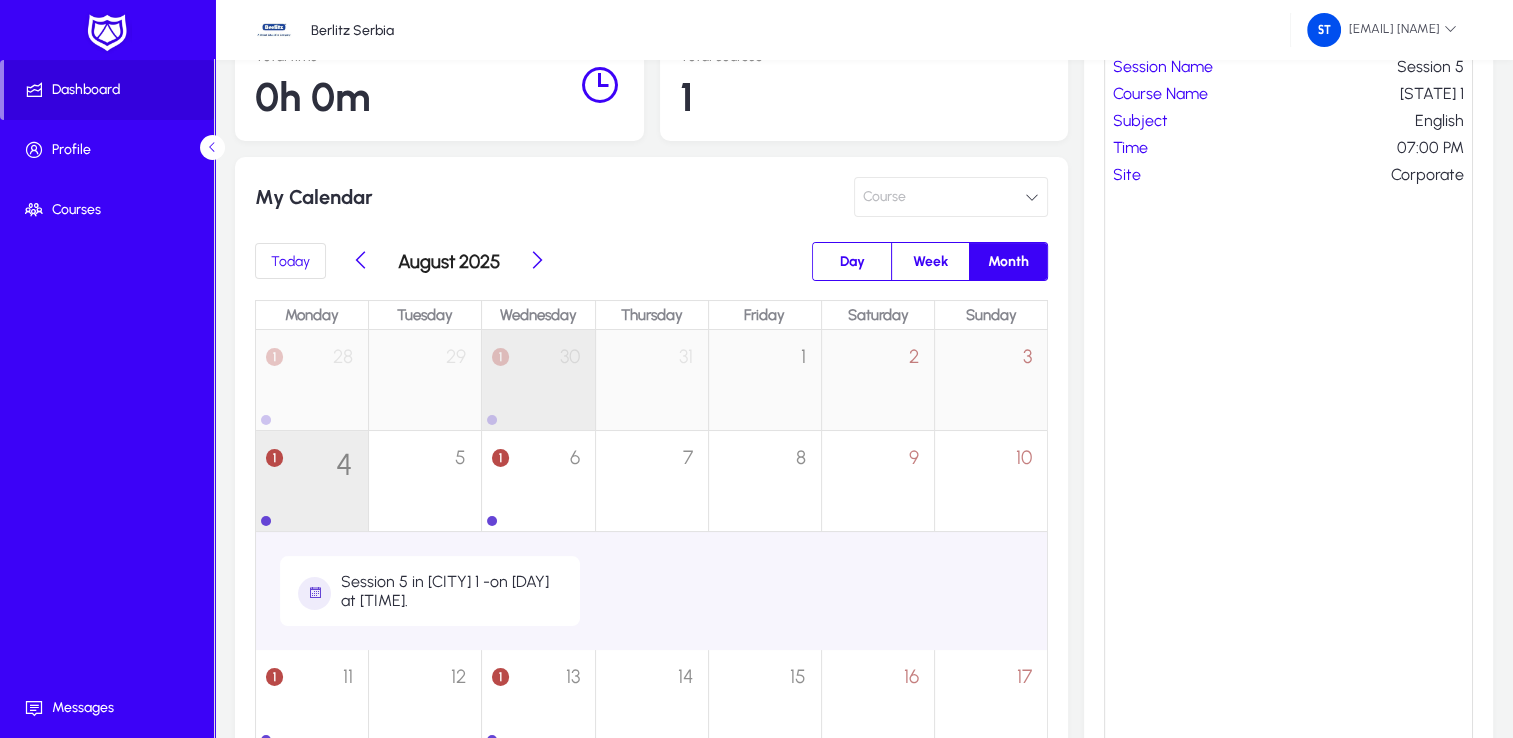 click 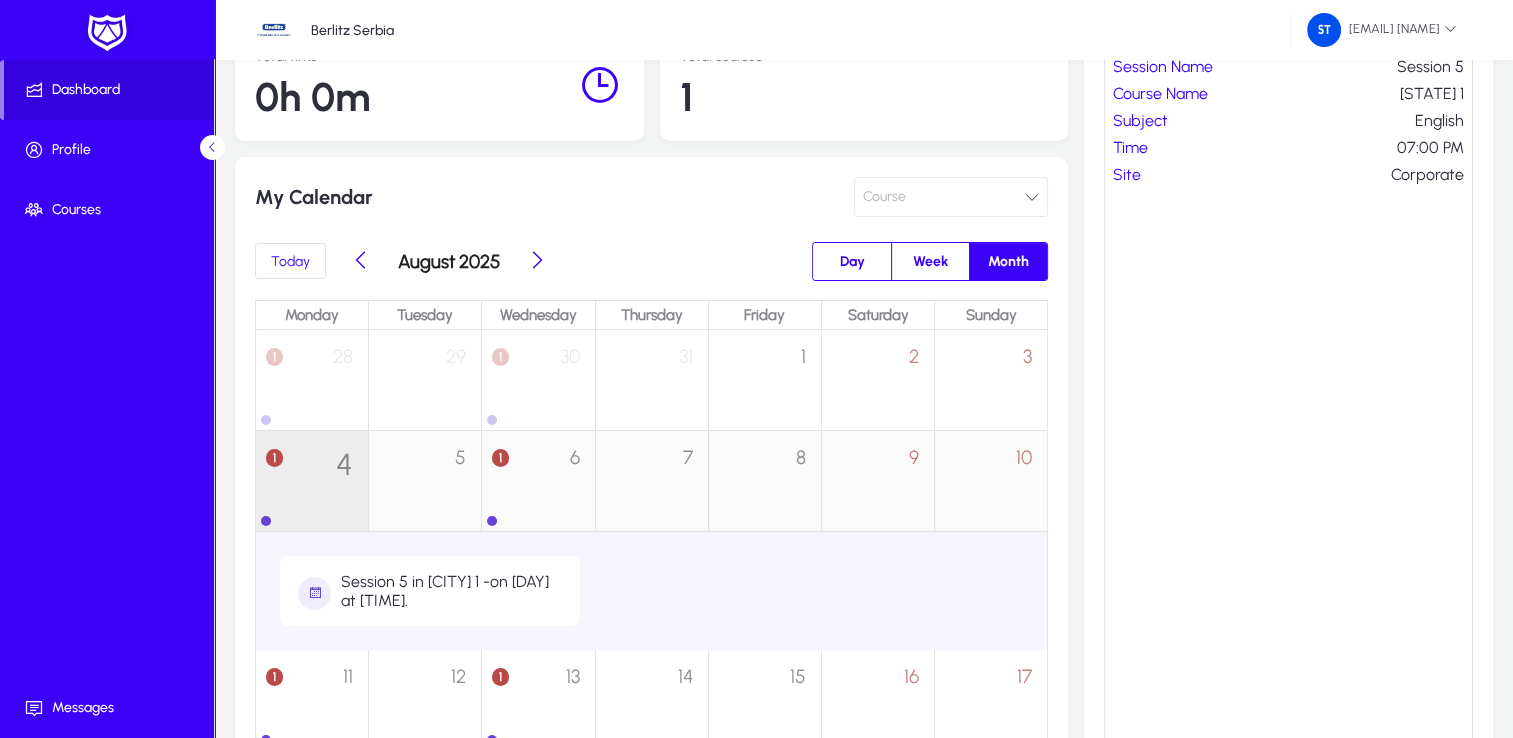 click on "4" 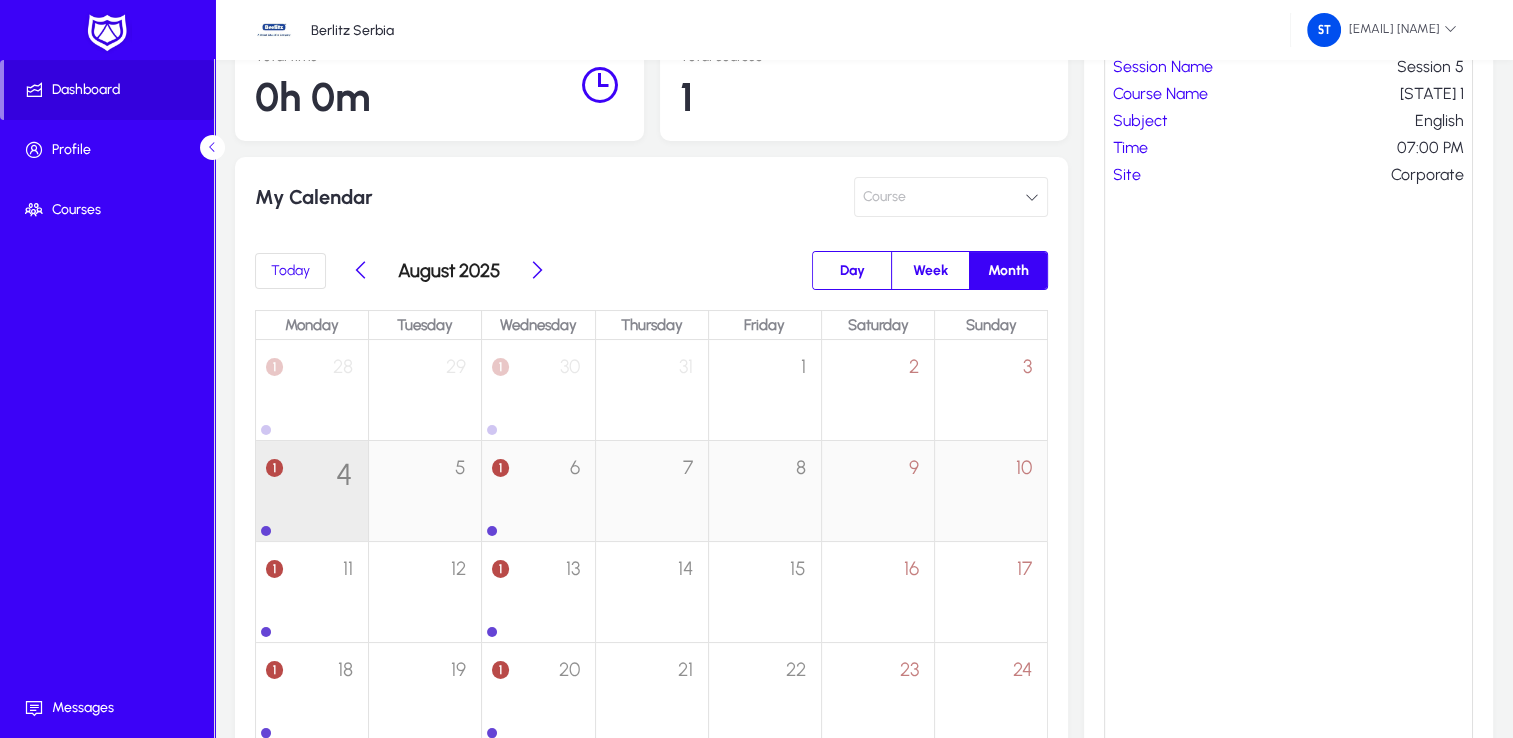 click on "4" 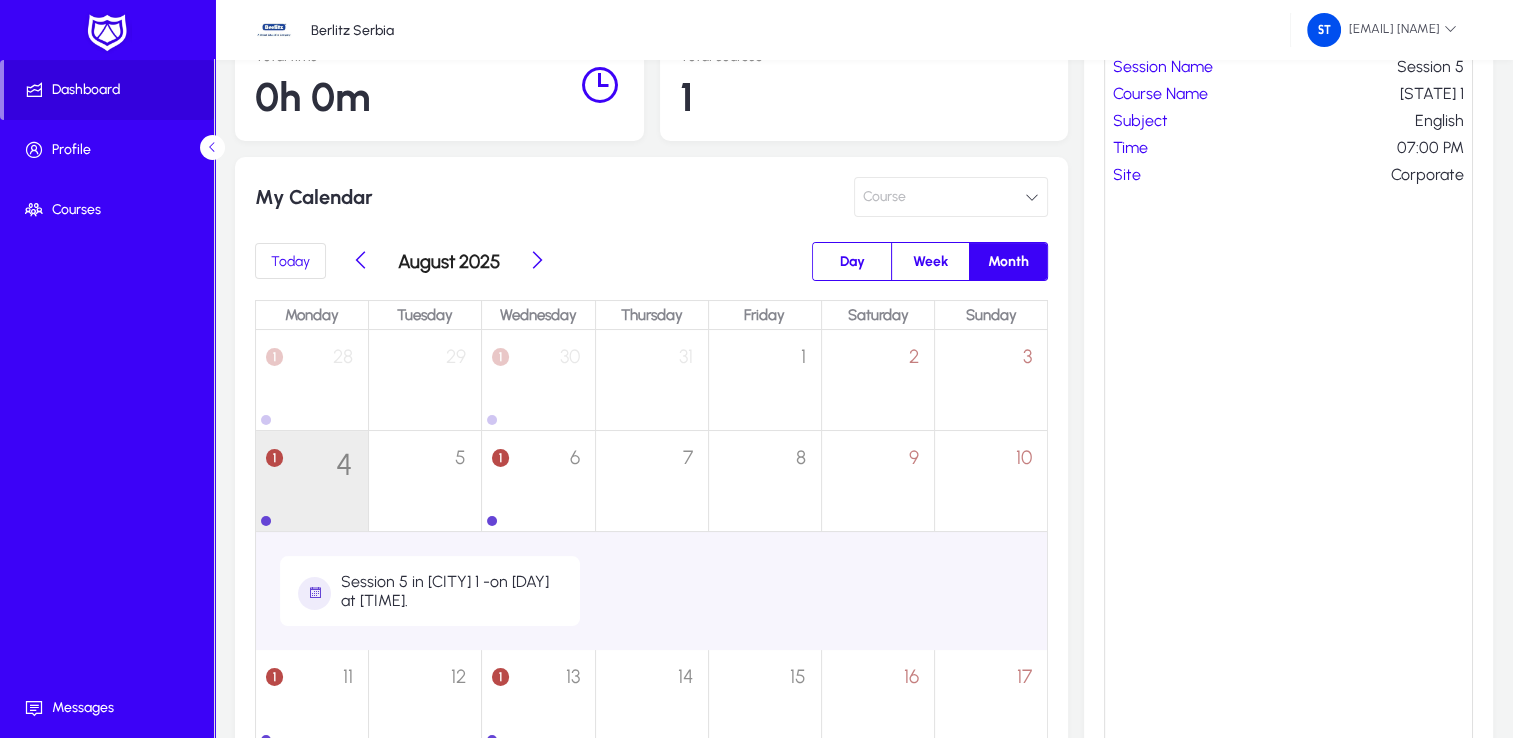 click on "Session 5 in [CITY] 1 -    on [DAY] at [TIME]." 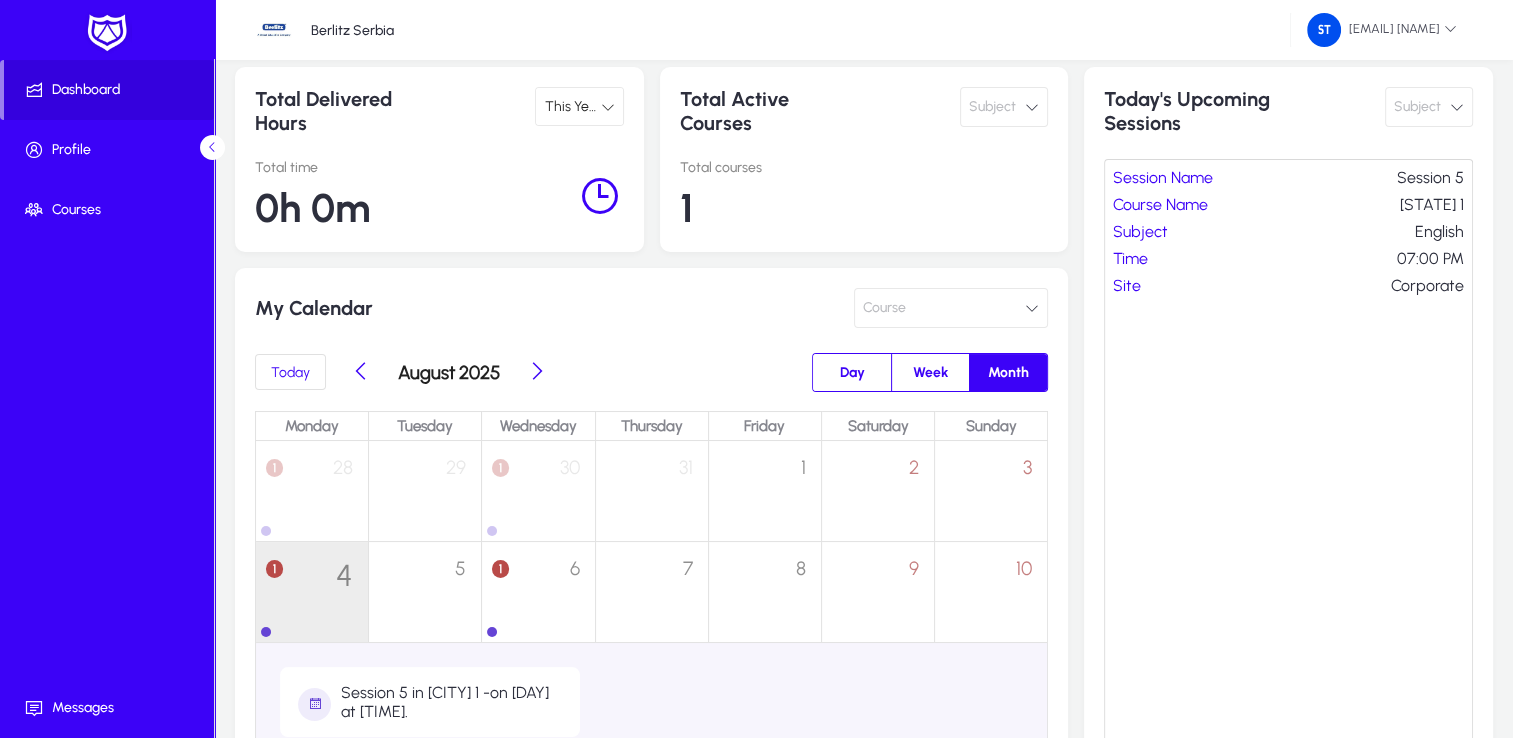 scroll, scrollTop: 35, scrollLeft: 0, axis: vertical 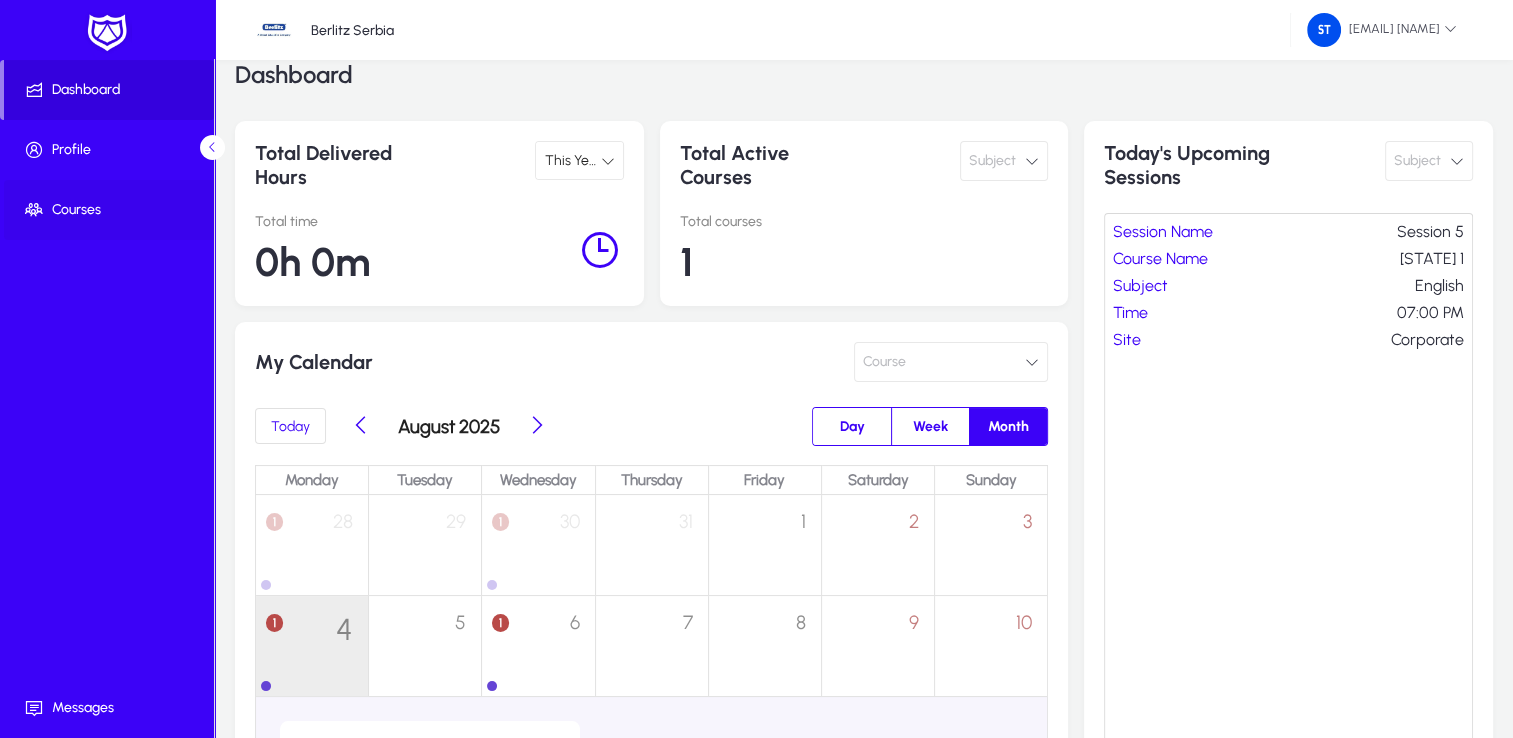 click on "Courses" 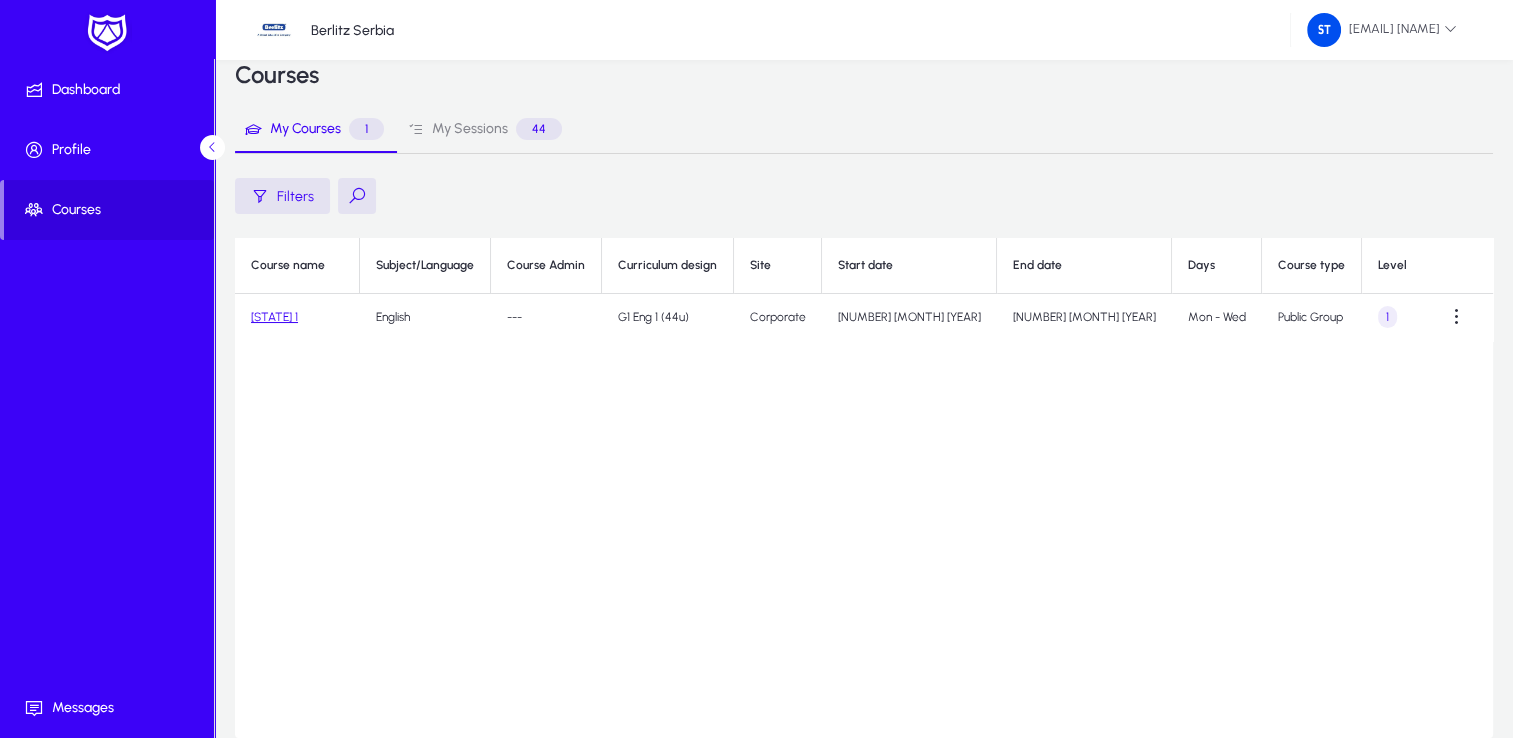 click on "[STATE] 1" 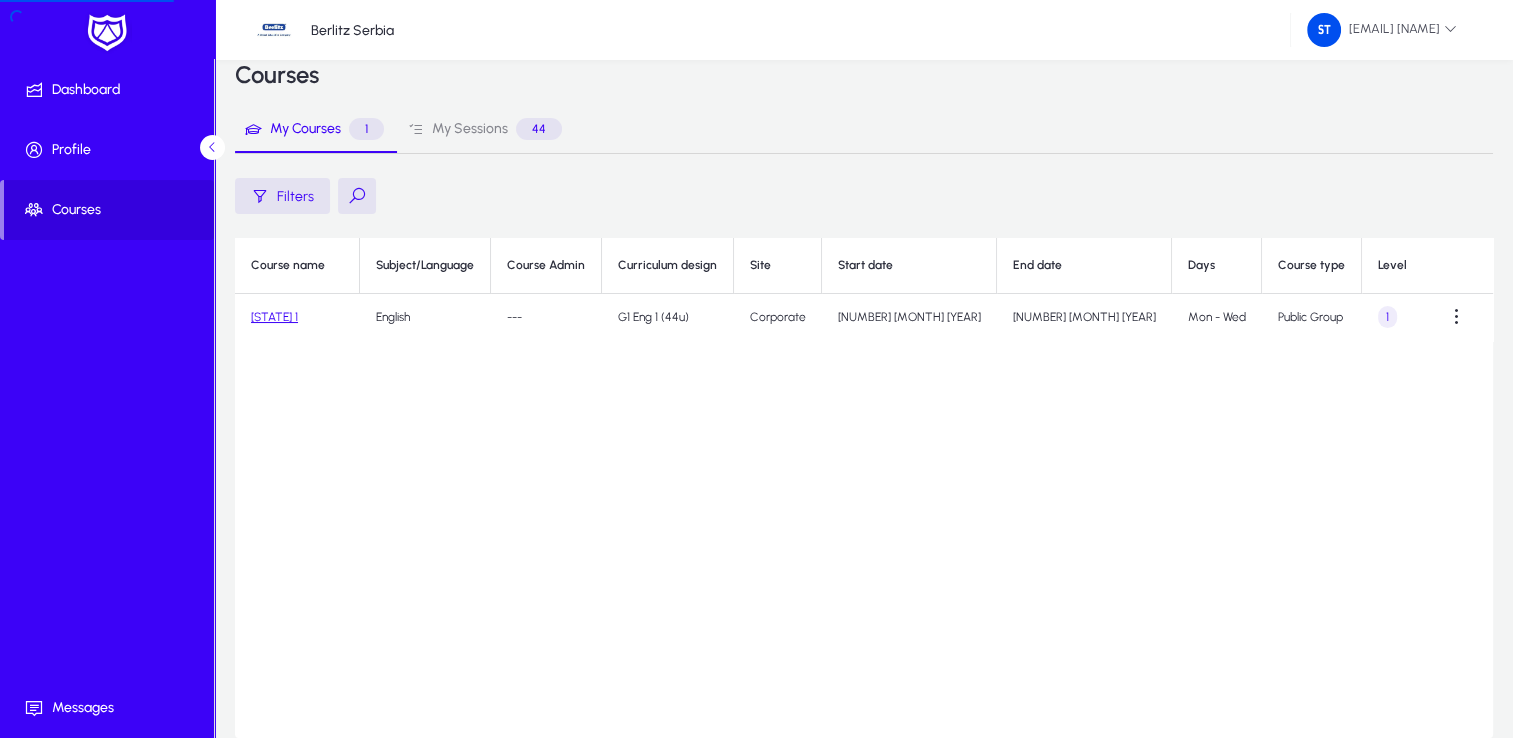scroll, scrollTop: 0, scrollLeft: 0, axis: both 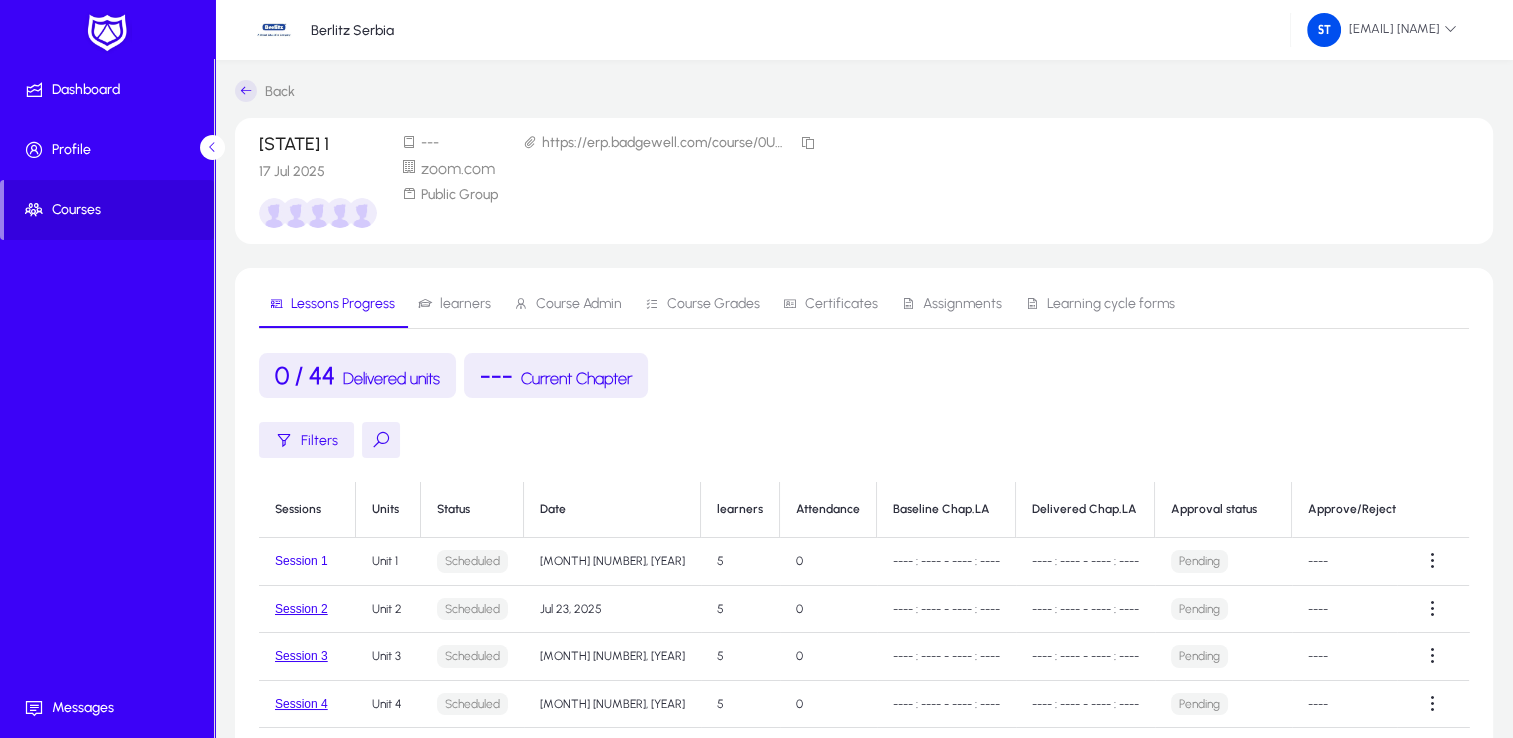 click on "Session 1" 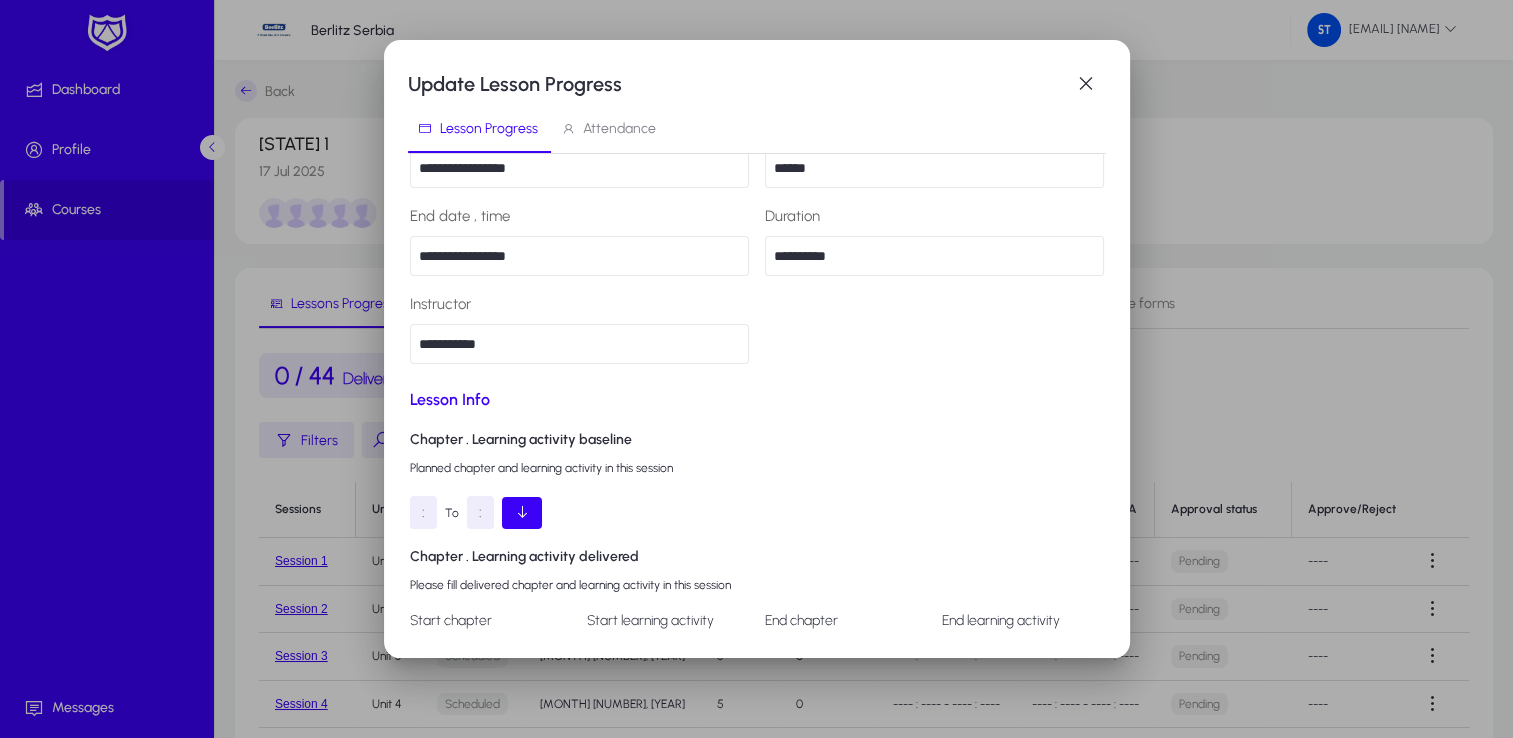 scroll, scrollTop: 200, scrollLeft: 0, axis: vertical 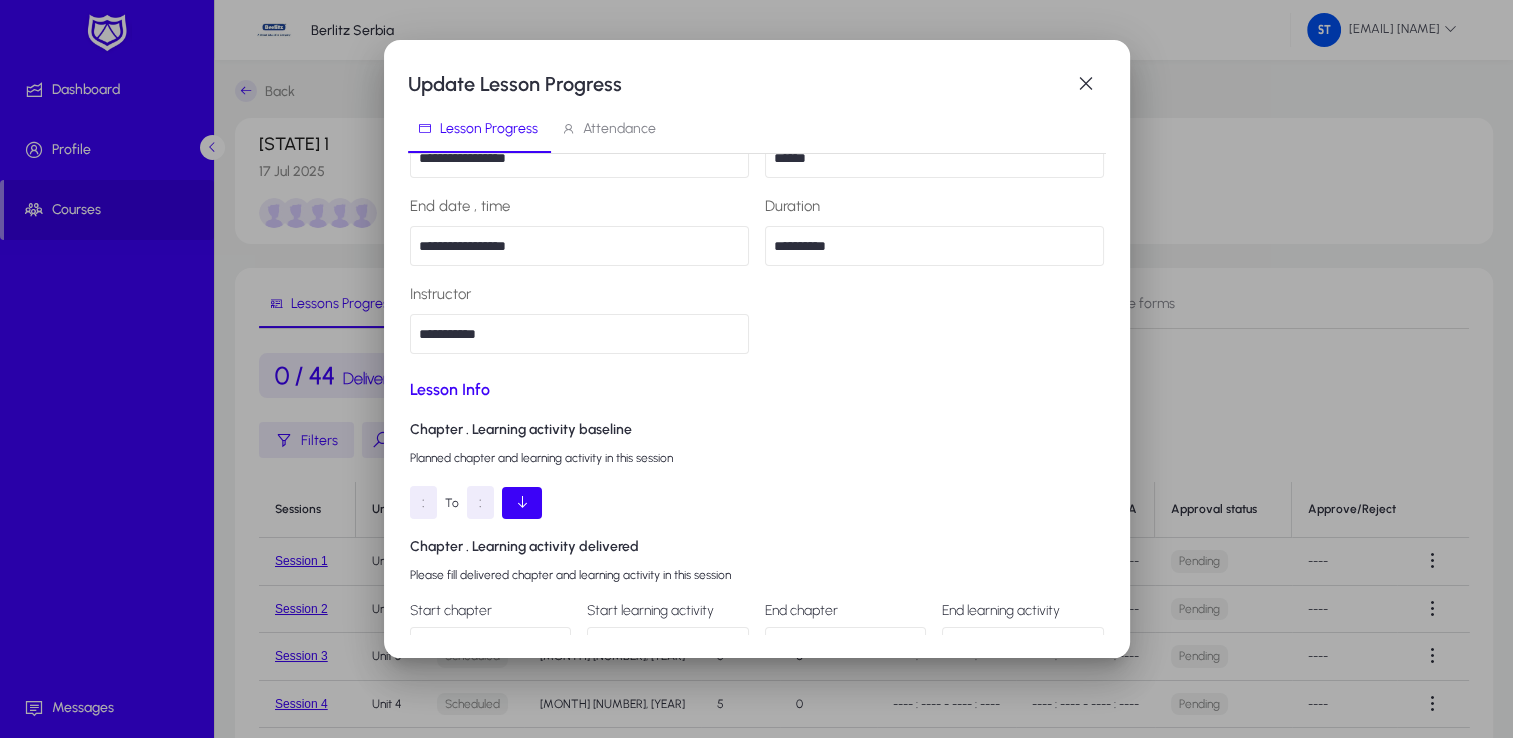 click on ":" at bounding box center [423, 502] 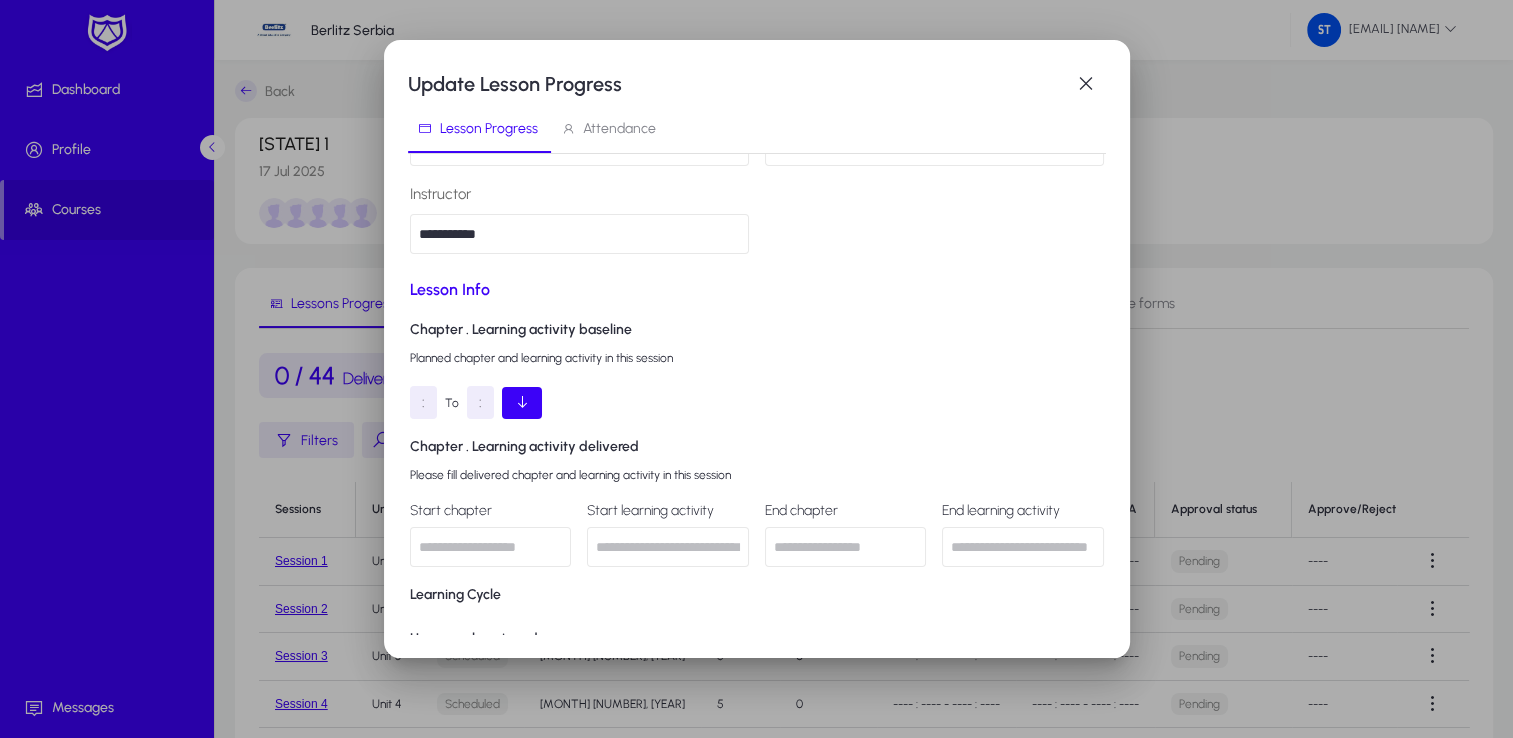 click at bounding box center [491, 547] 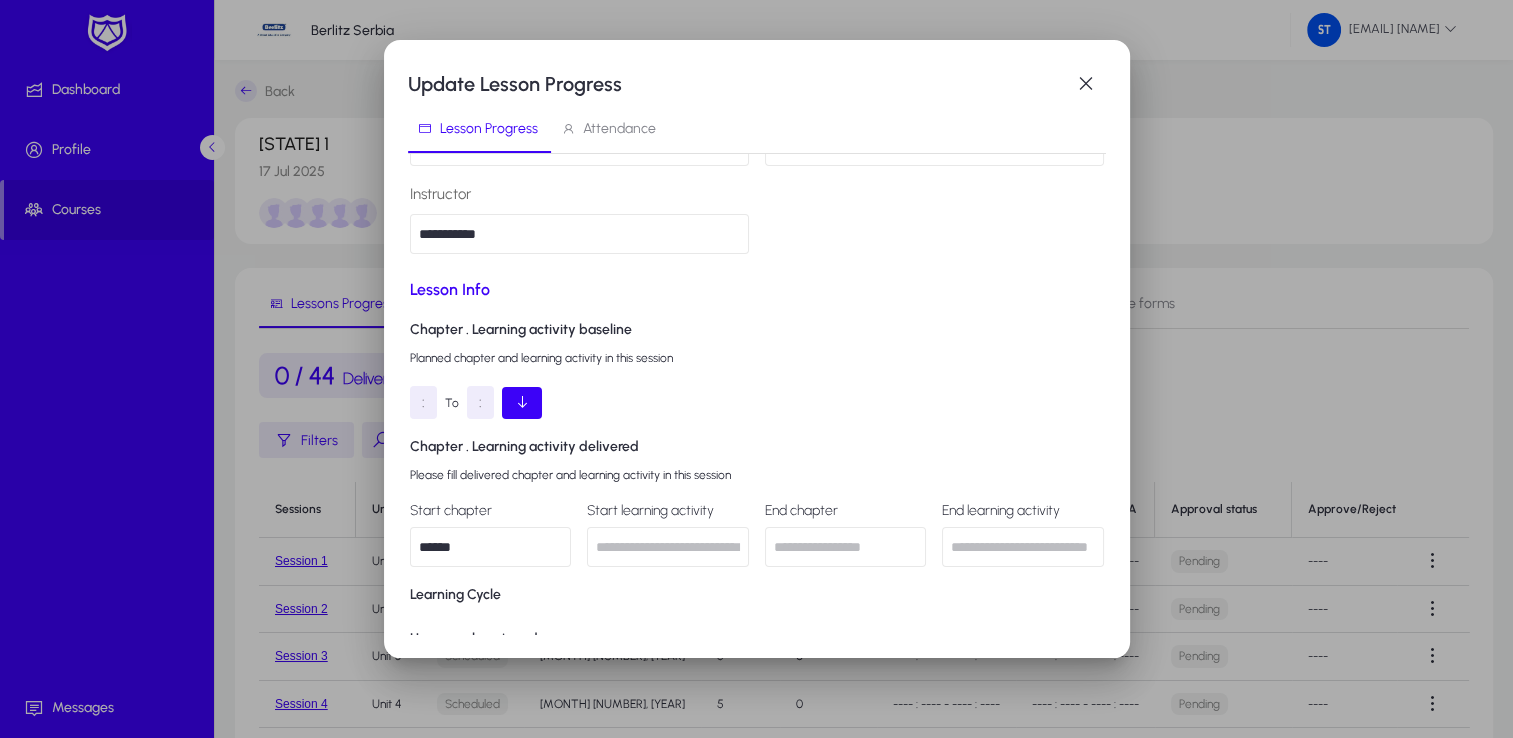drag, startPoint x: 406, startPoint y: 554, endPoint x: 378, endPoint y: 554, distance: 28 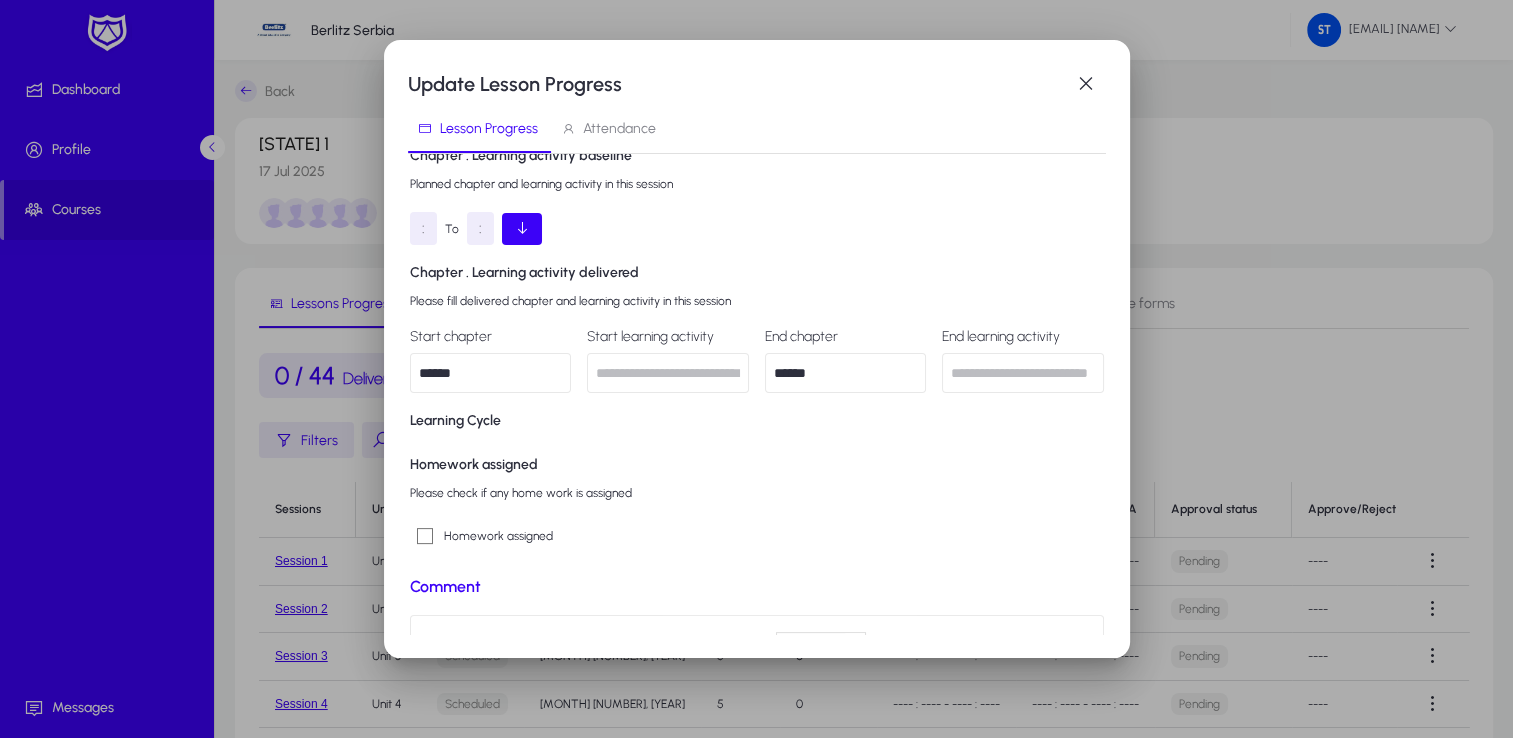 scroll, scrollTop: 500, scrollLeft: 0, axis: vertical 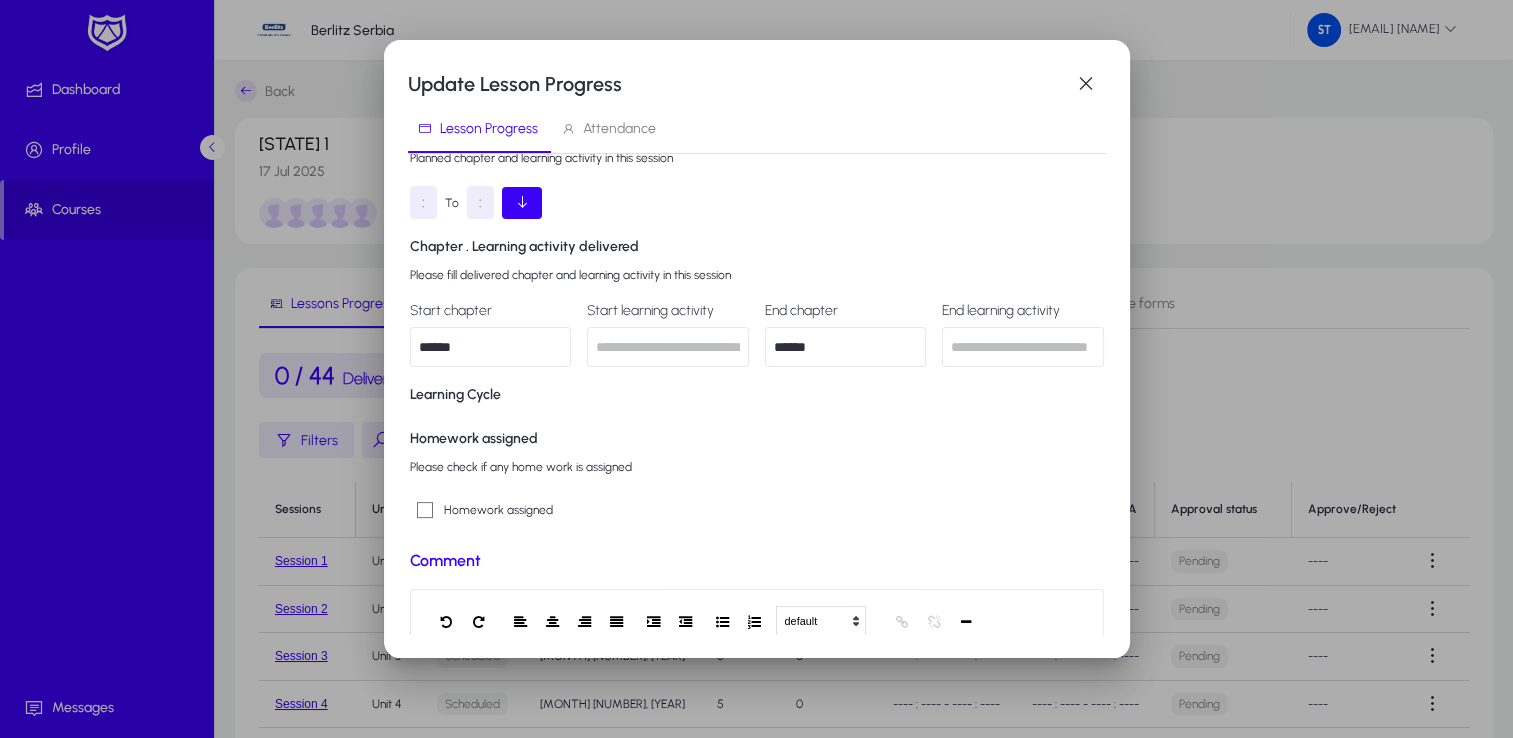 type on "******" 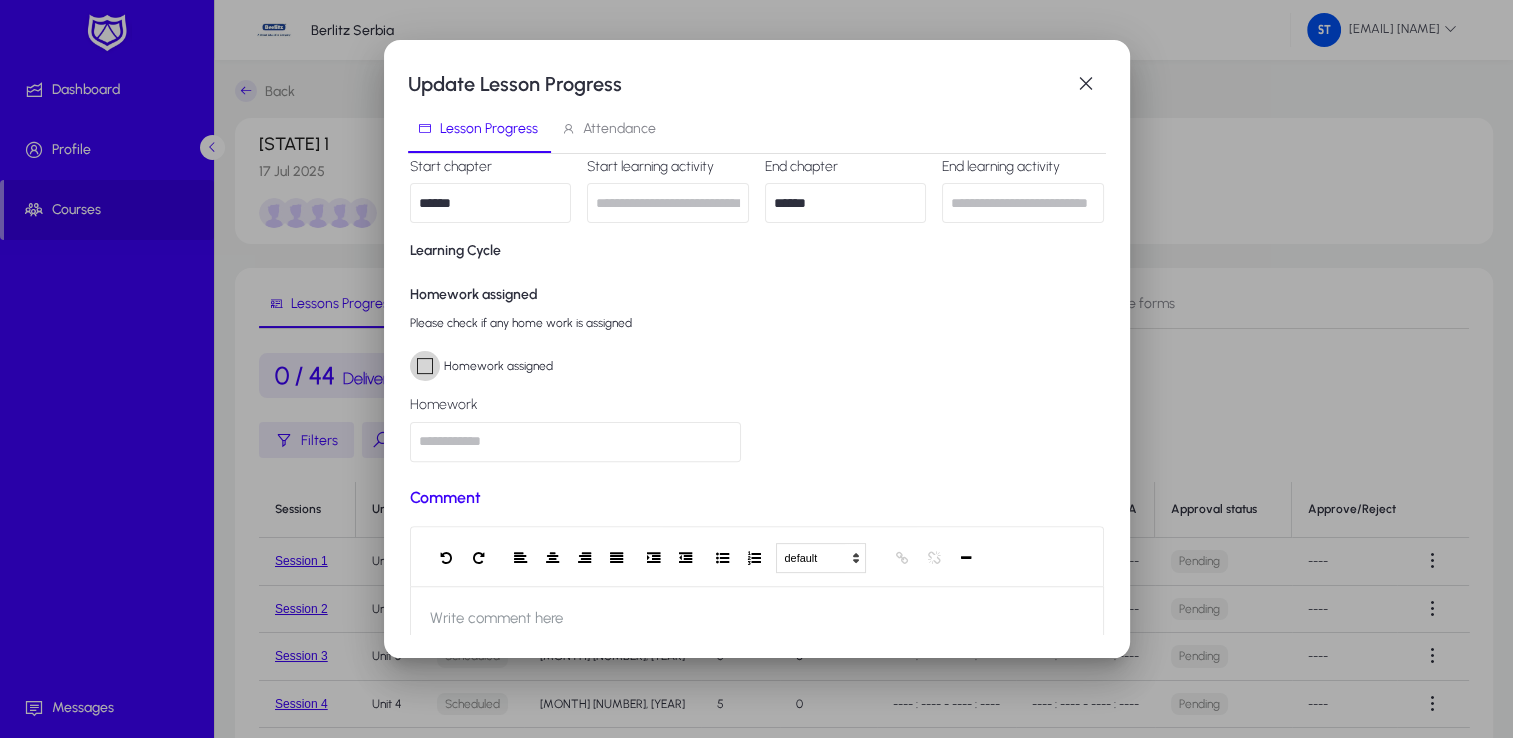 scroll, scrollTop: 700, scrollLeft: 0, axis: vertical 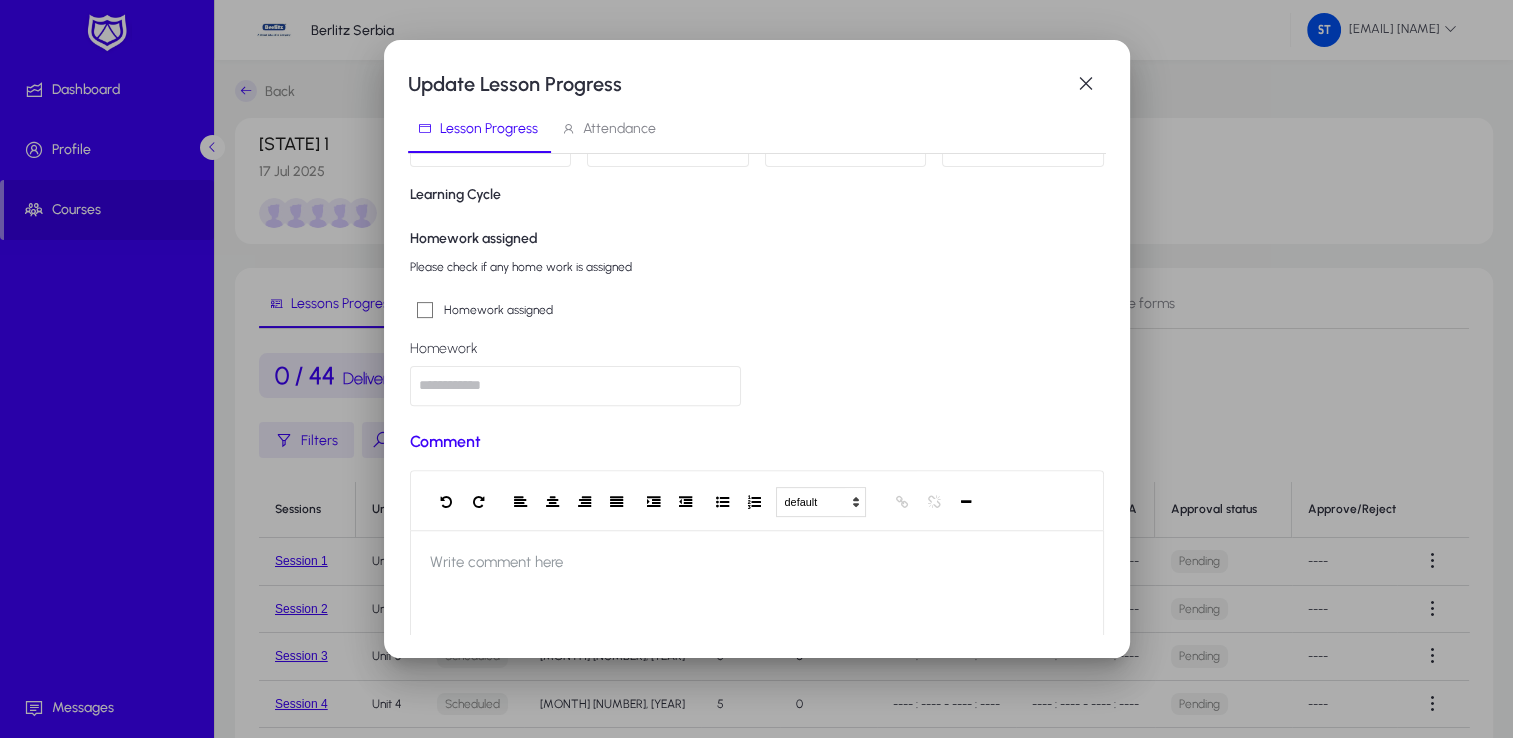 click 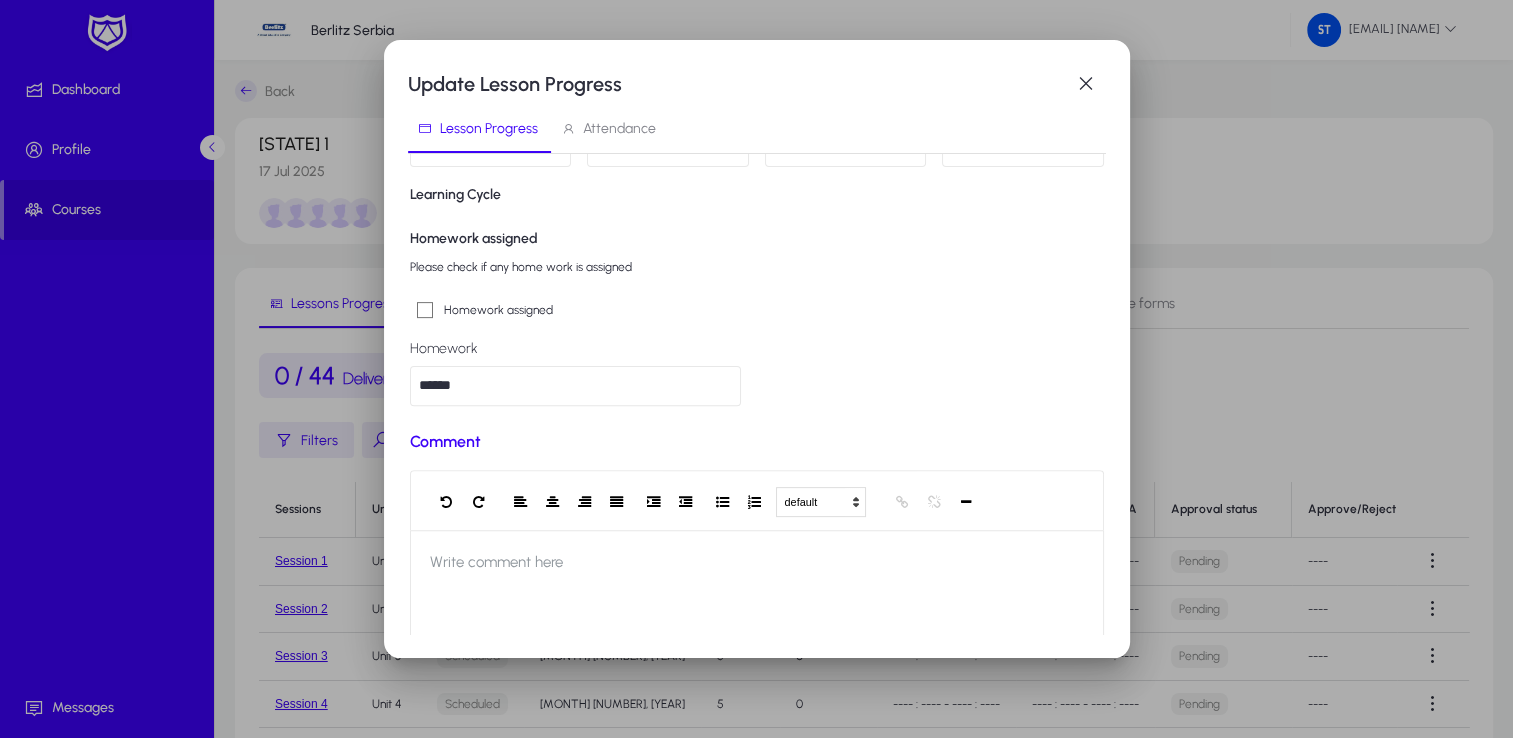 type on "******" 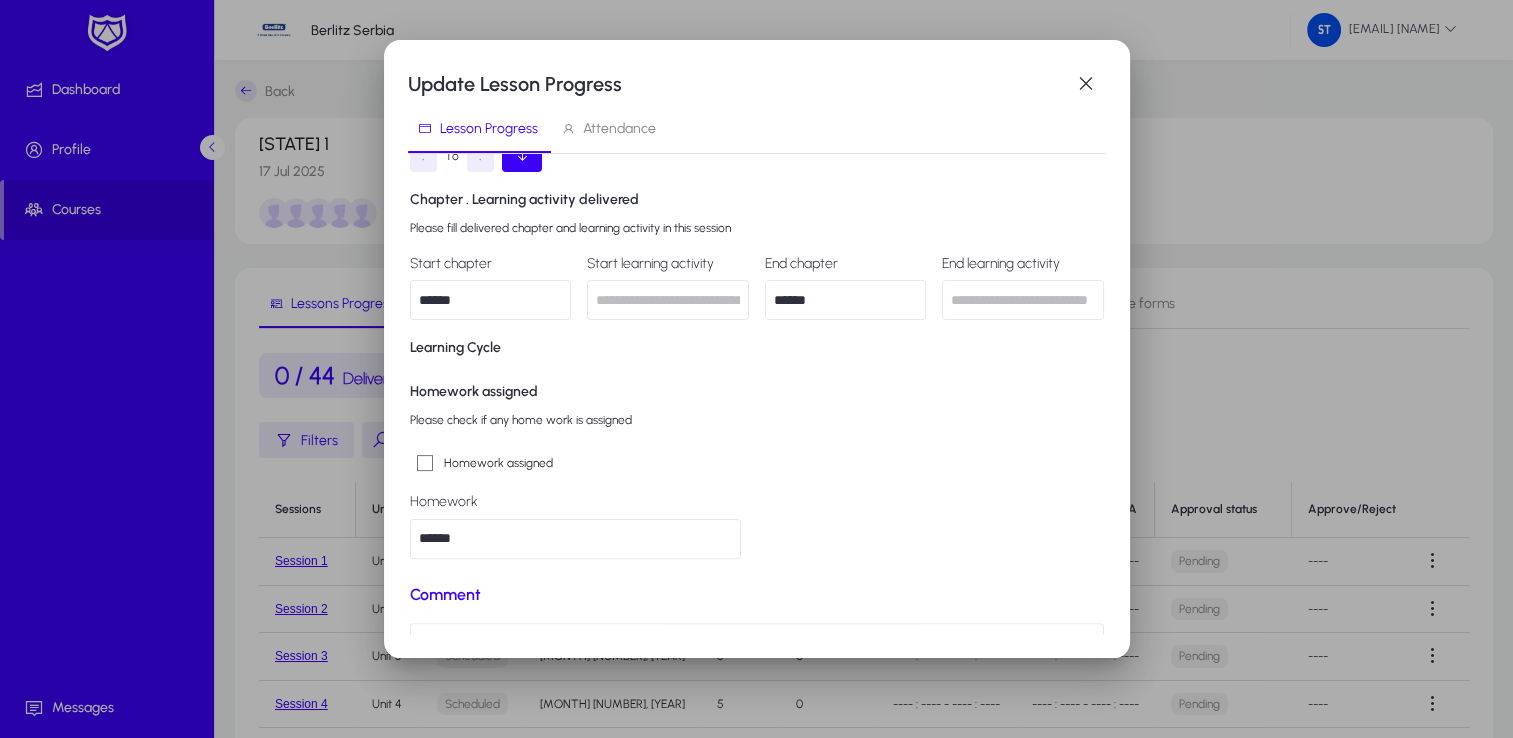 scroll, scrollTop: 508, scrollLeft: 0, axis: vertical 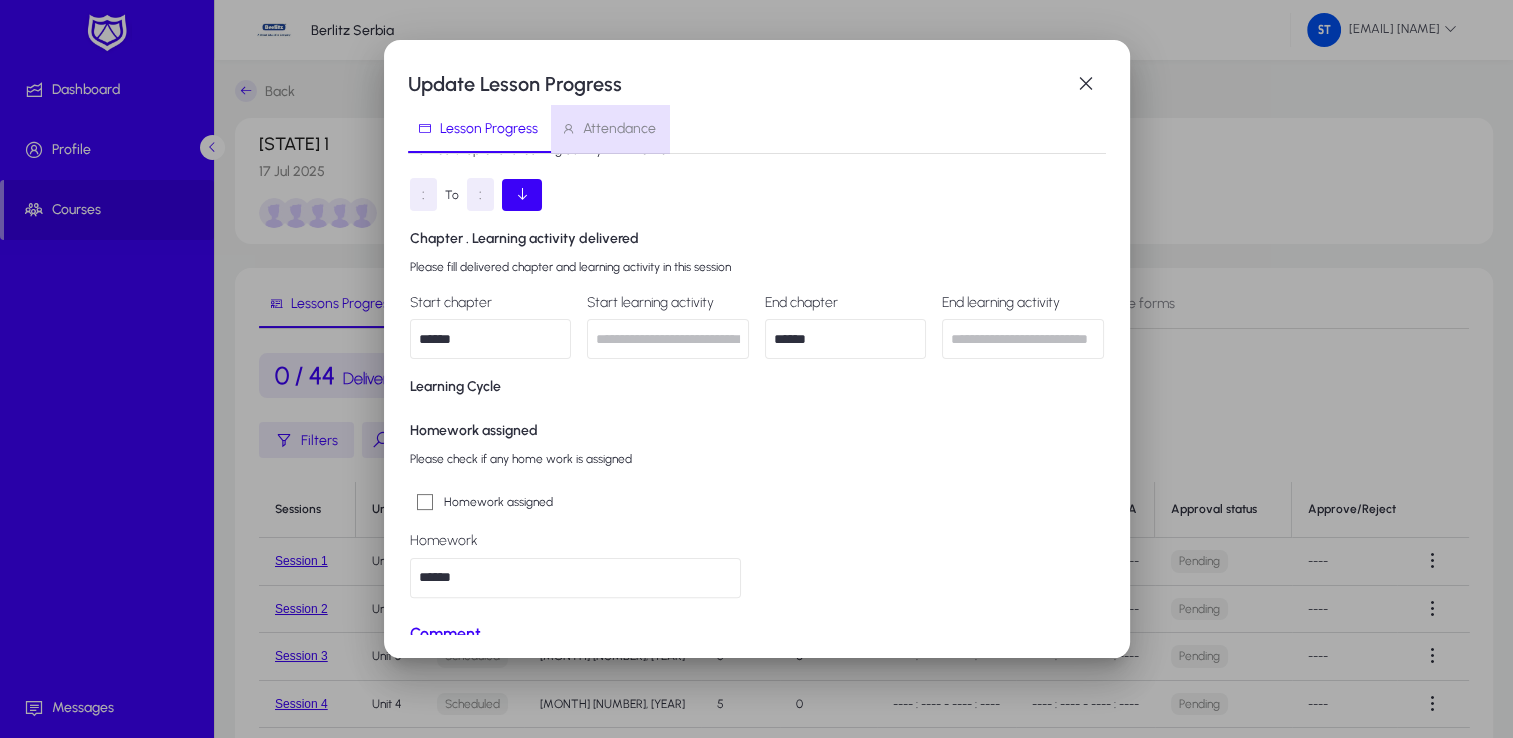 click on "Attendance" at bounding box center (619, 129) 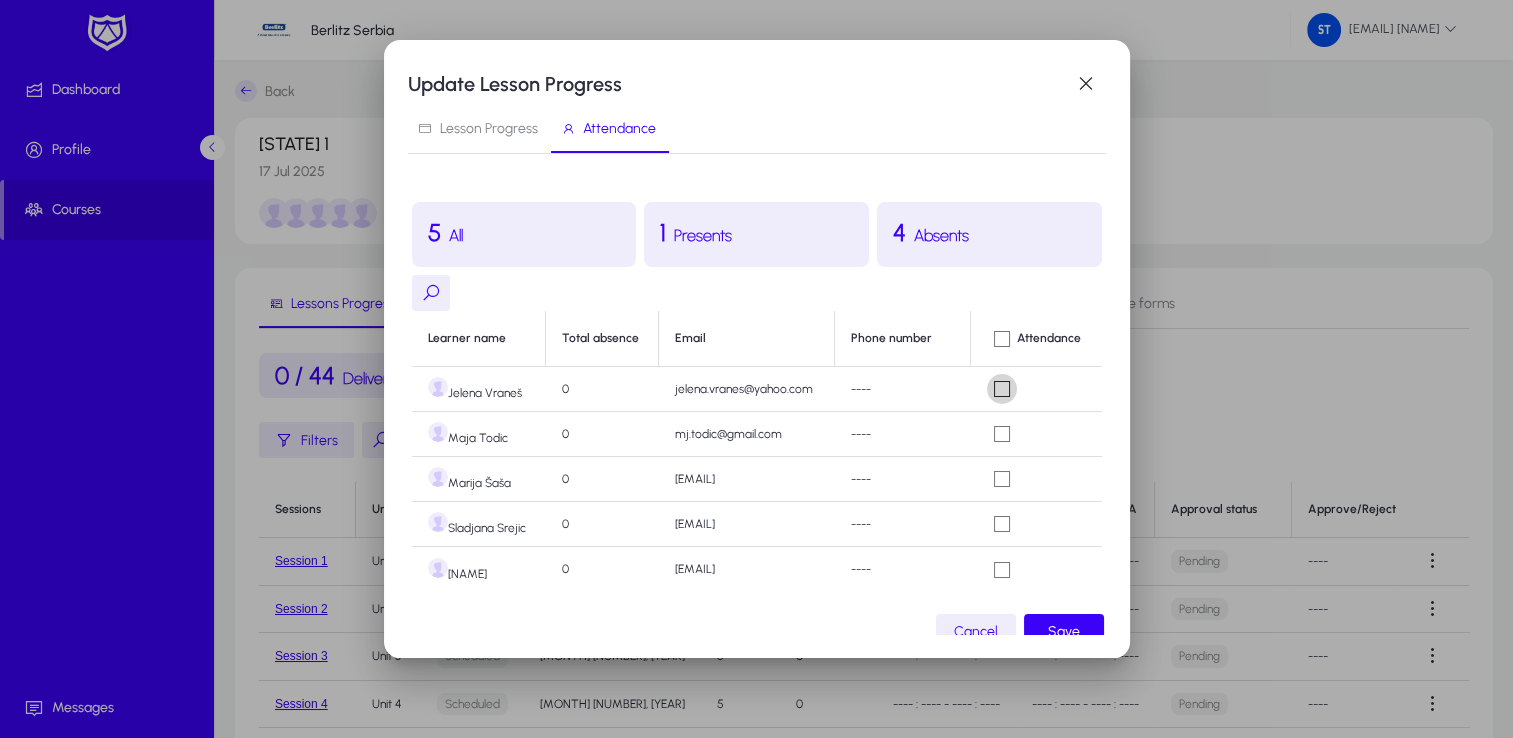 scroll, scrollTop: 25, scrollLeft: 0, axis: vertical 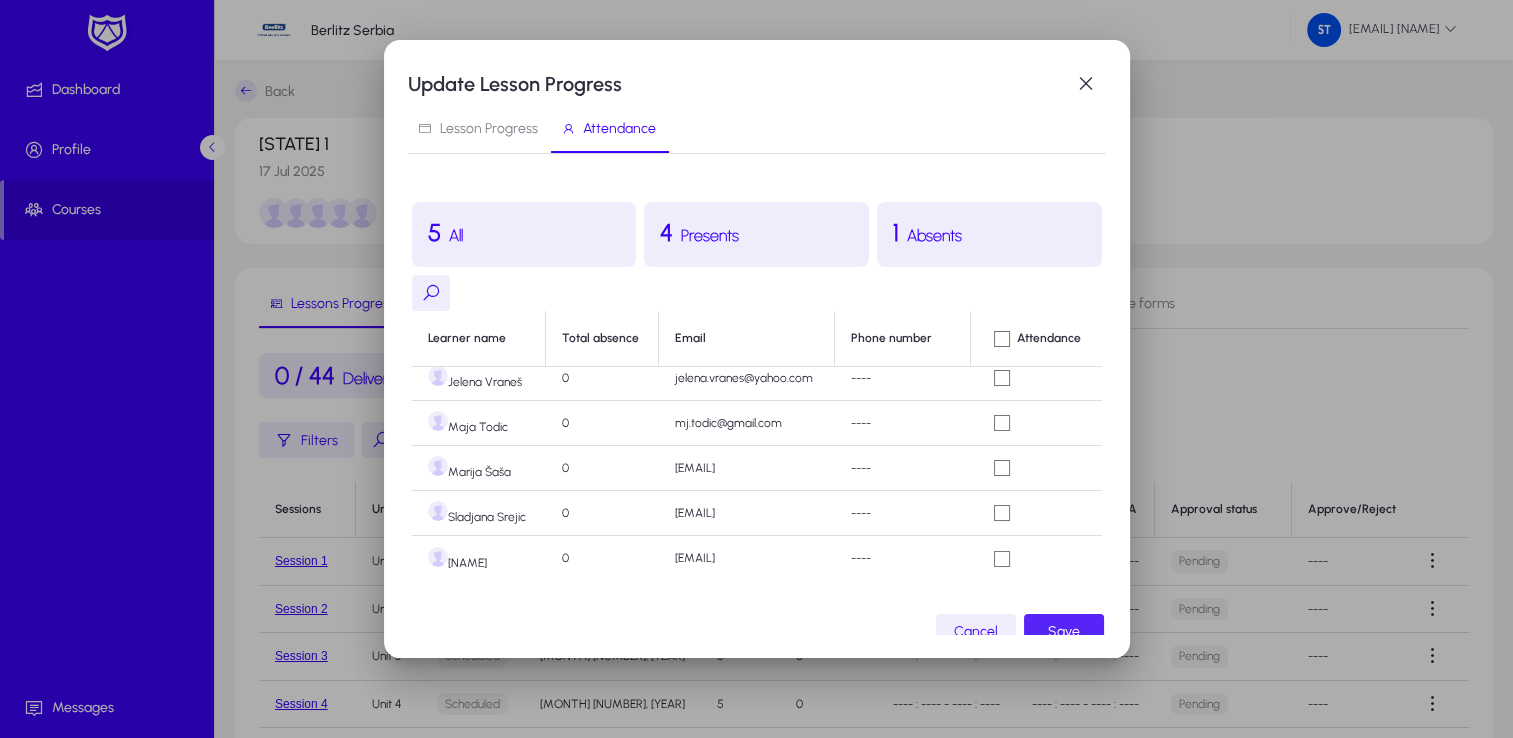 click 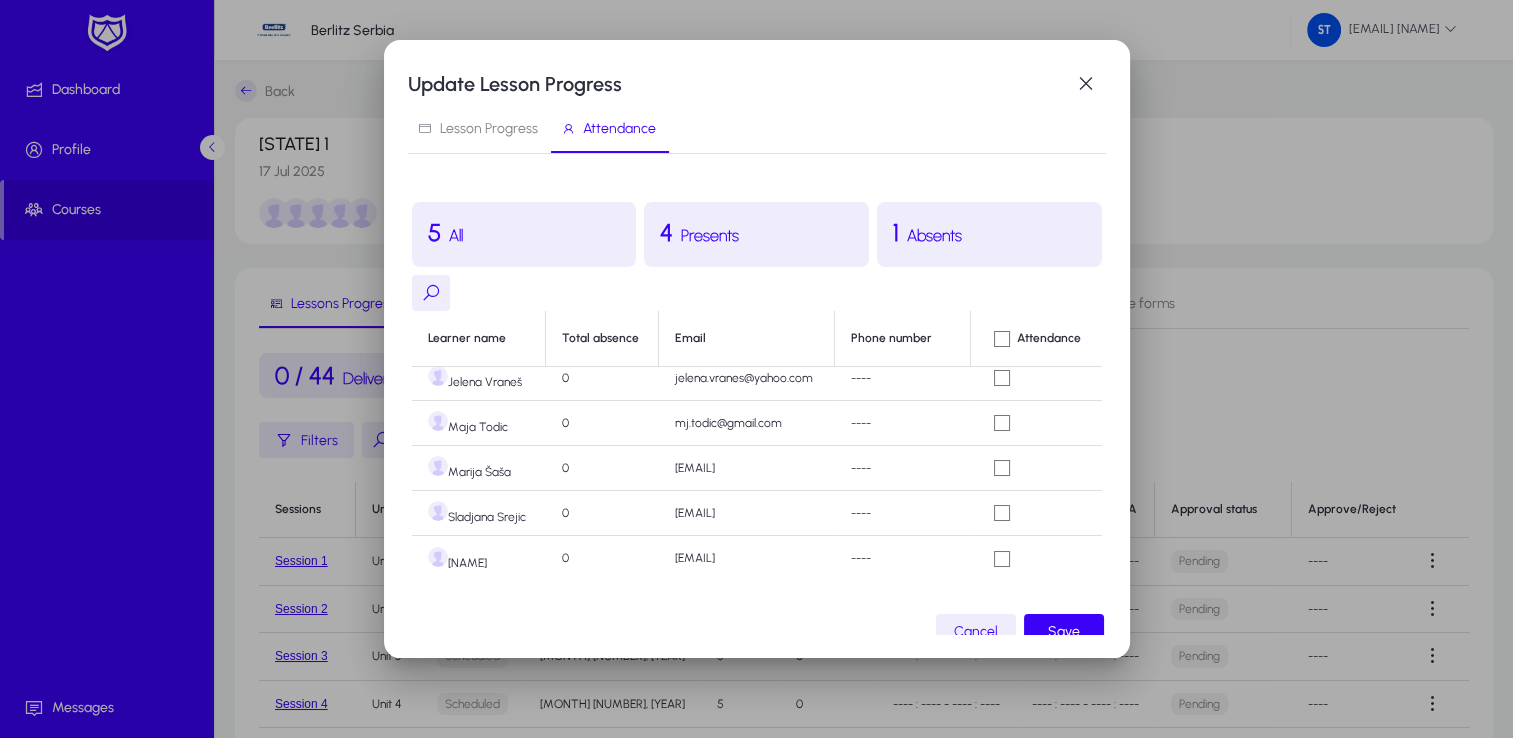 scroll, scrollTop: 48, scrollLeft: 0, axis: vertical 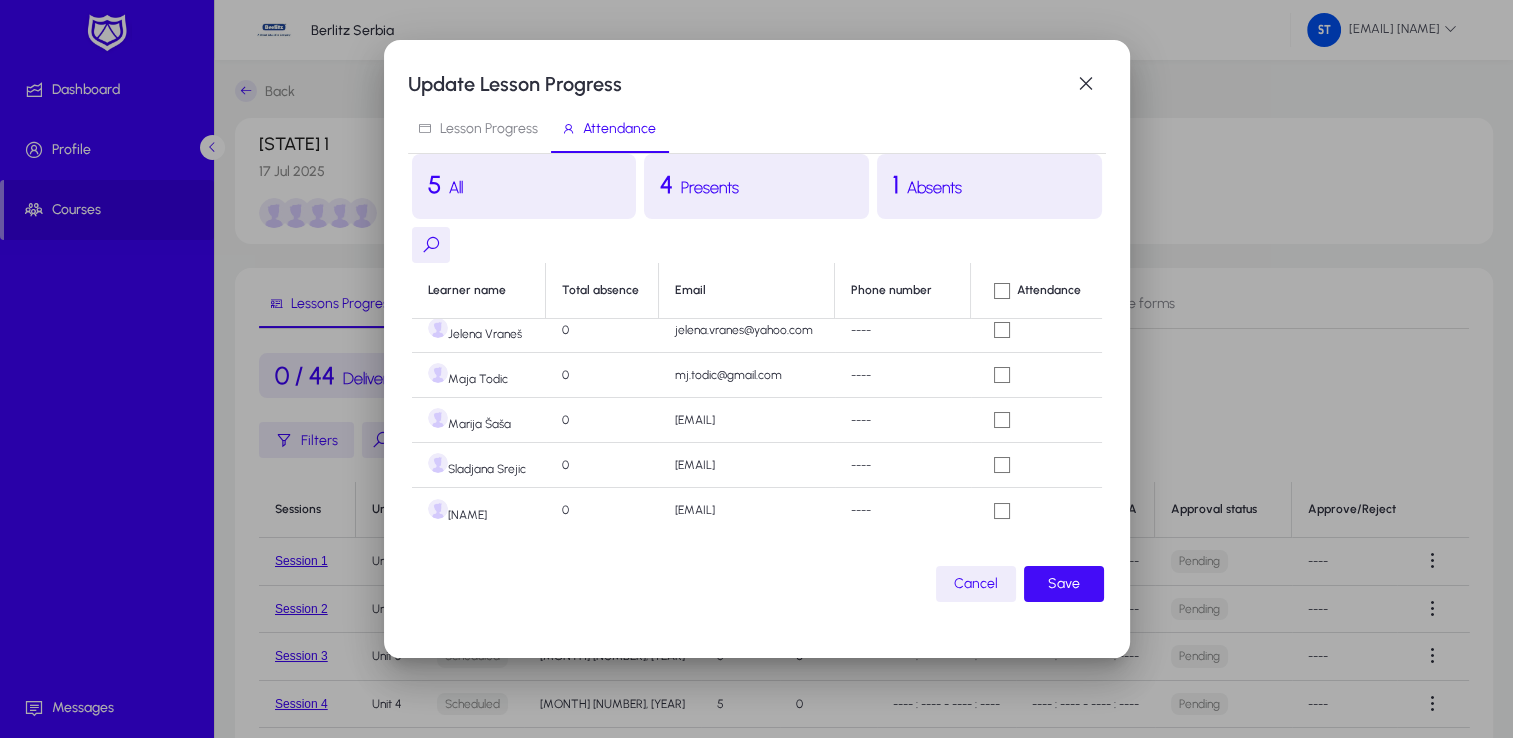 click on "Save" 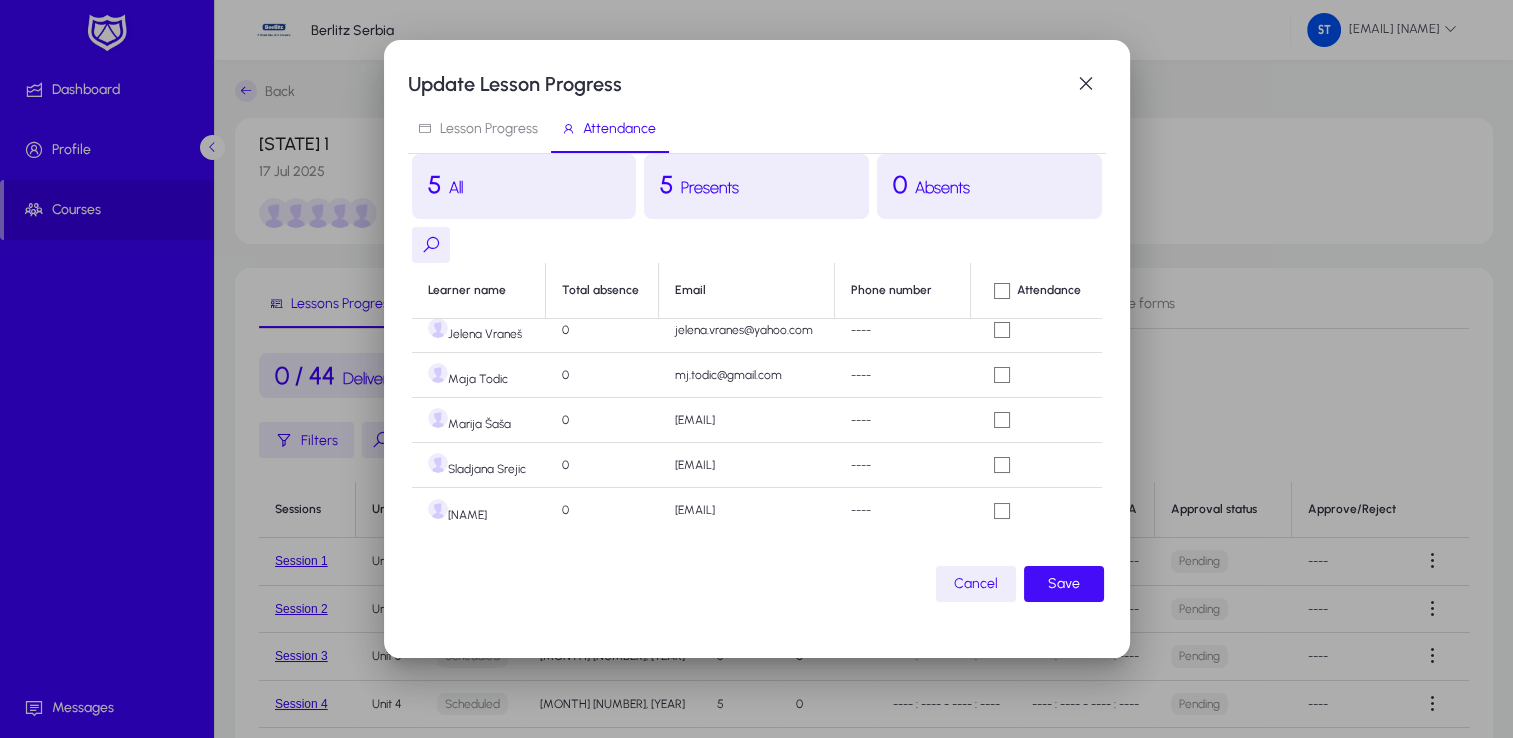 click on "Save" 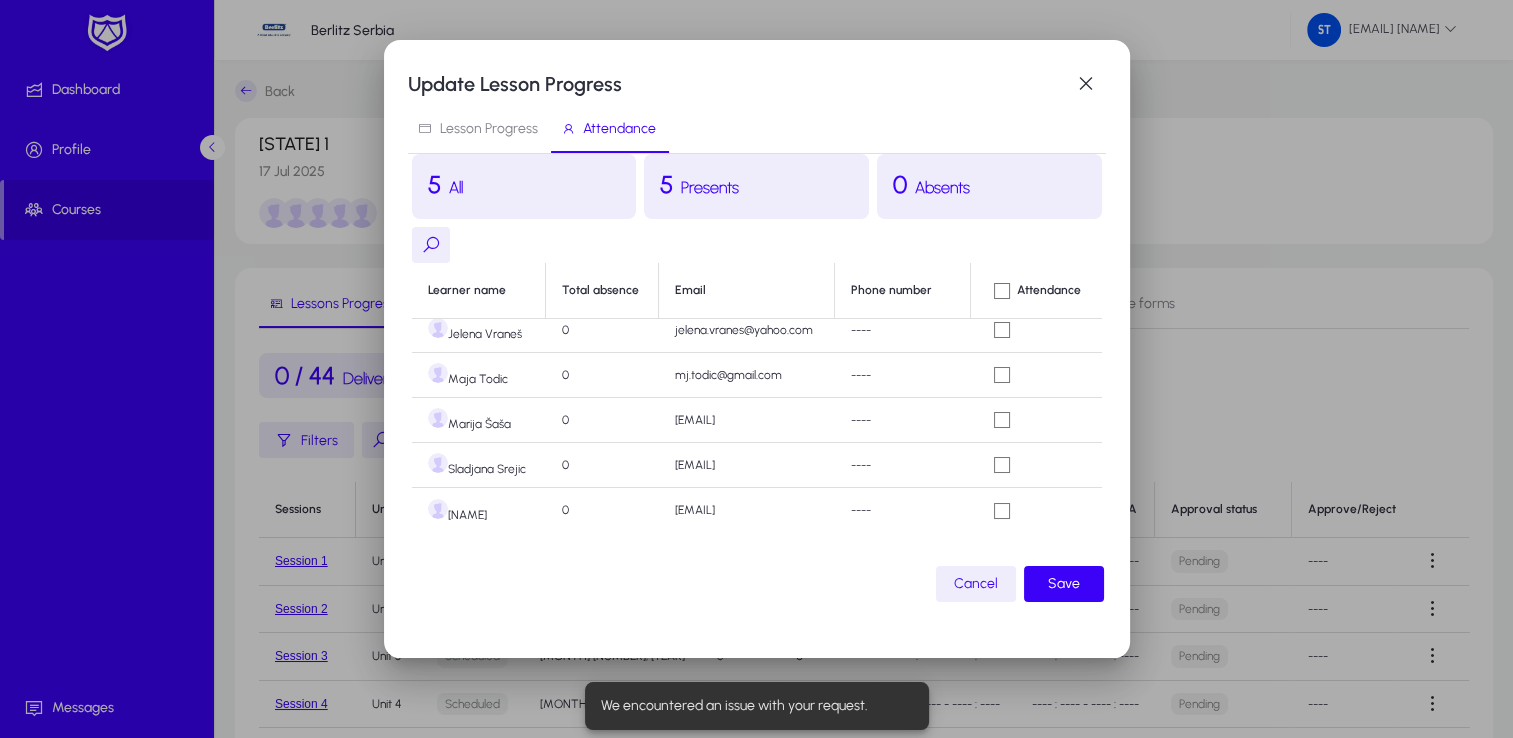 scroll, scrollTop: 0, scrollLeft: 0, axis: both 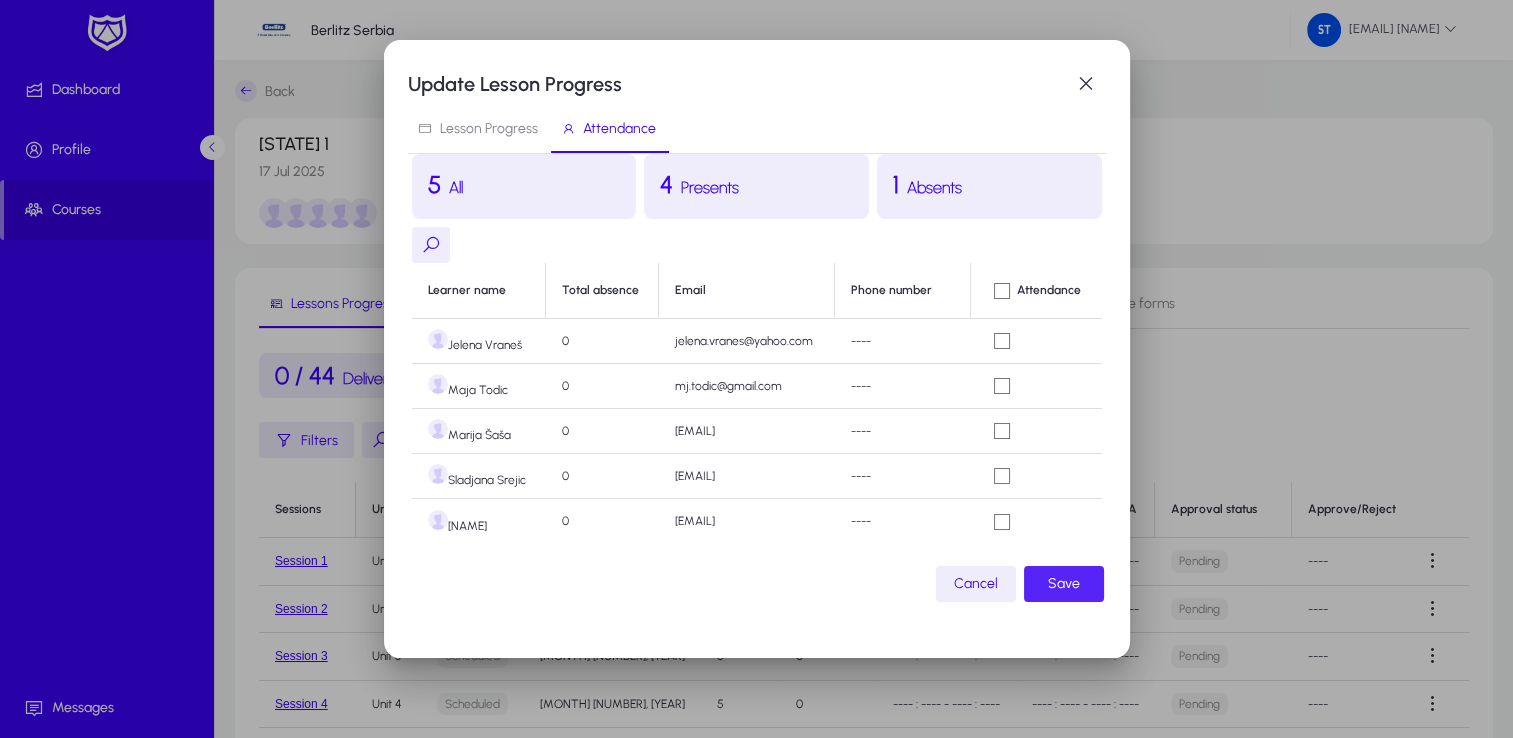 click on "Save" 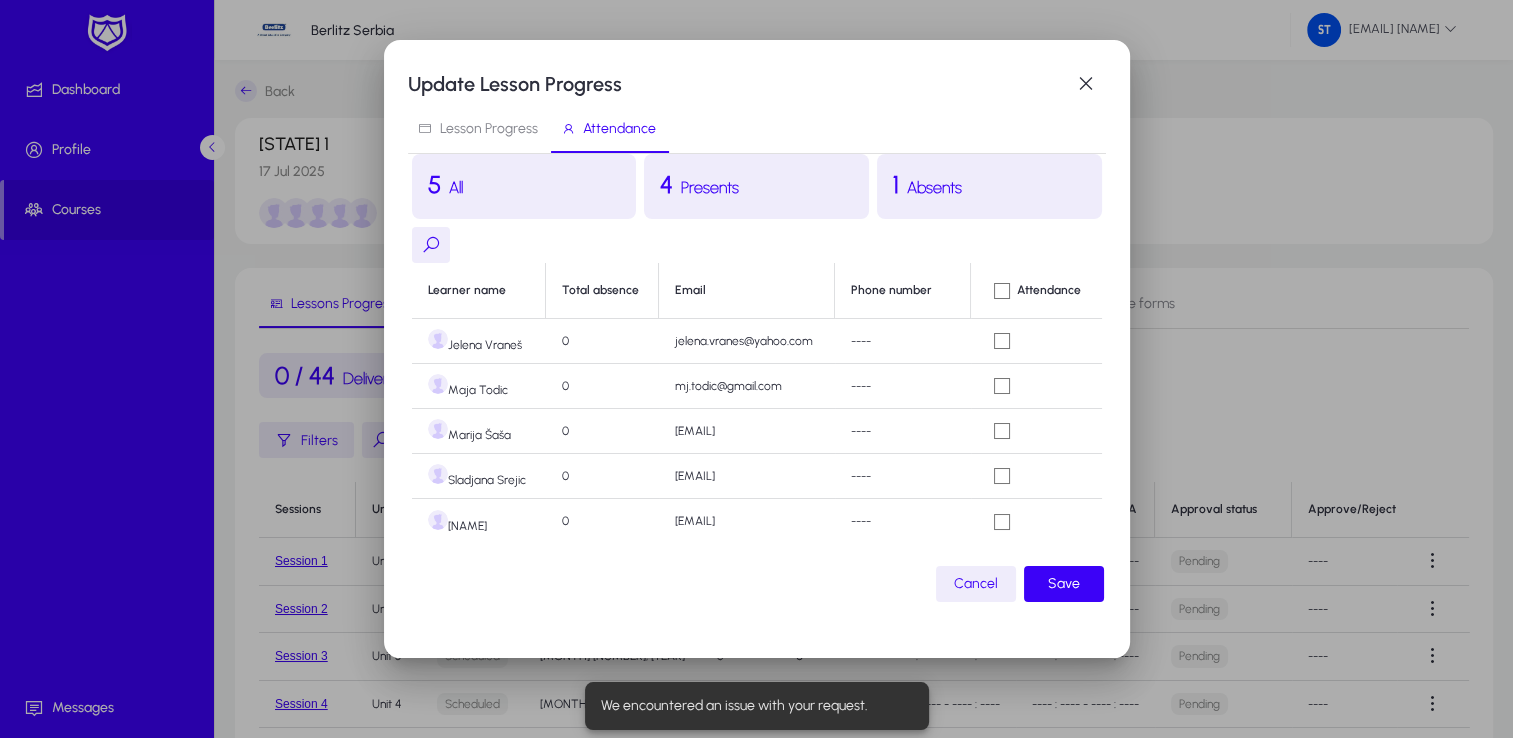 click on "Lesson Progress" at bounding box center [489, 129] 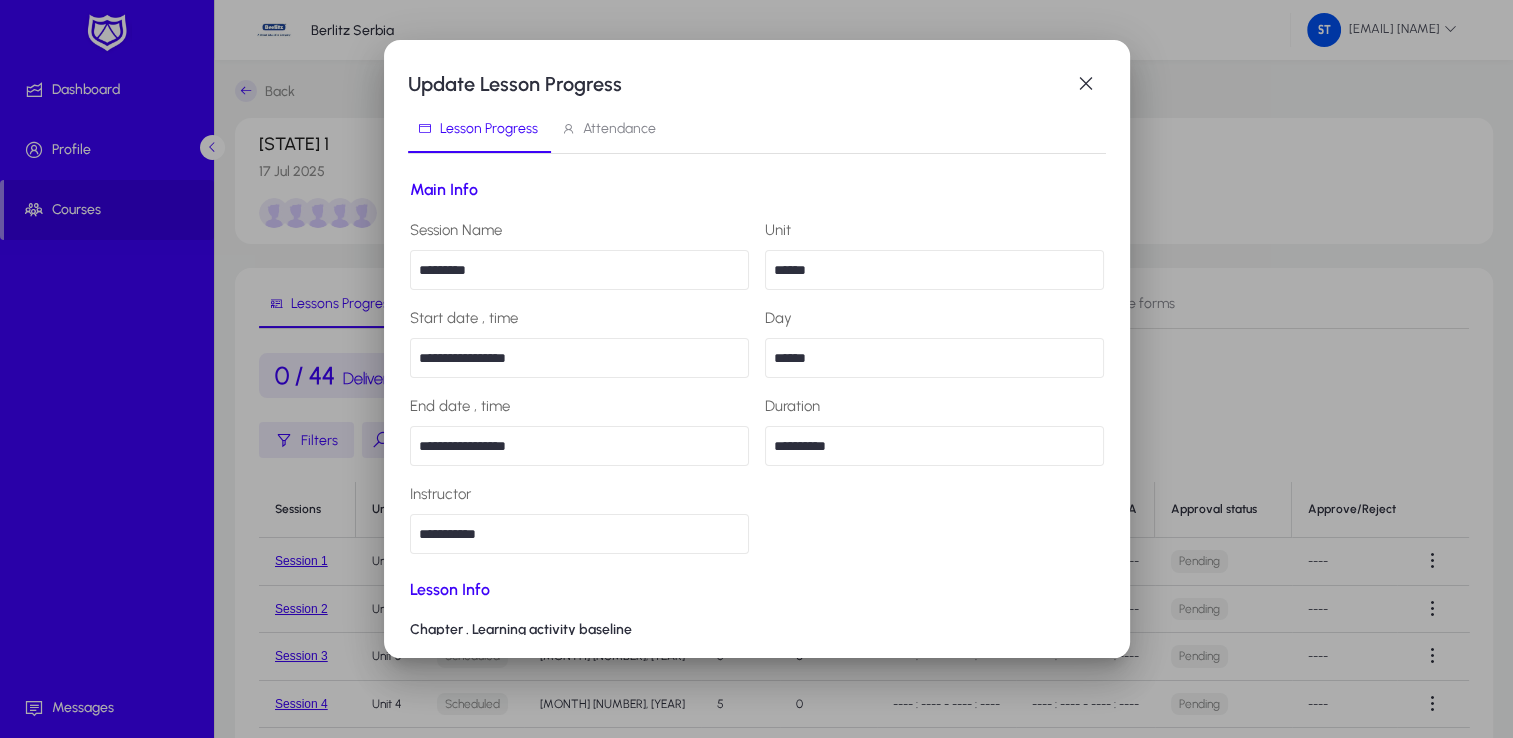 click on "Duration" at bounding box center [934, 430] 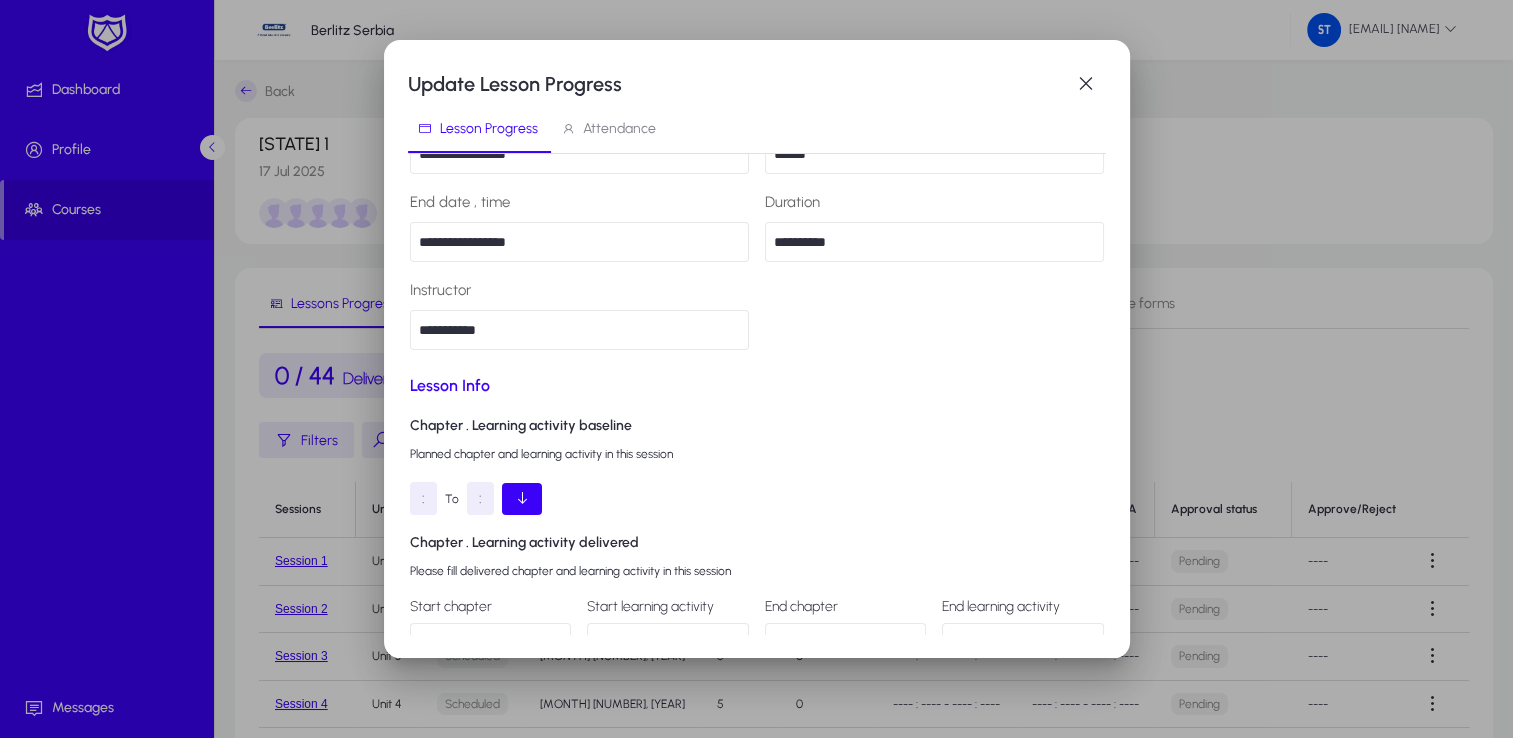 scroll, scrollTop: 300, scrollLeft: 0, axis: vertical 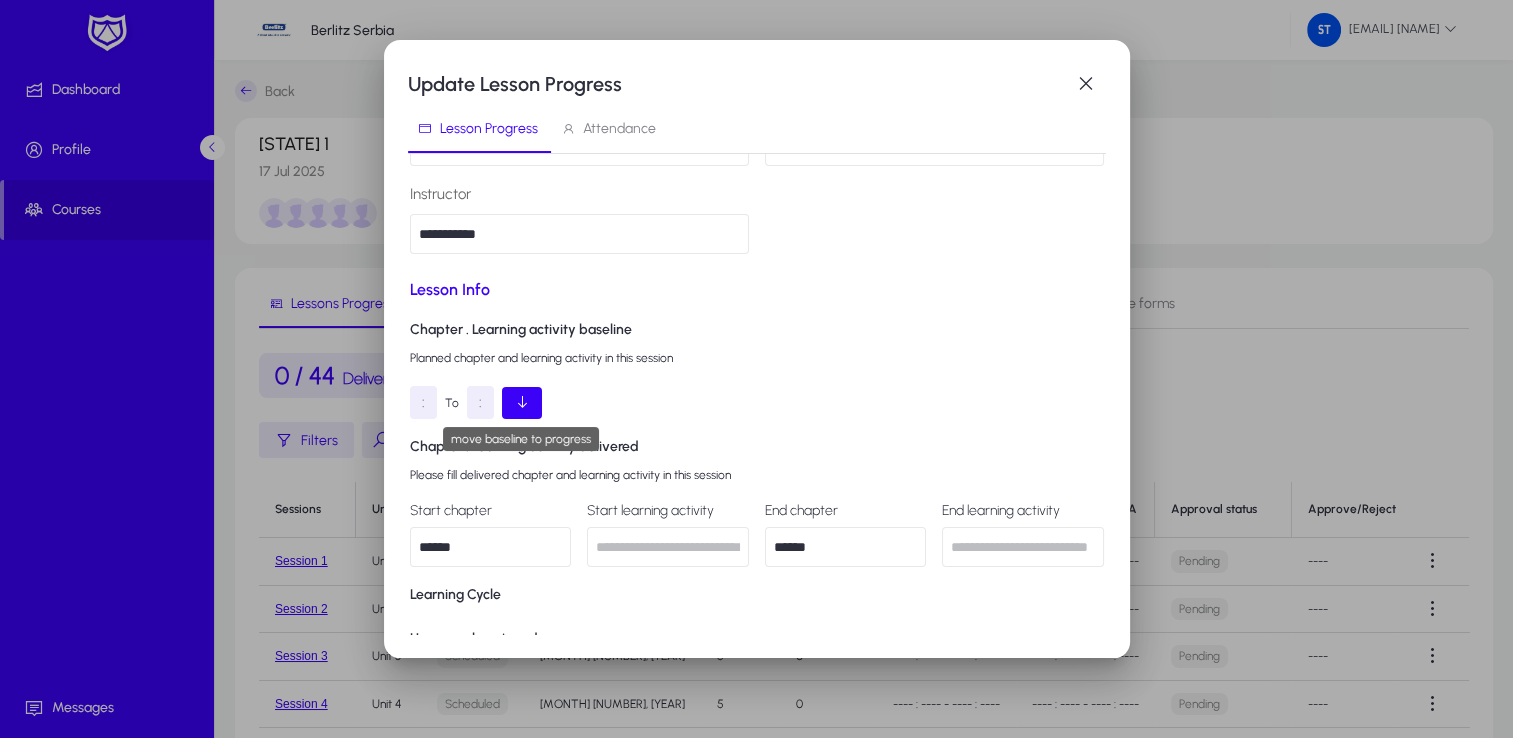 click at bounding box center (522, 402) 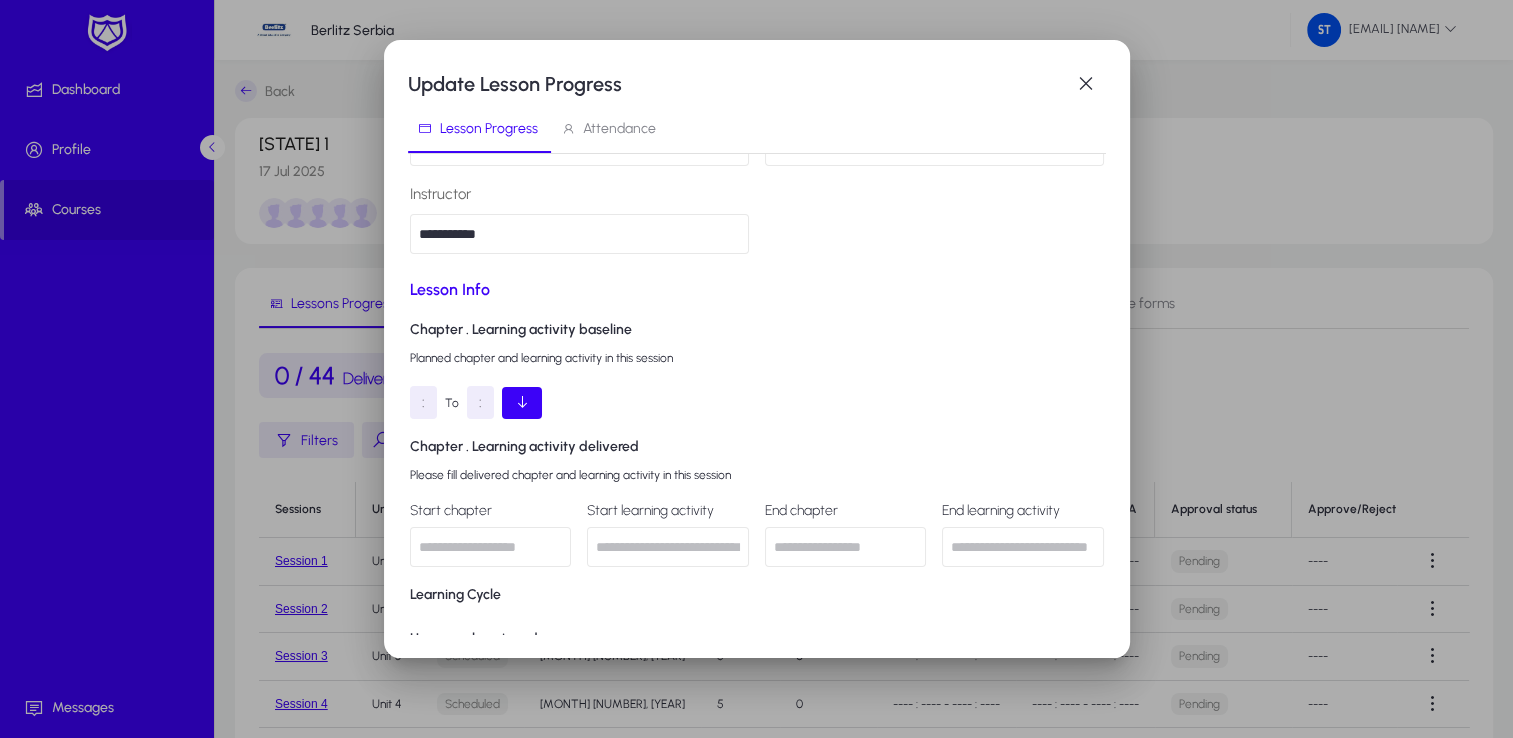 drag, startPoint x: 490, startPoint y: 531, endPoint x: 483, endPoint y: 549, distance: 19.313208 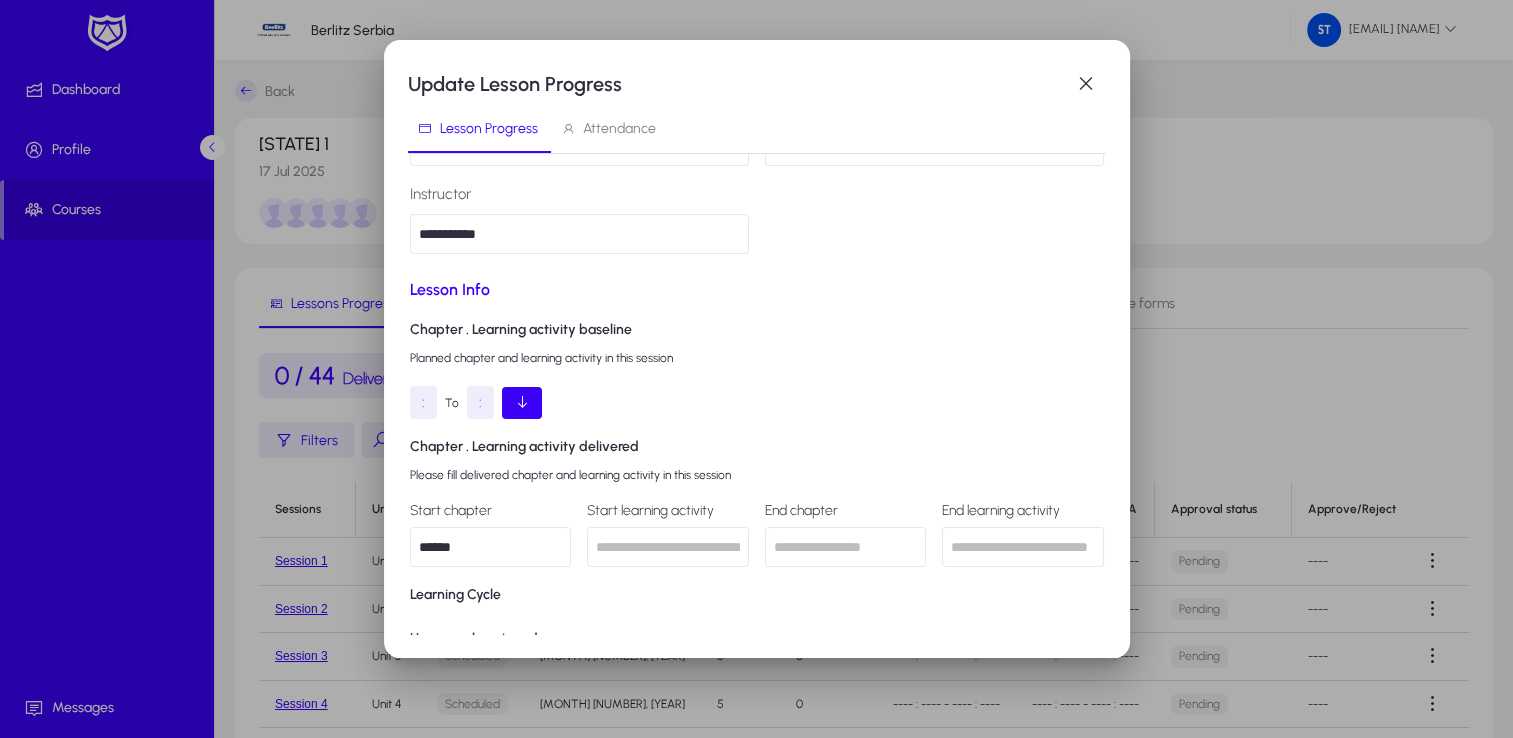 type on "******" 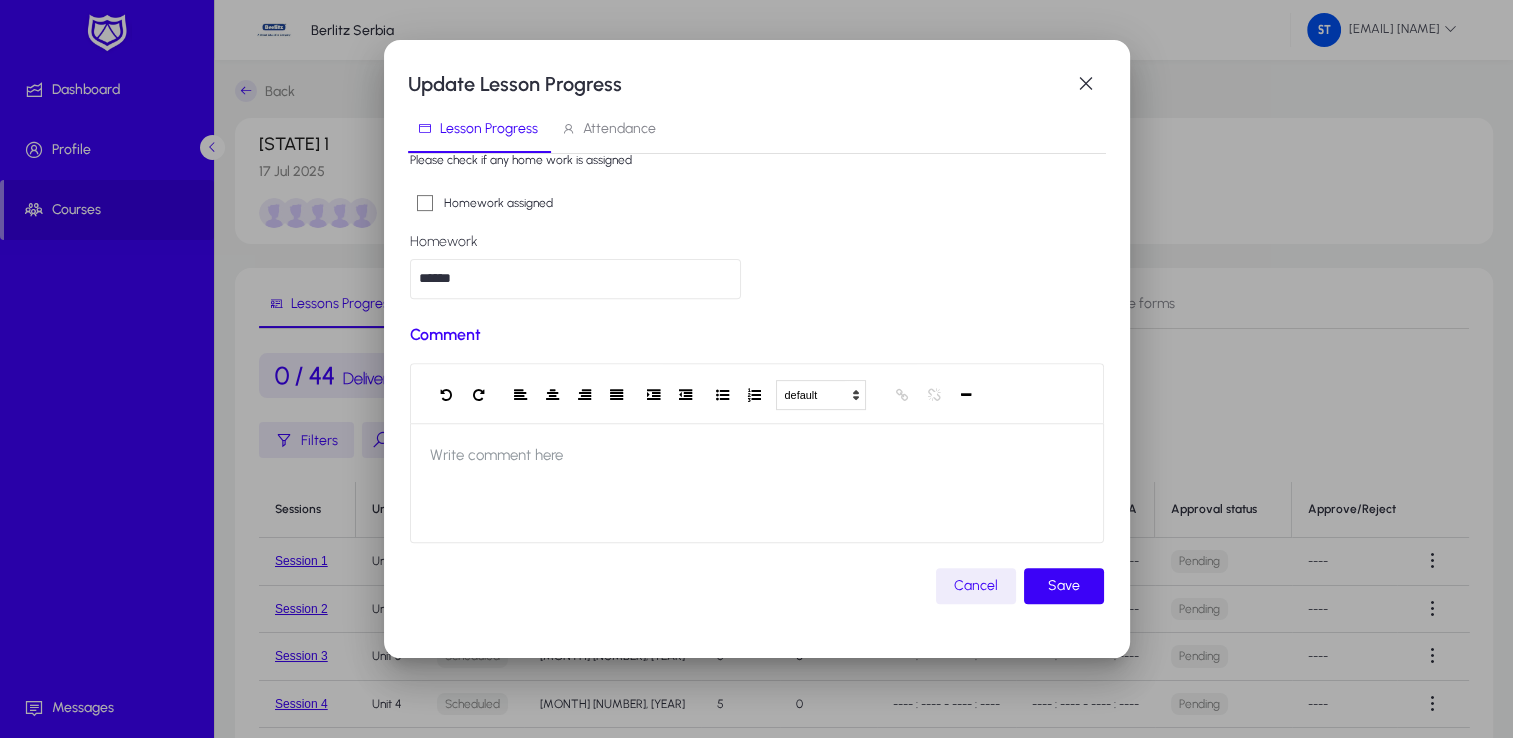 scroll, scrollTop: 808, scrollLeft: 0, axis: vertical 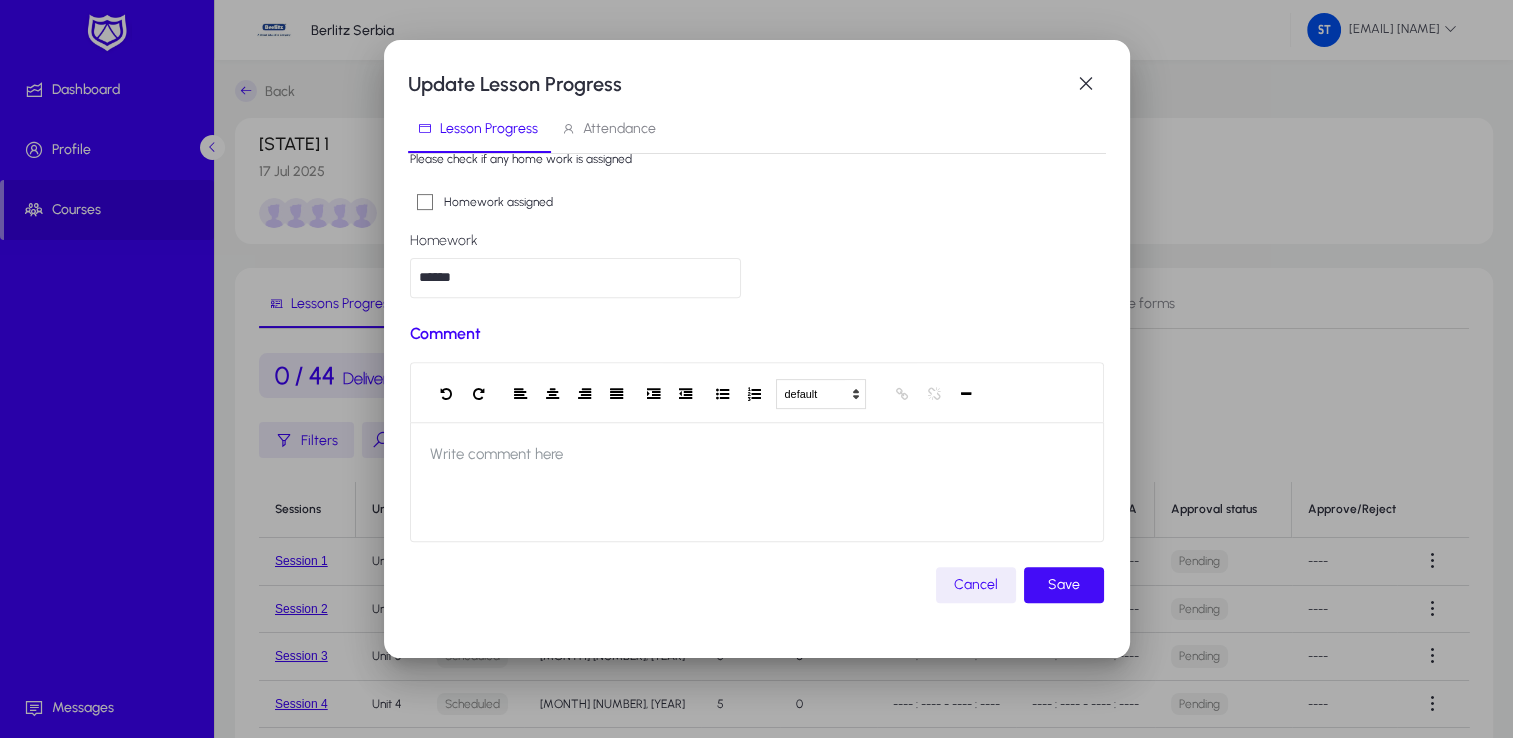 type on "******" 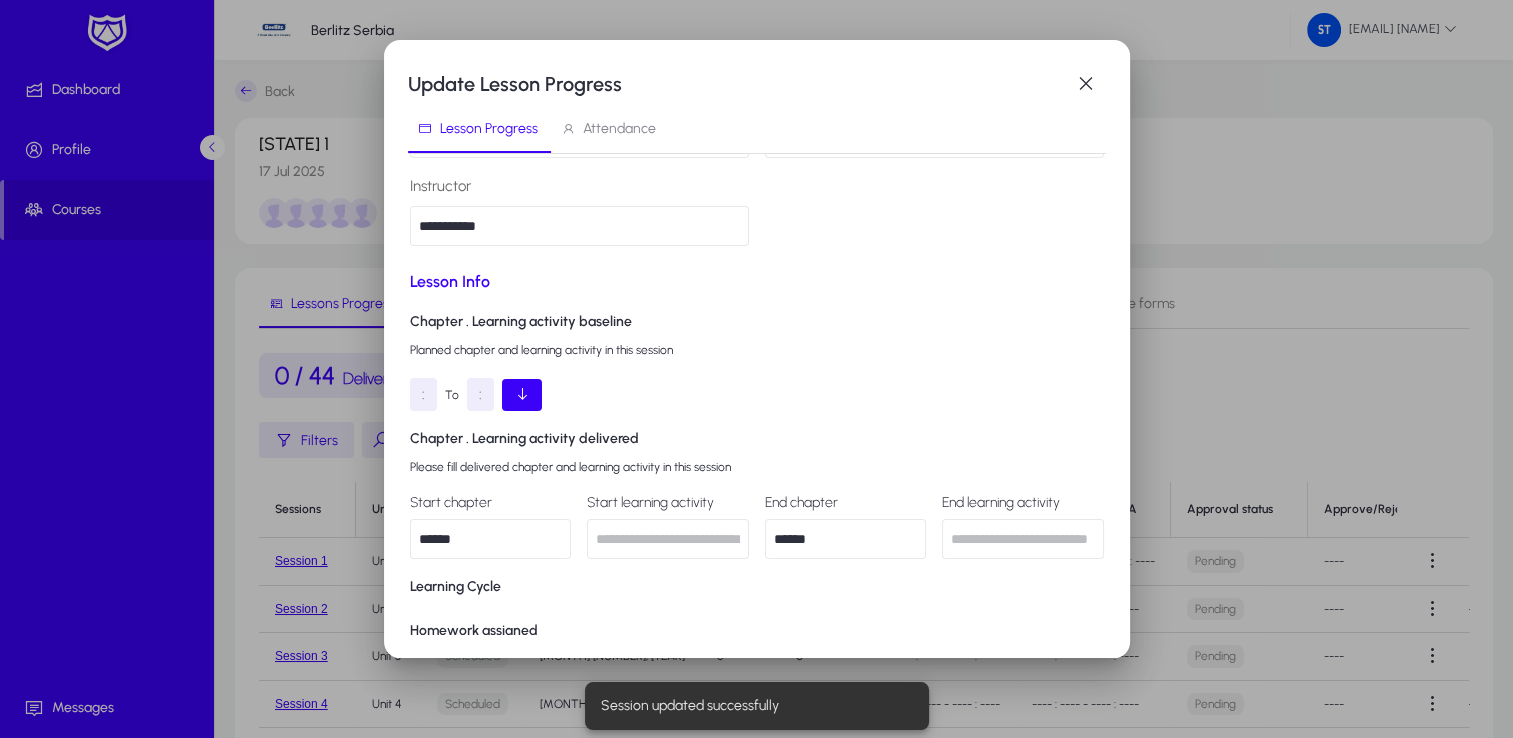 scroll, scrollTop: 0, scrollLeft: 0, axis: both 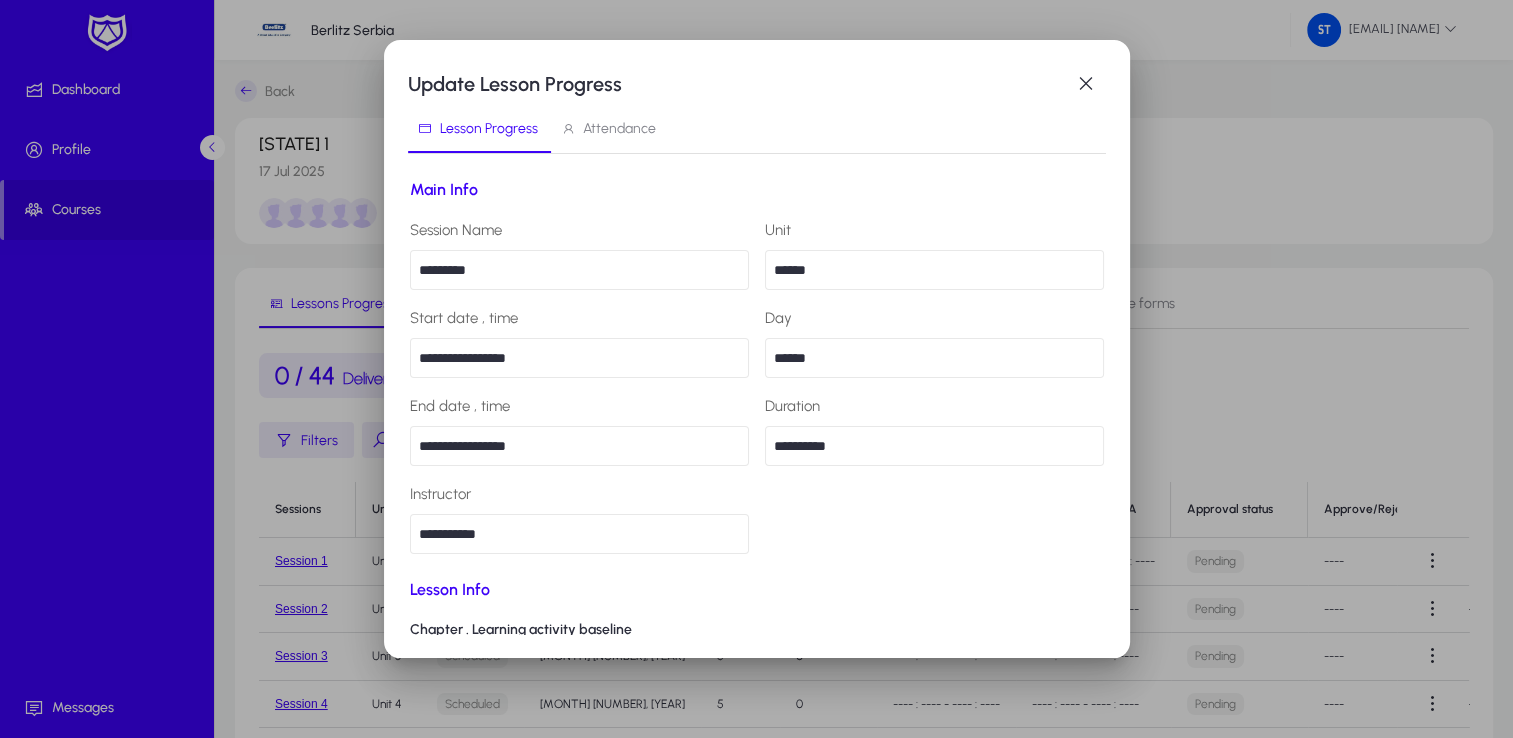 click on "Attendance" at bounding box center [619, 129] 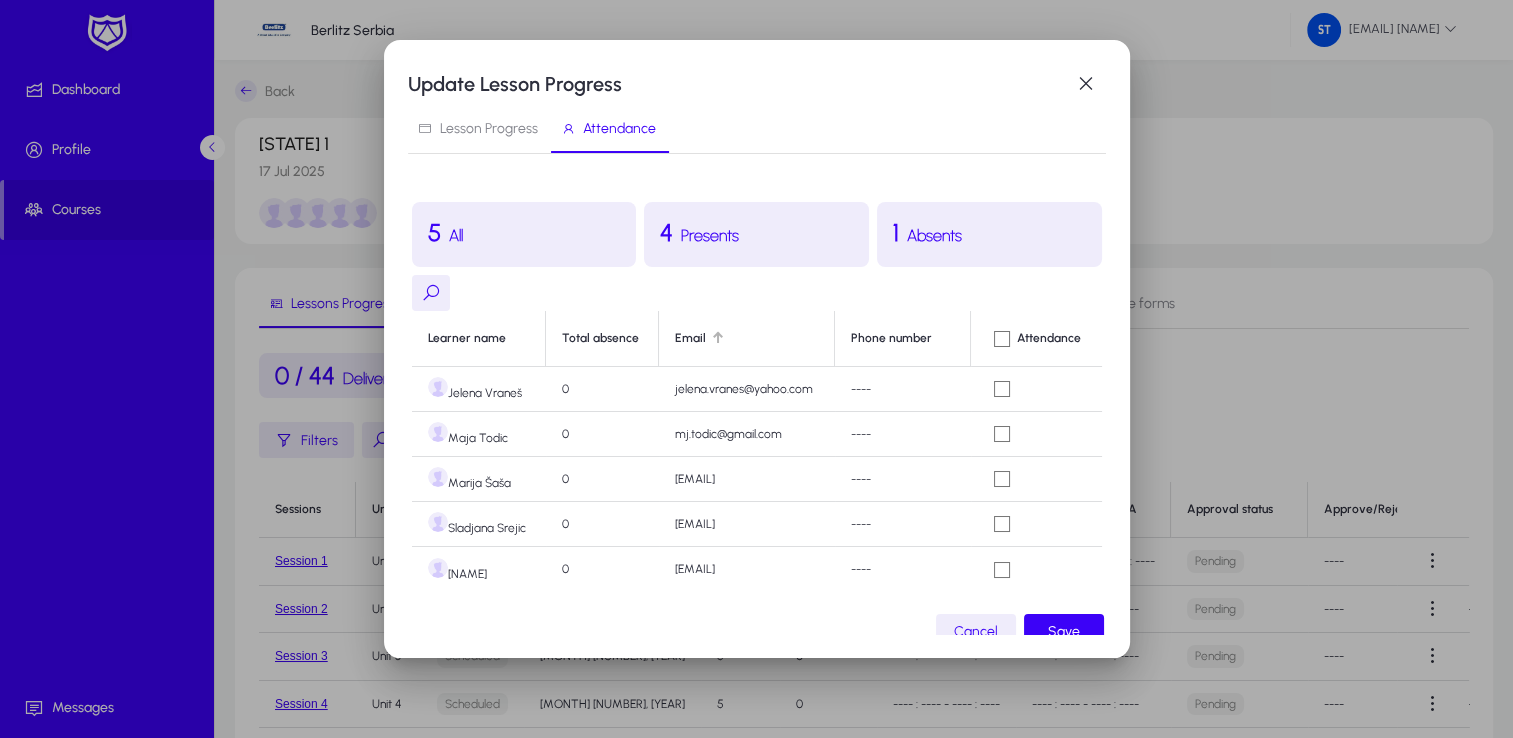 scroll, scrollTop: 25, scrollLeft: 0, axis: vertical 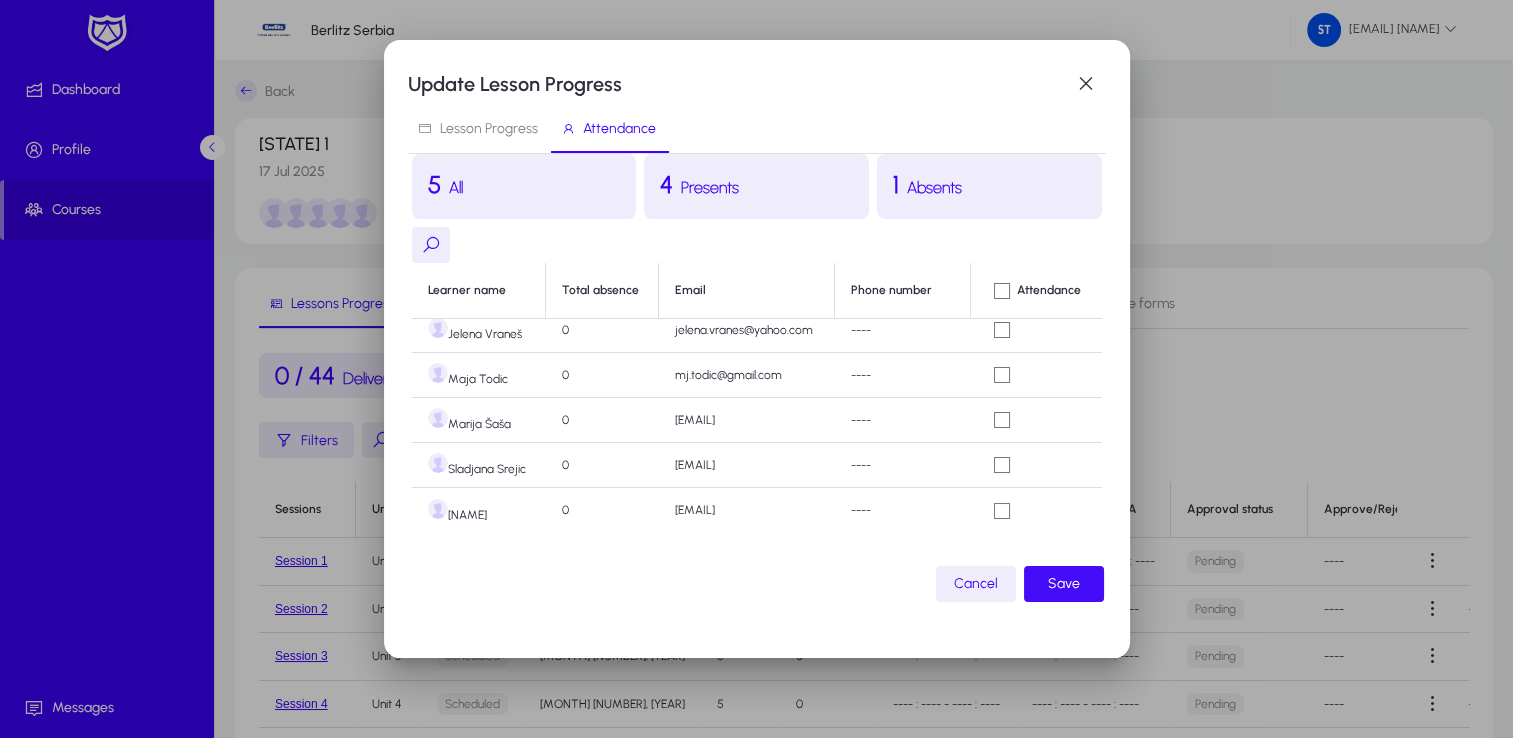 click on "Save" 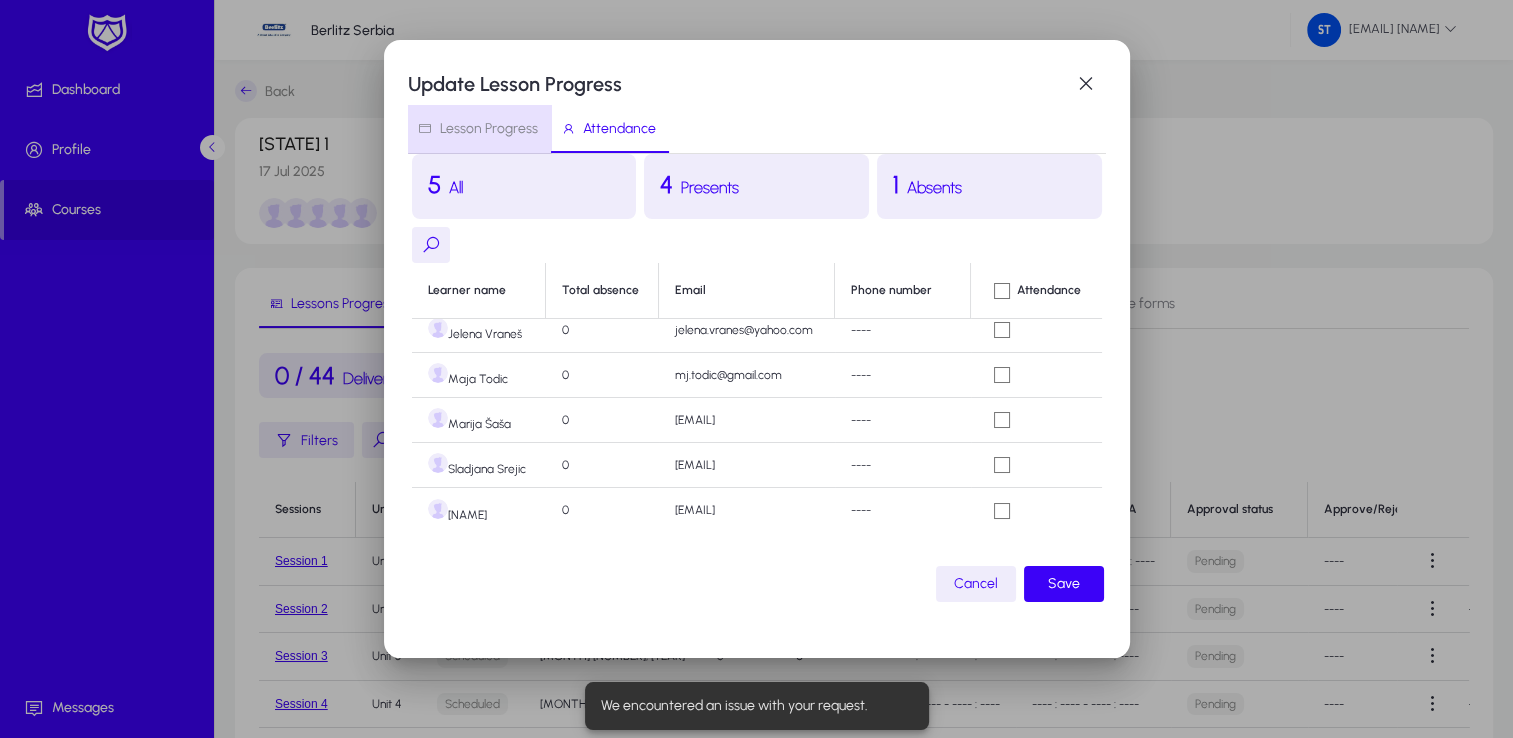 click on "Lesson Progress" at bounding box center [478, 129] 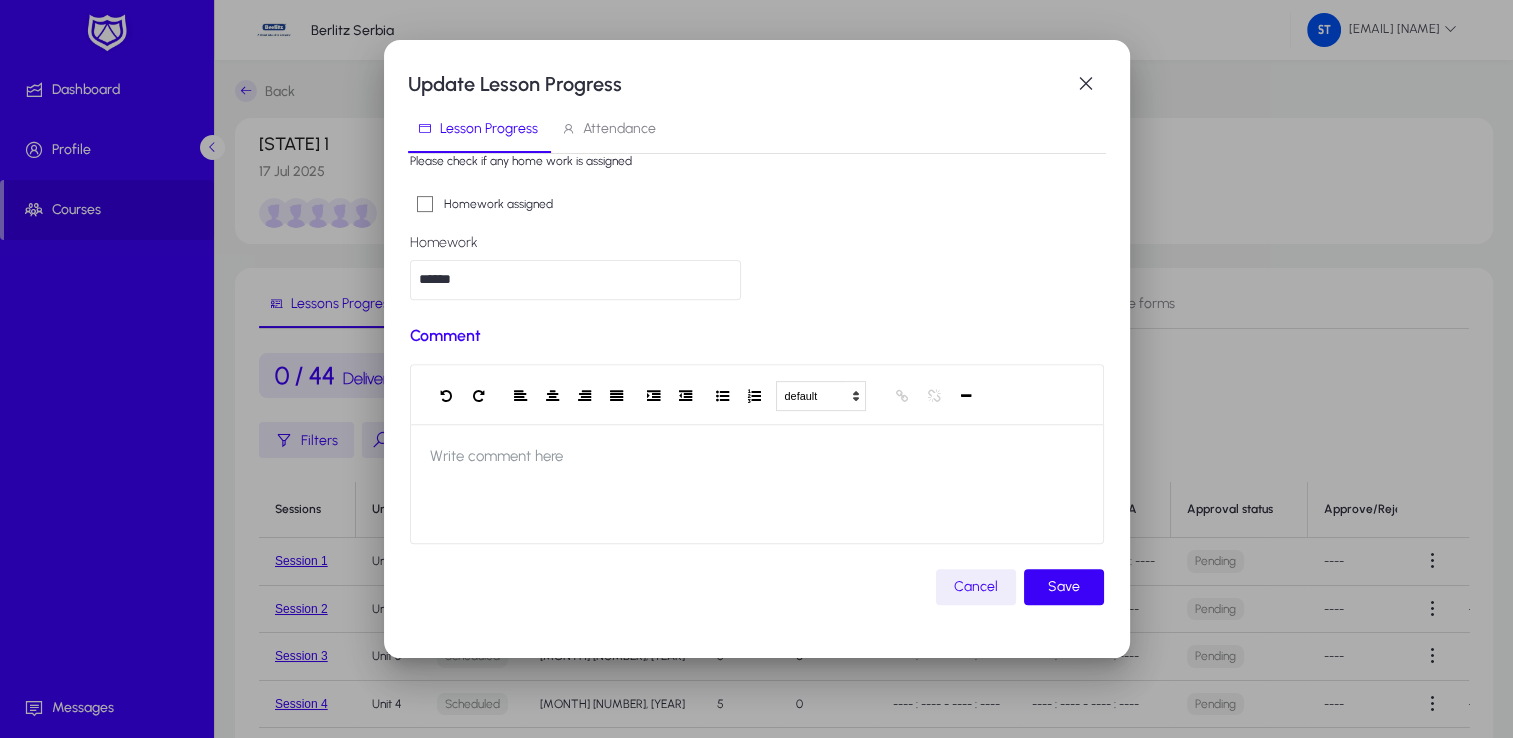 scroll, scrollTop: 808, scrollLeft: 0, axis: vertical 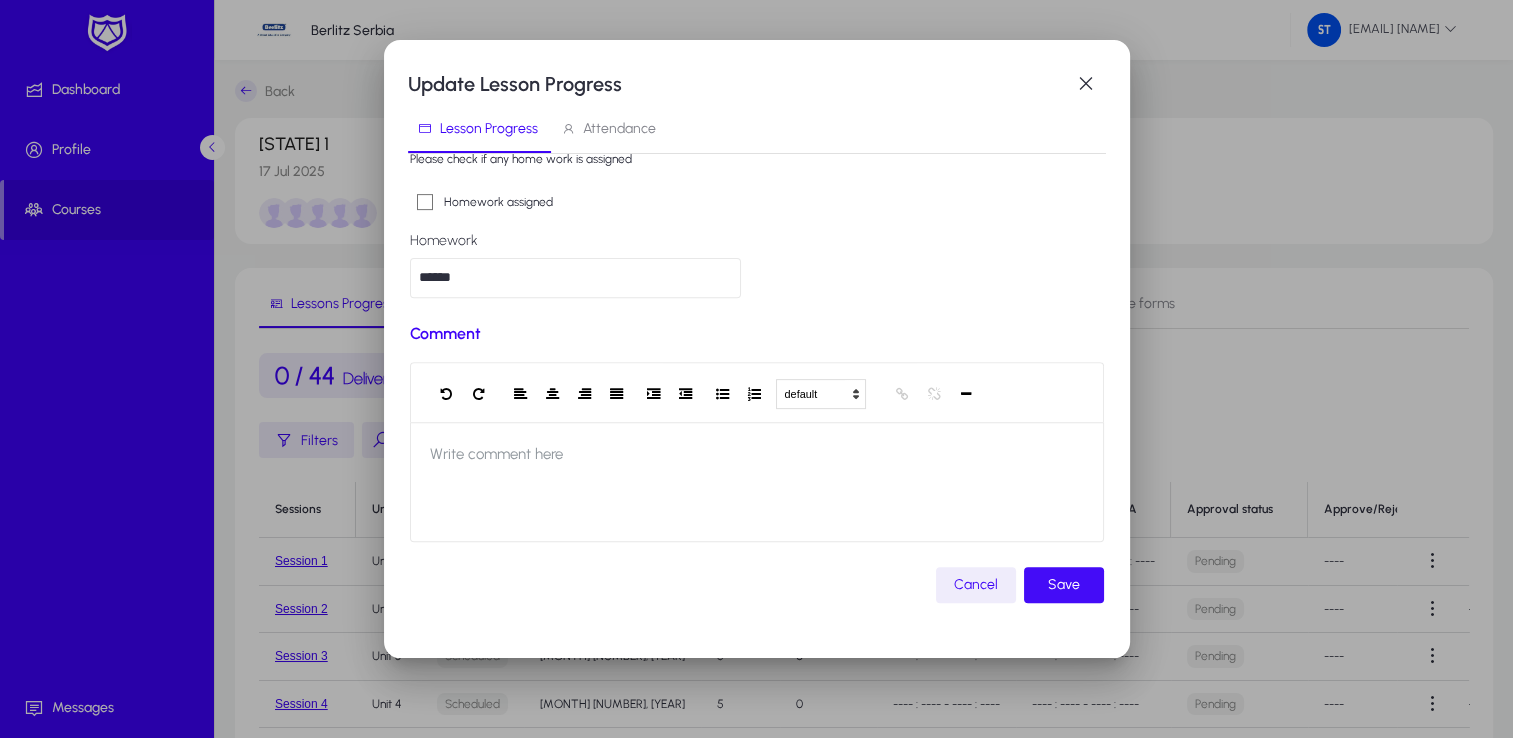 click on "Save" at bounding box center [1064, 585] 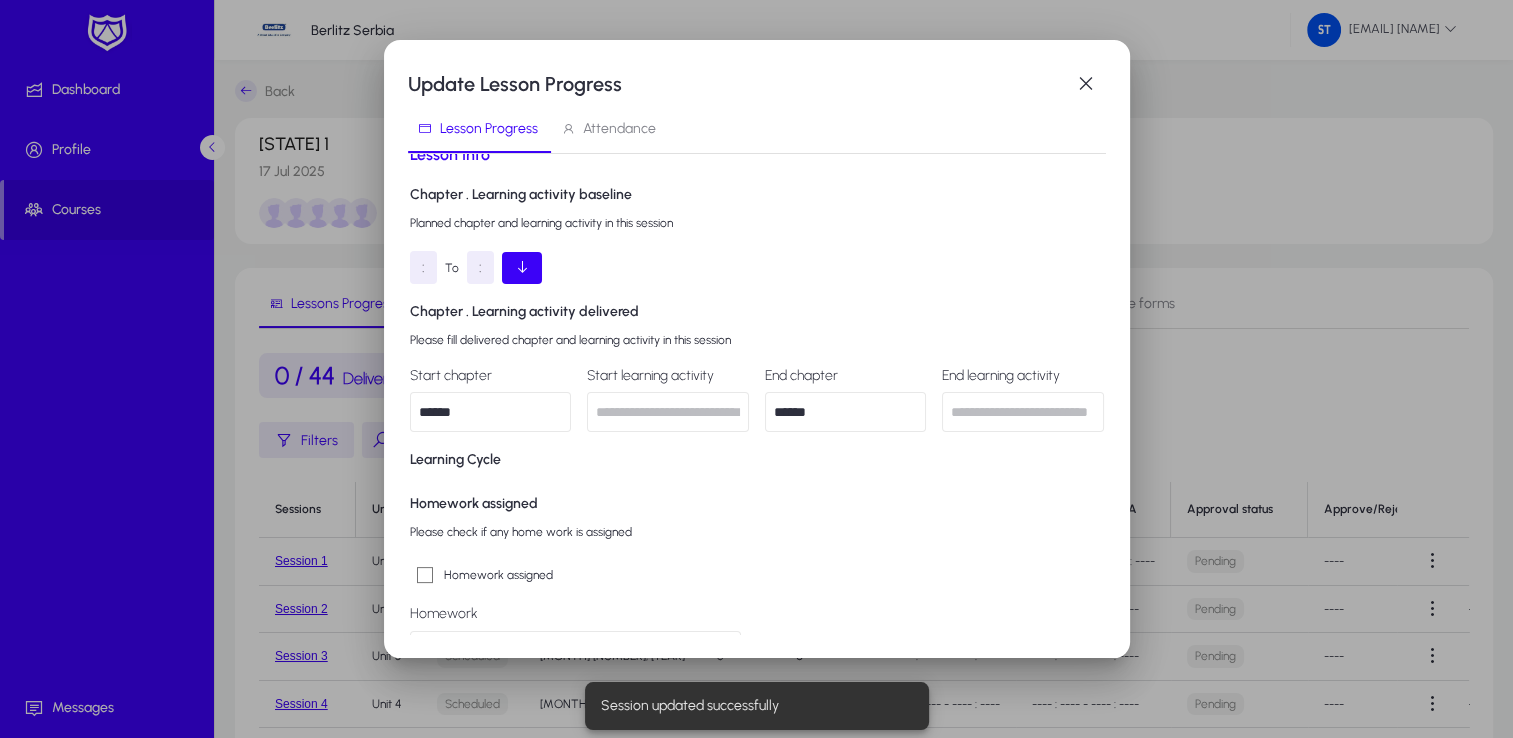 scroll, scrollTop: 208, scrollLeft: 0, axis: vertical 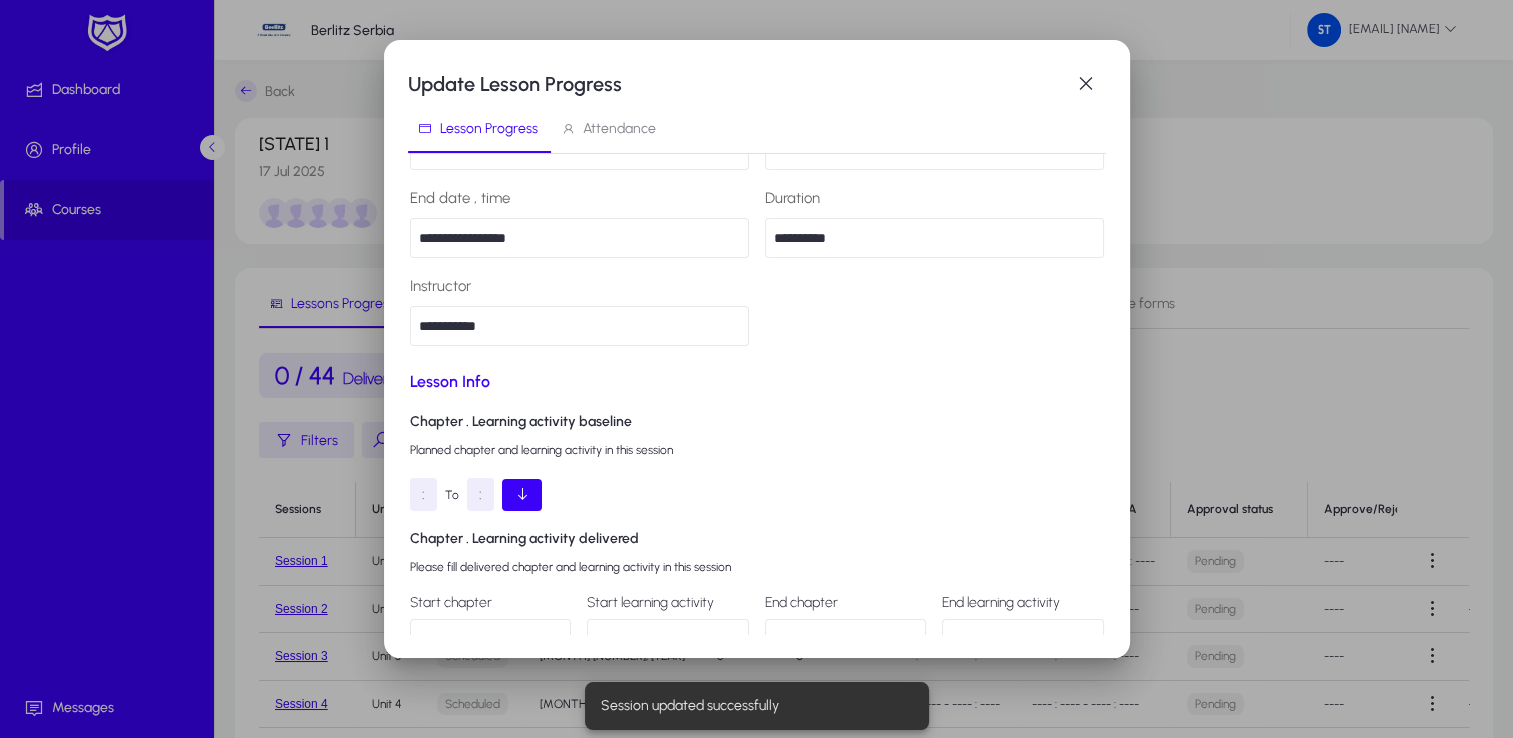 click on "Attendance" at bounding box center (619, 129) 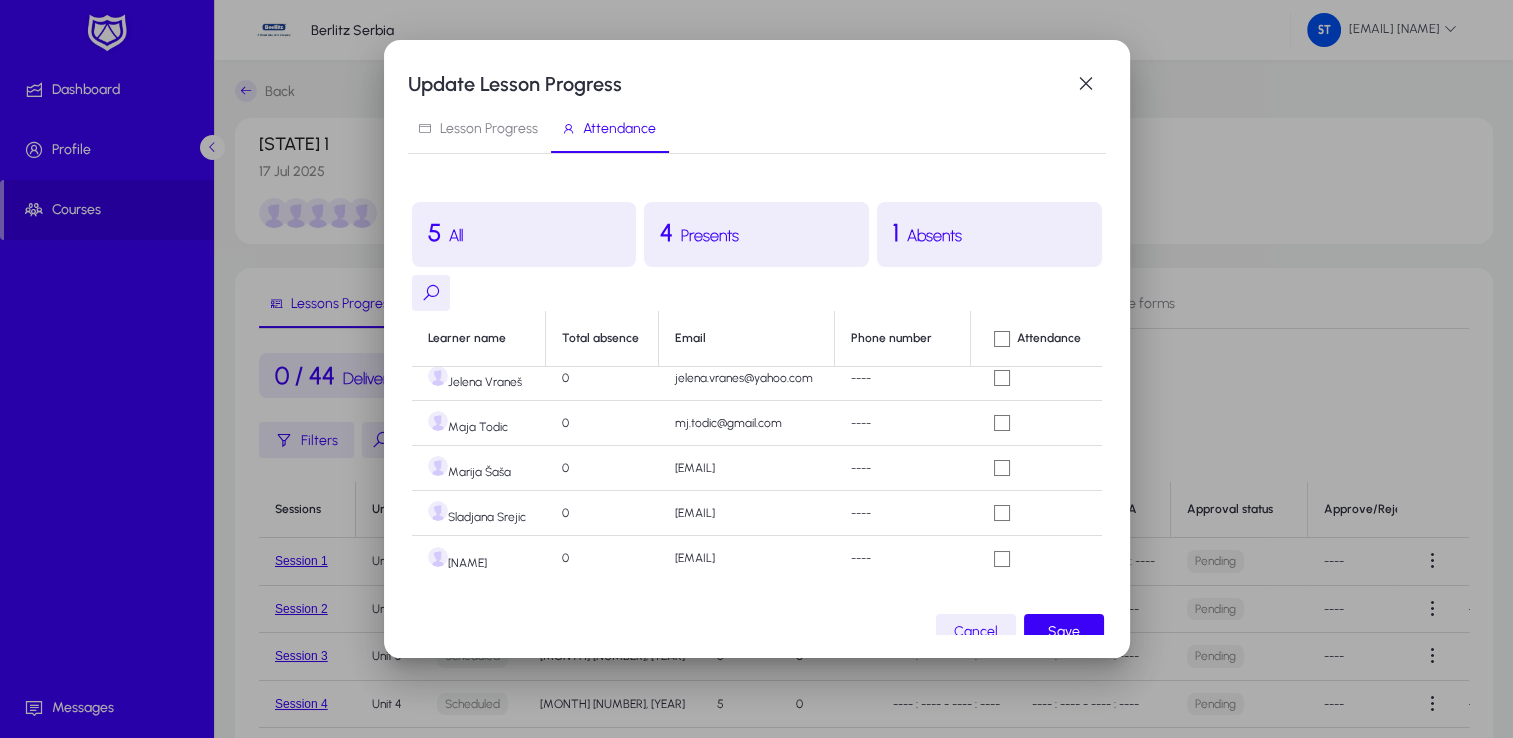 scroll, scrollTop: 0, scrollLeft: 0, axis: both 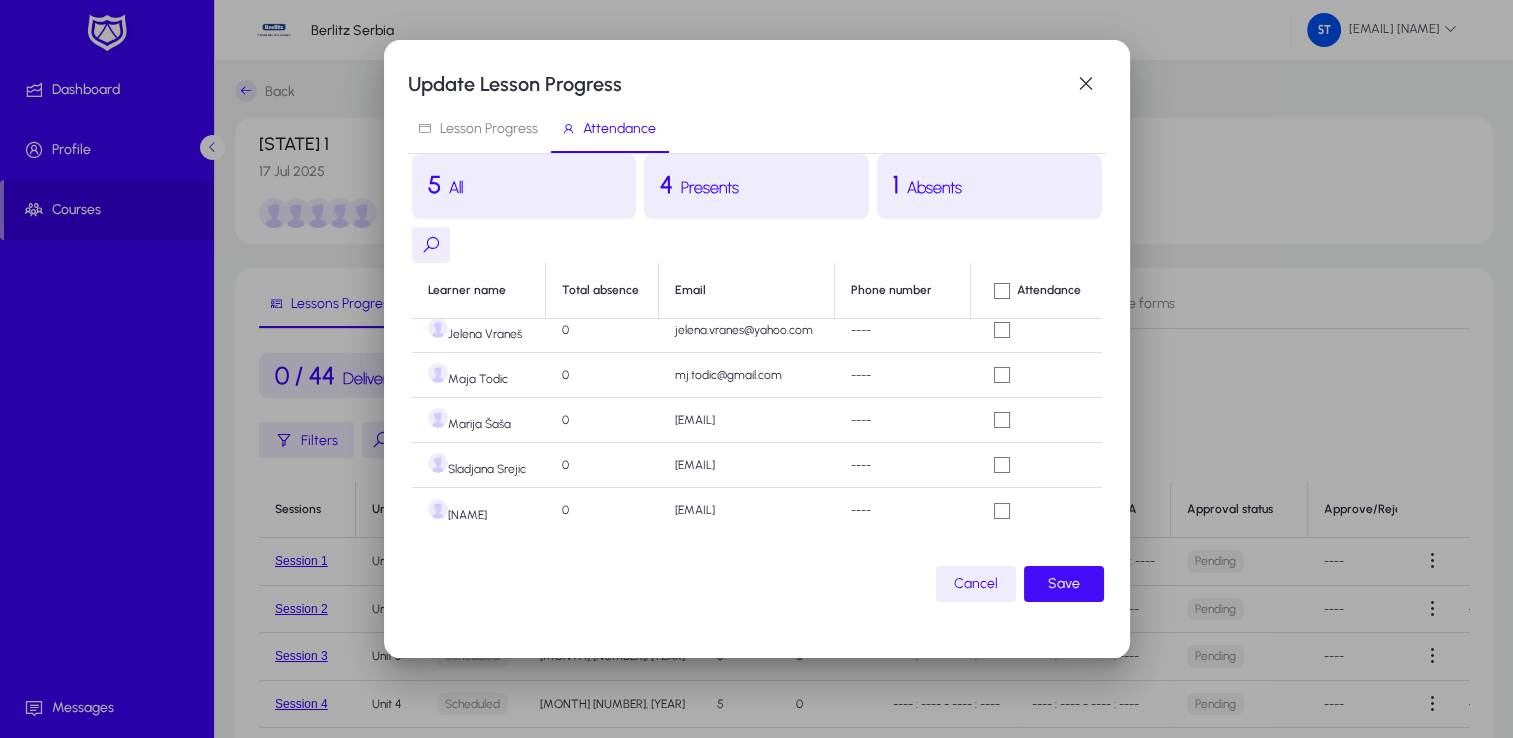 click on "Save" 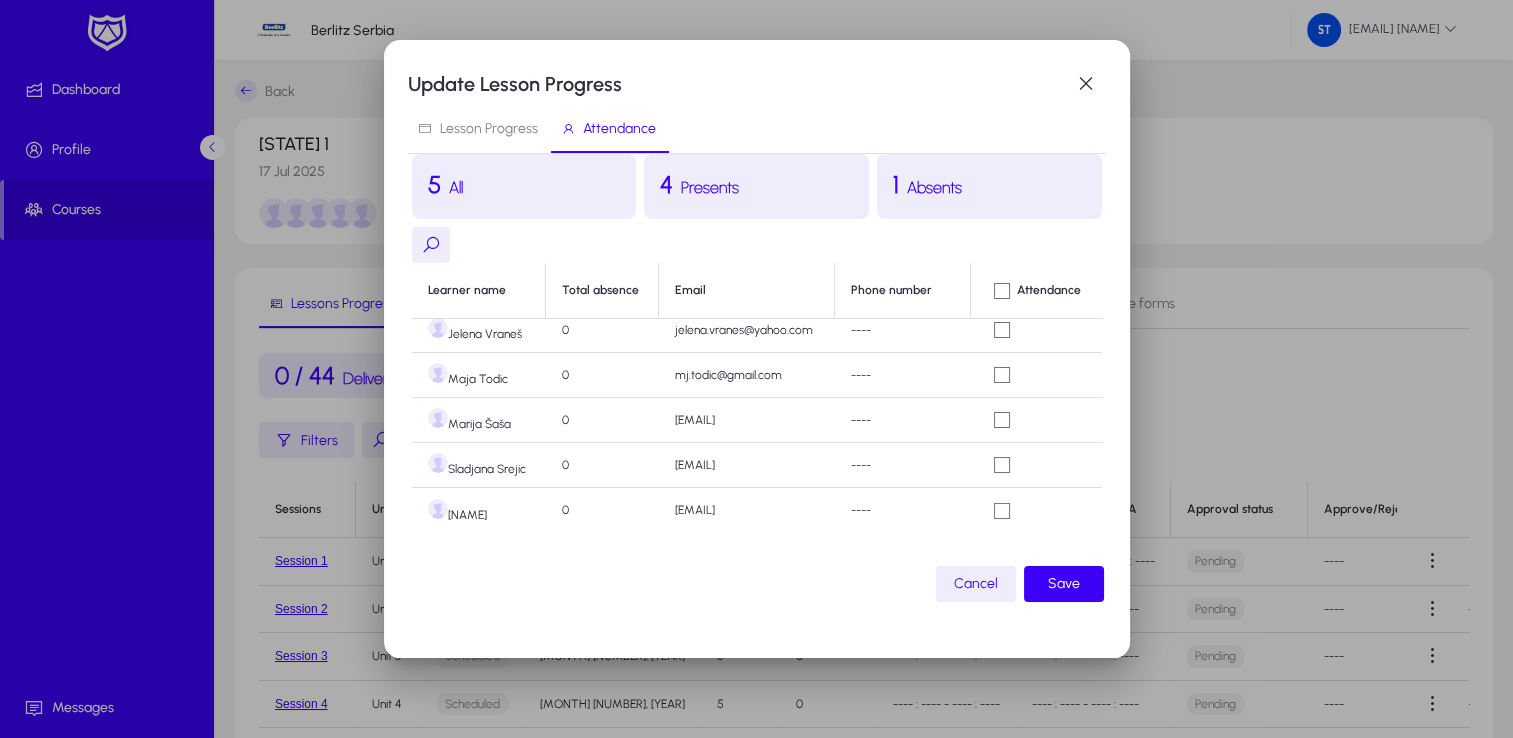 scroll, scrollTop: 25, scrollLeft: 0, axis: vertical 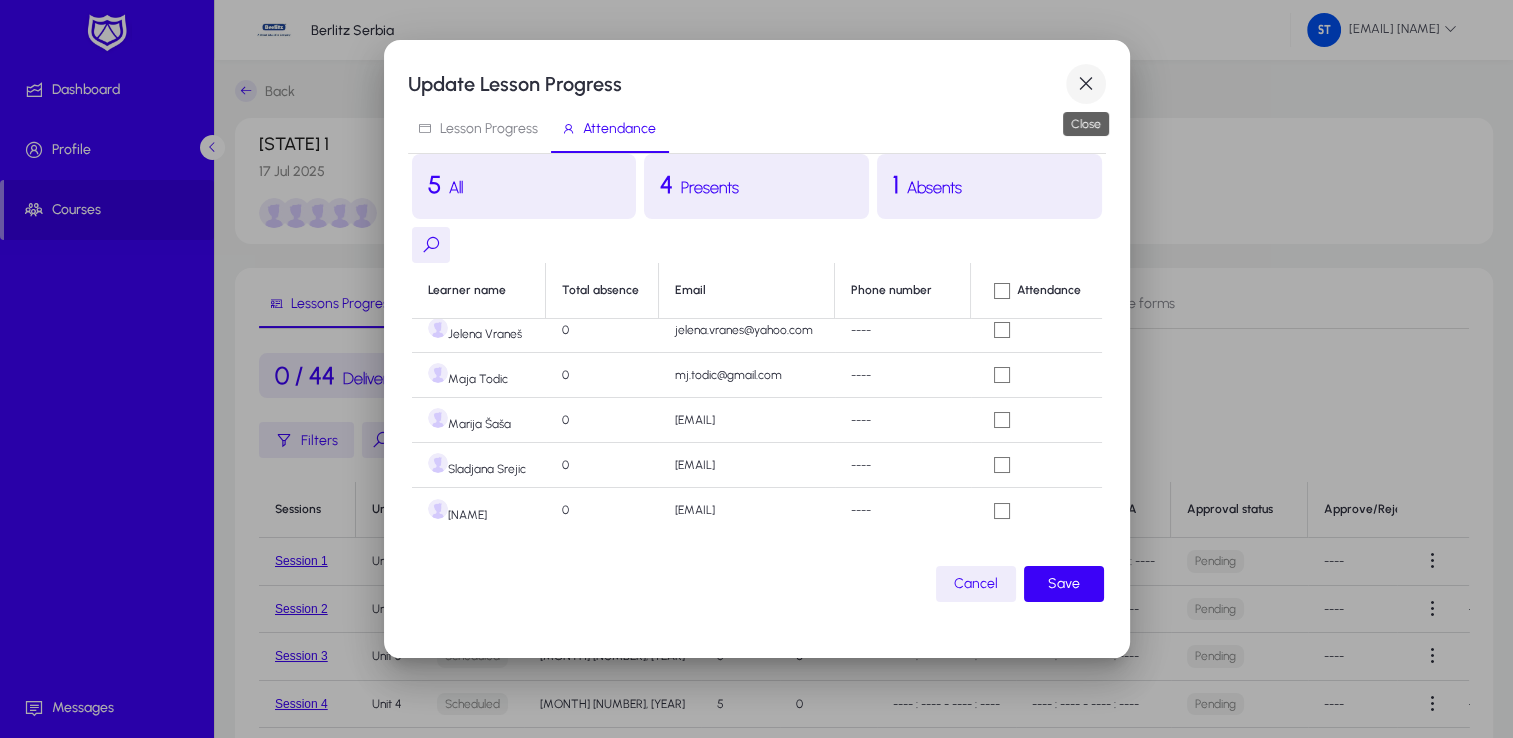 click at bounding box center (1086, 84) 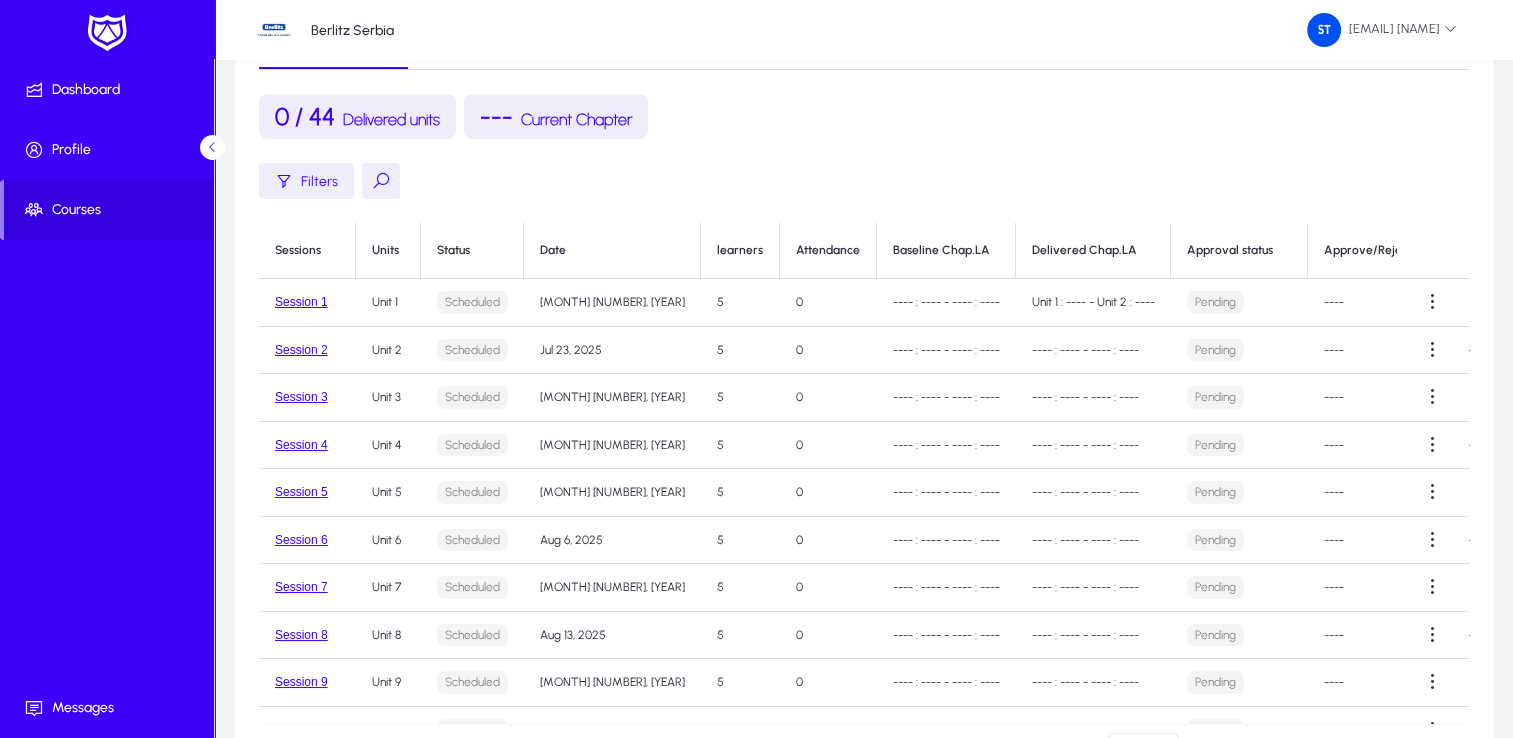 scroll, scrollTop: 300, scrollLeft: 0, axis: vertical 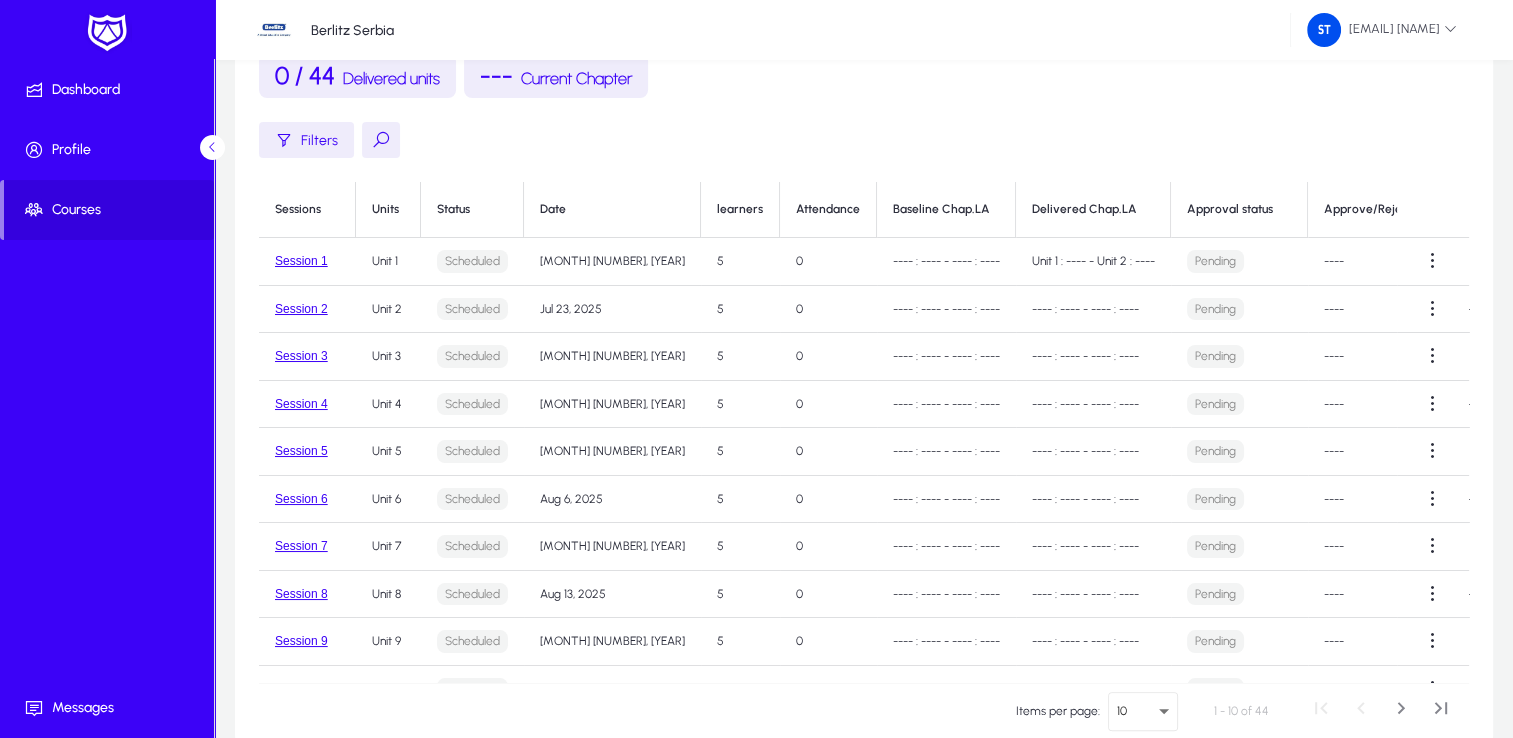 drag, startPoint x: 543, startPoint y: 460, endPoint x: 588, endPoint y: 451, distance: 45.891174 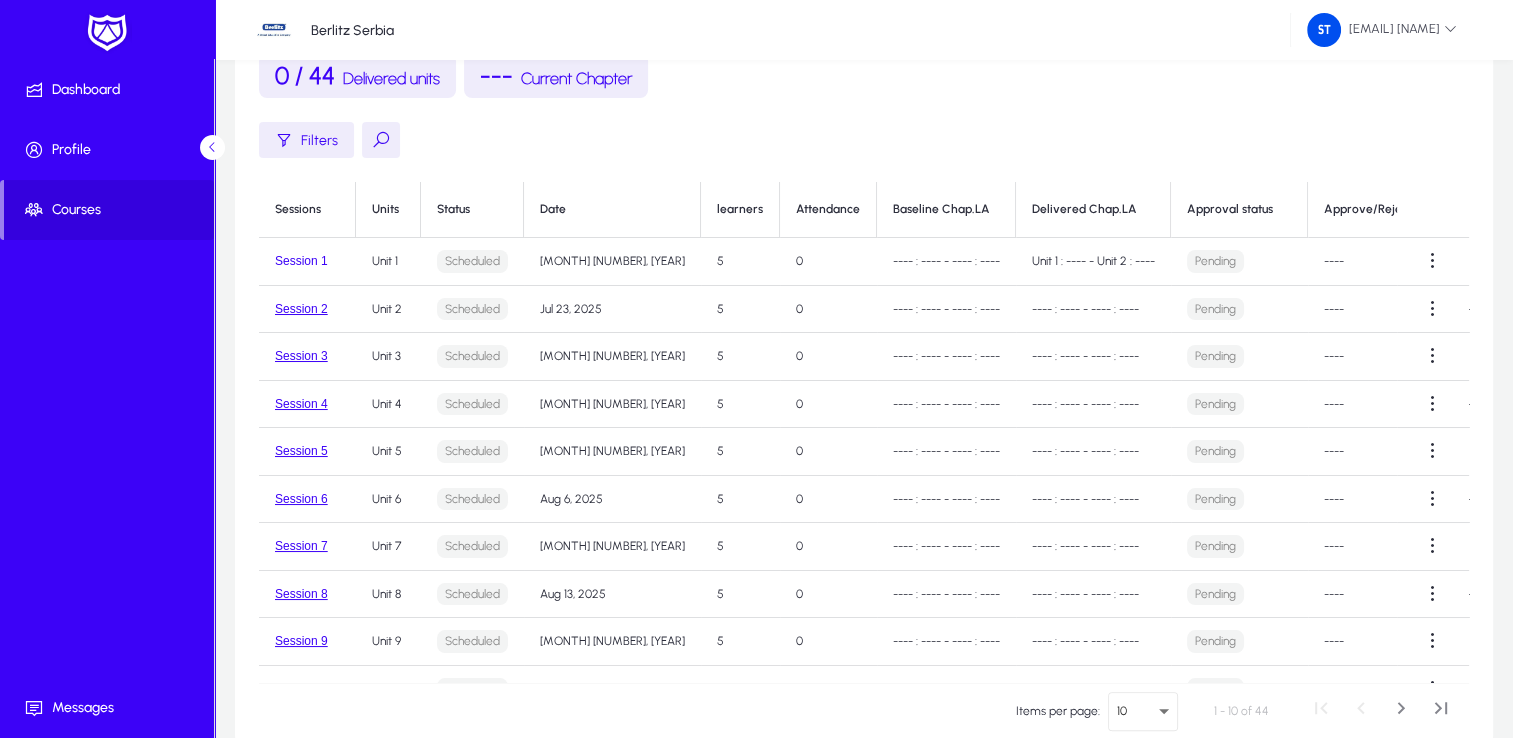 click on "Session 1" 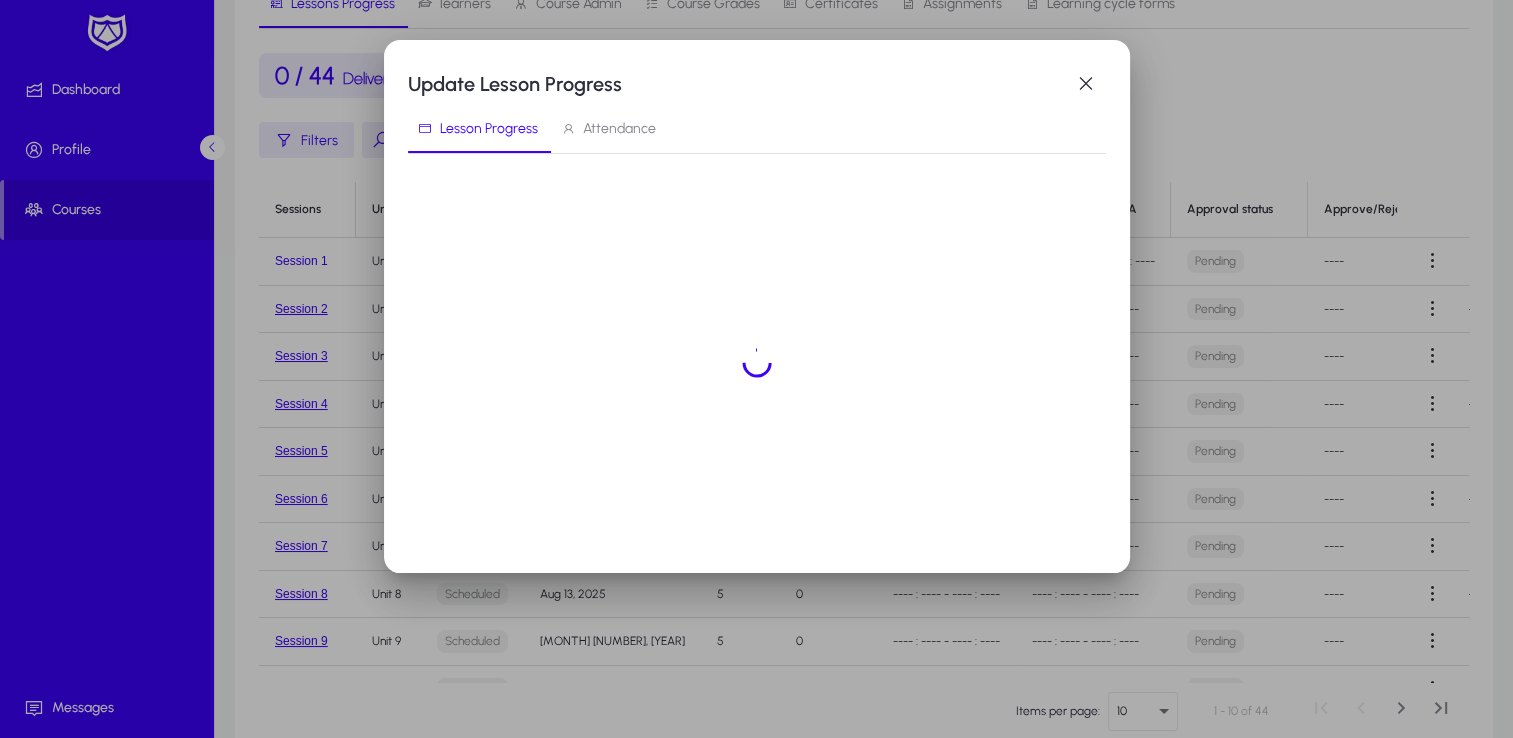 scroll, scrollTop: 0, scrollLeft: 0, axis: both 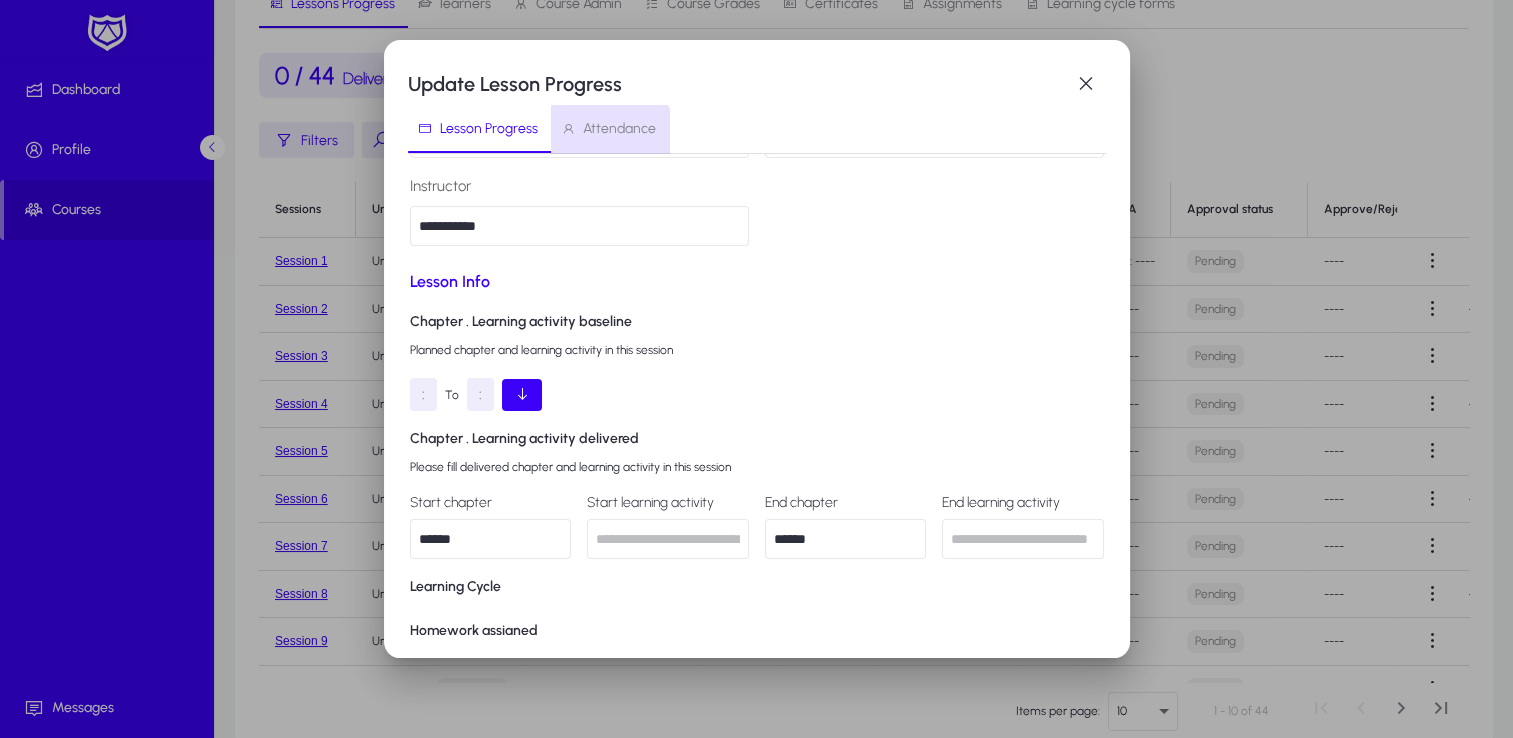 click on "Attendance" at bounding box center (619, 129) 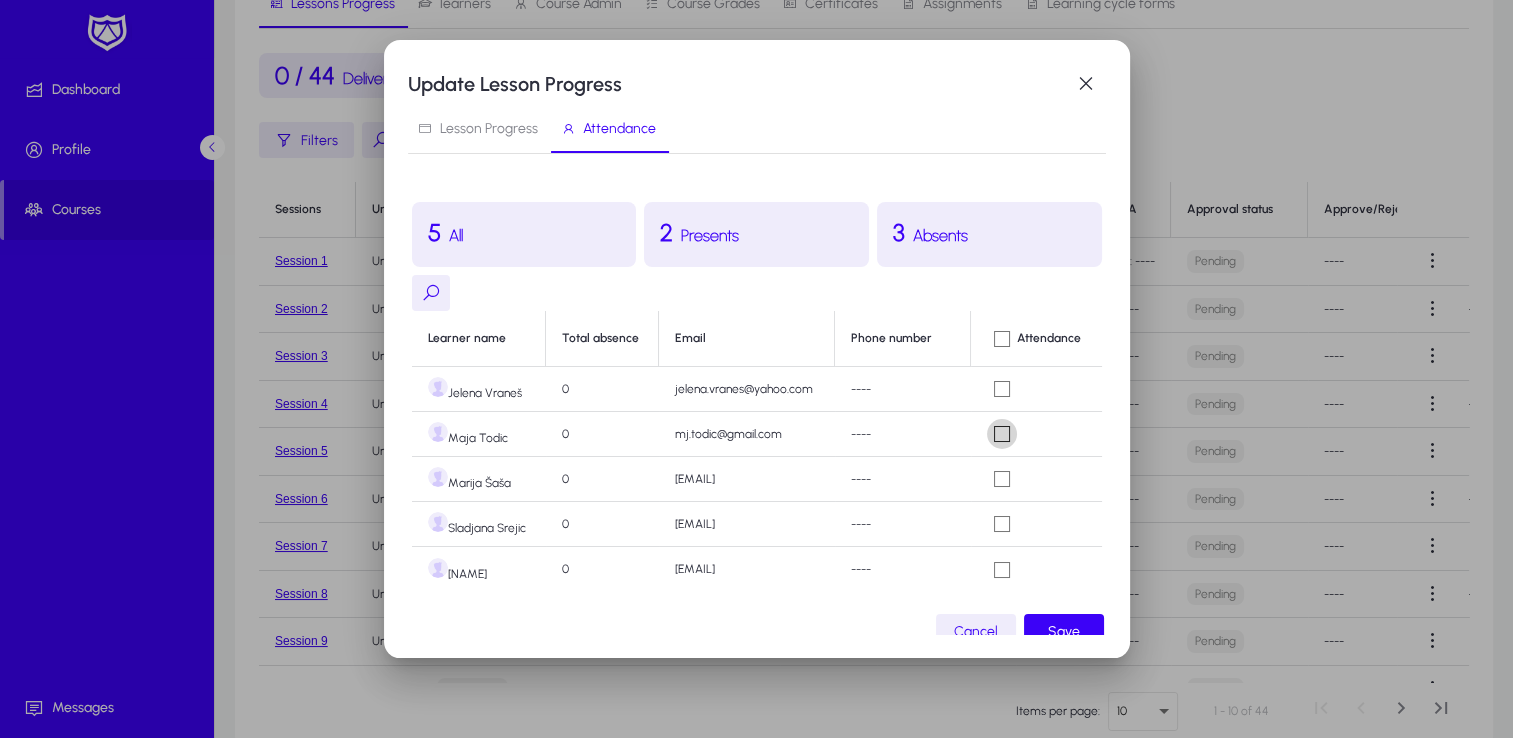 scroll, scrollTop: 25, scrollLeft: 0, axis: vertical 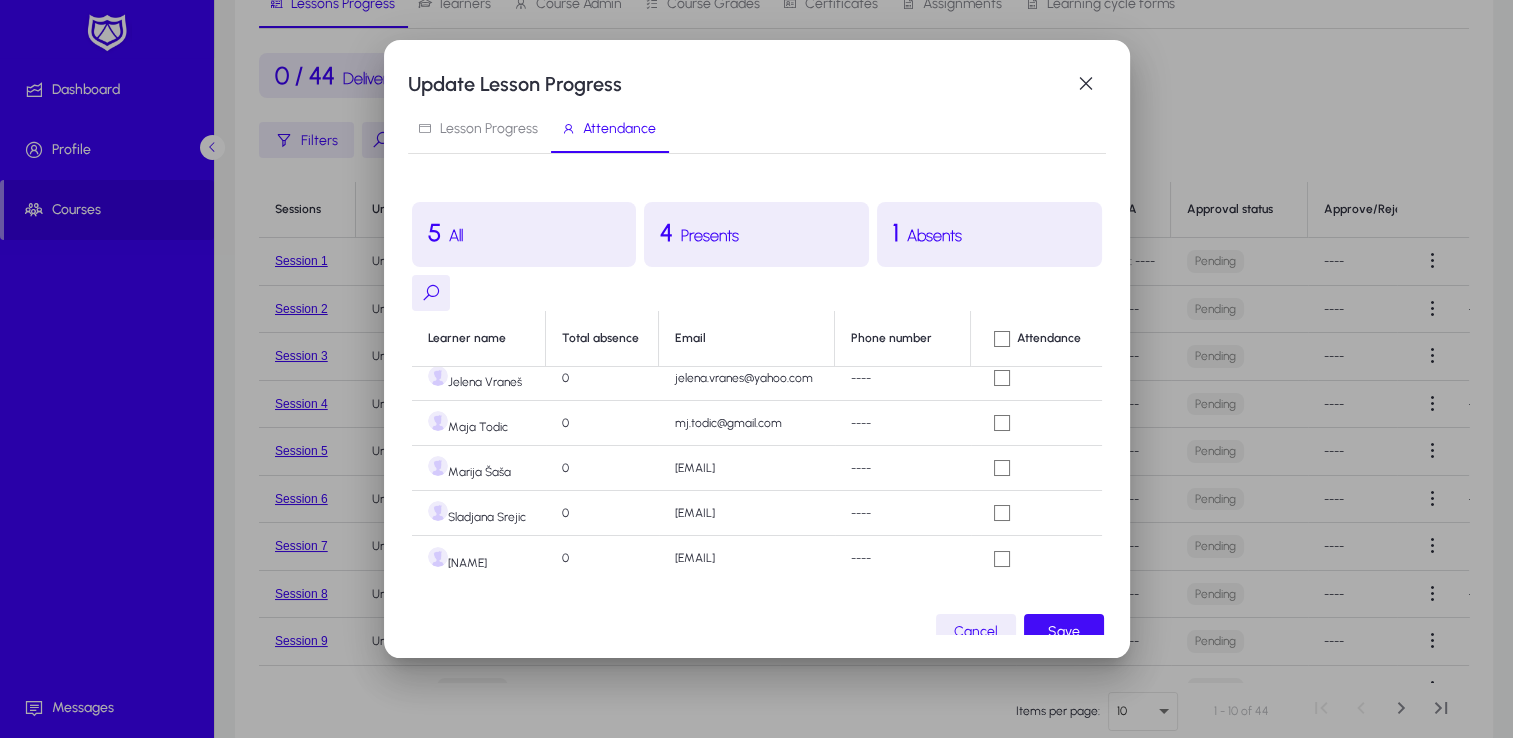 click on "Save" 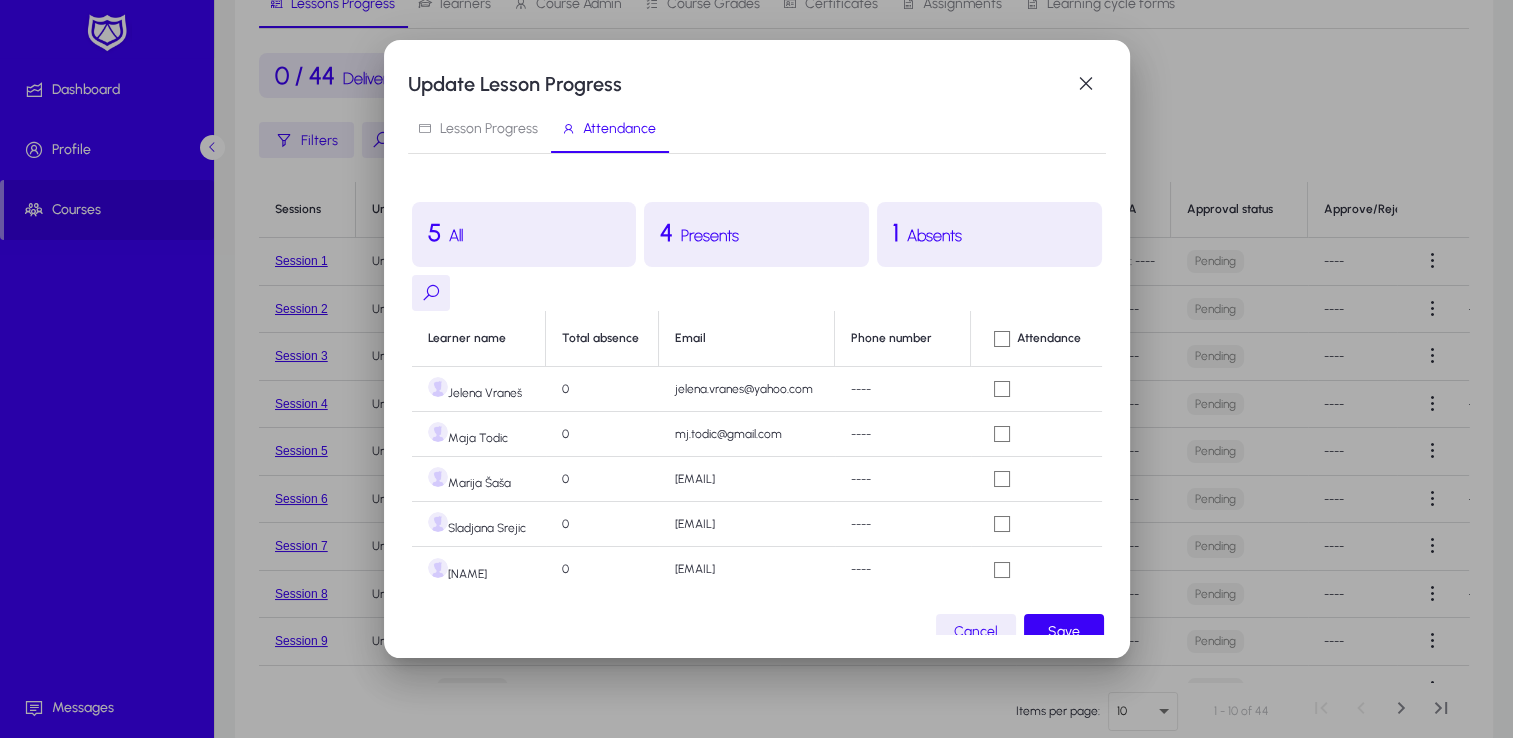 scroll, scrollTop: 25, scrollLeft: 0, axis: vertical 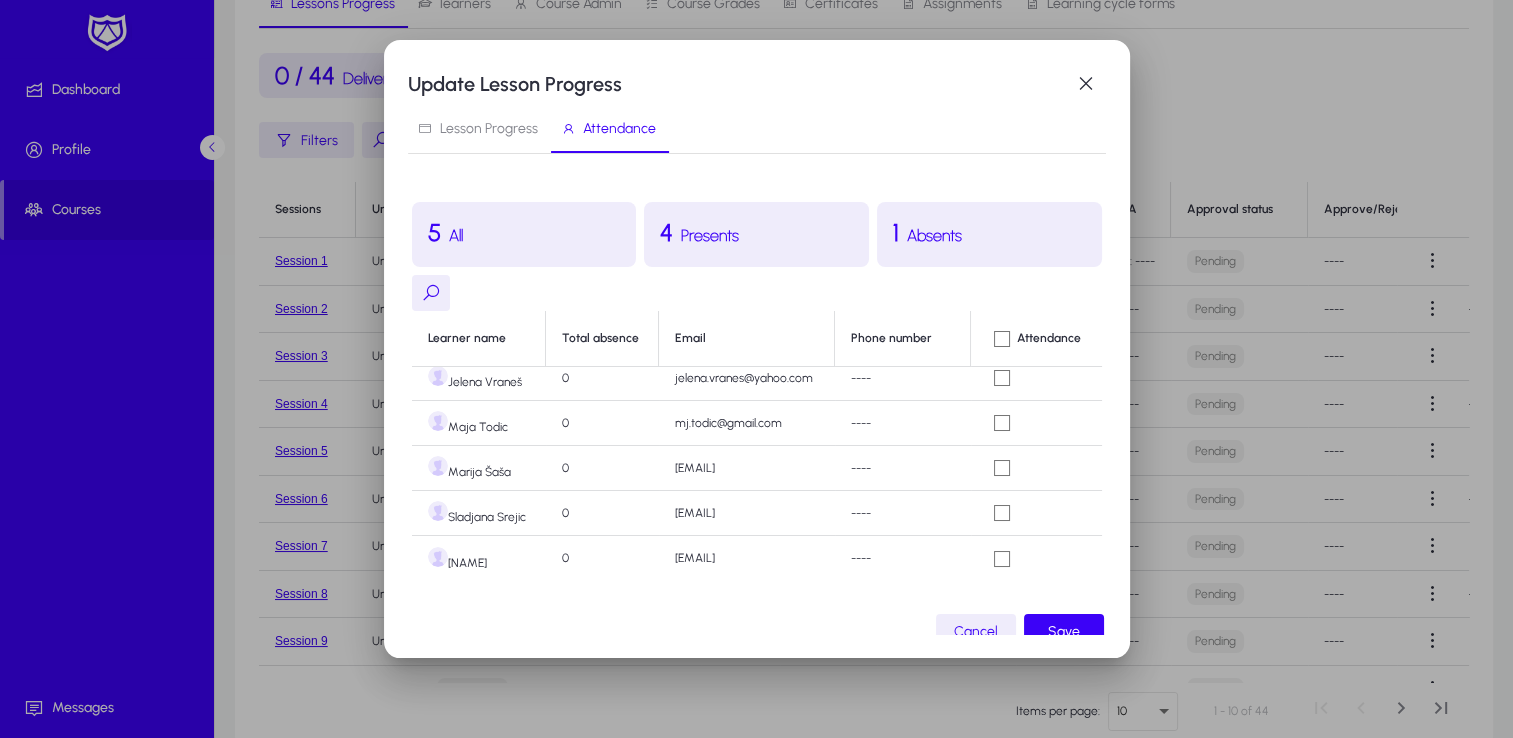 click on "Lesson Progress" at bounding box center (489, 129) 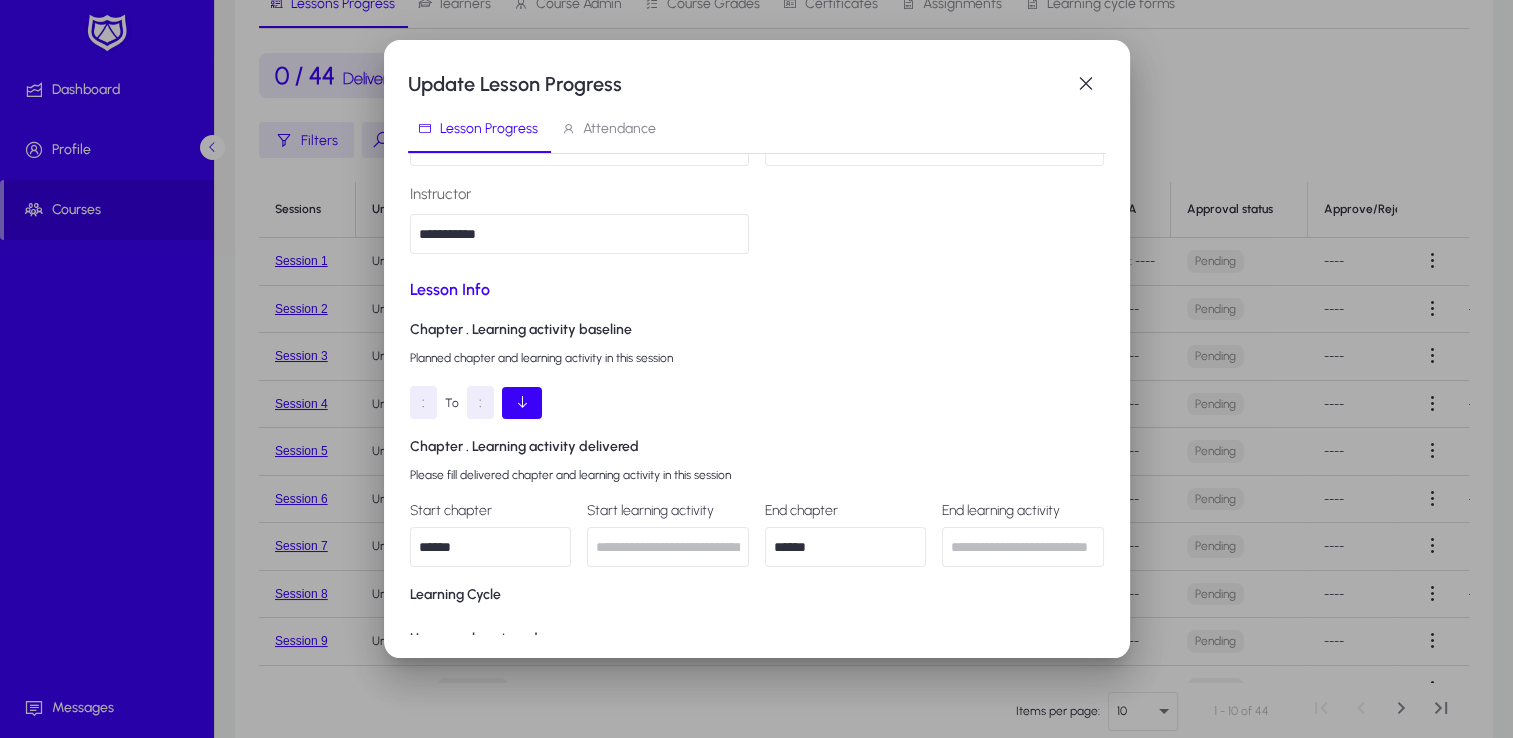 scroll, scrollTop: 400, scrollLeft: 0, axis: vertical 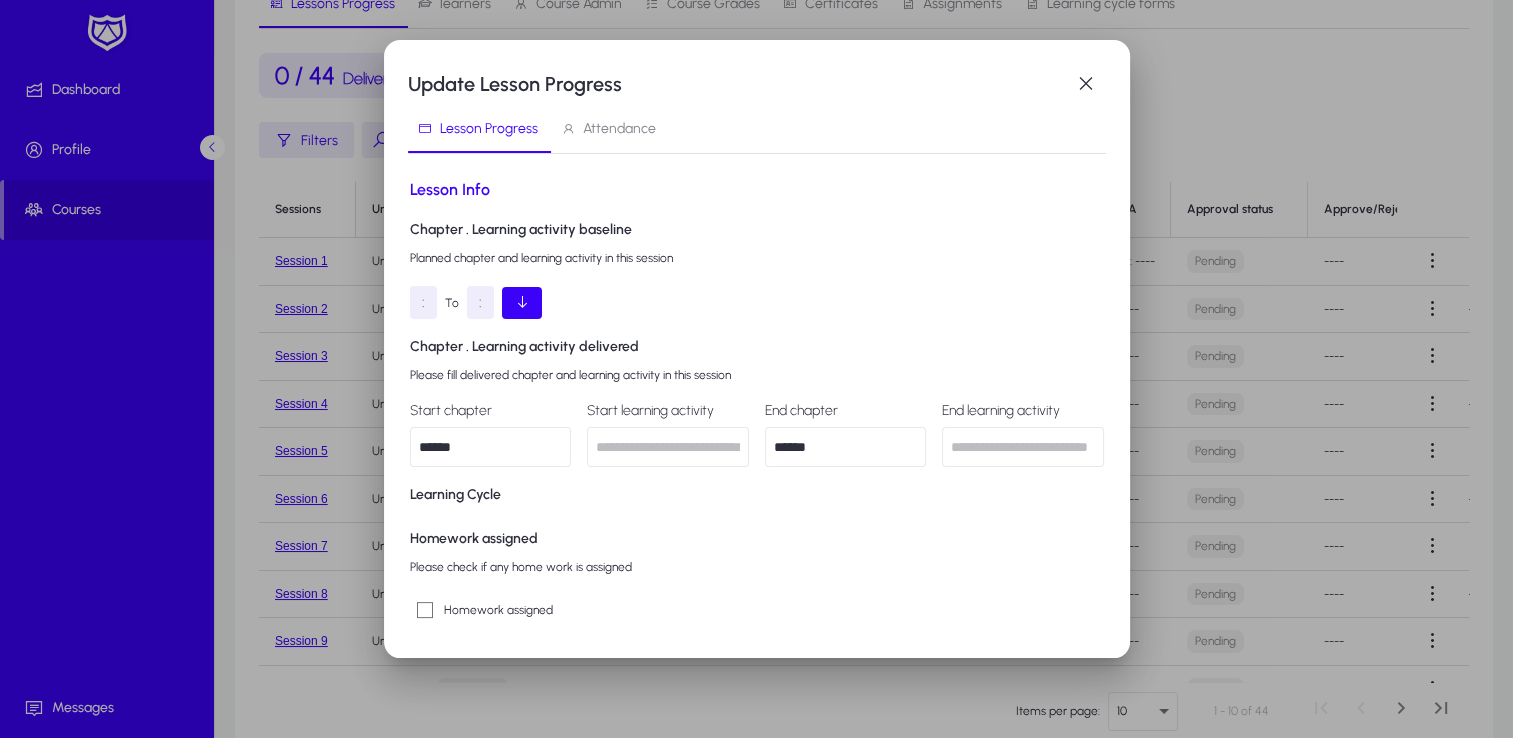 drag, startPoint x: 440, startPoint y: 437, endPoint x: 375, endPoint y: 432, distance: 65.192024 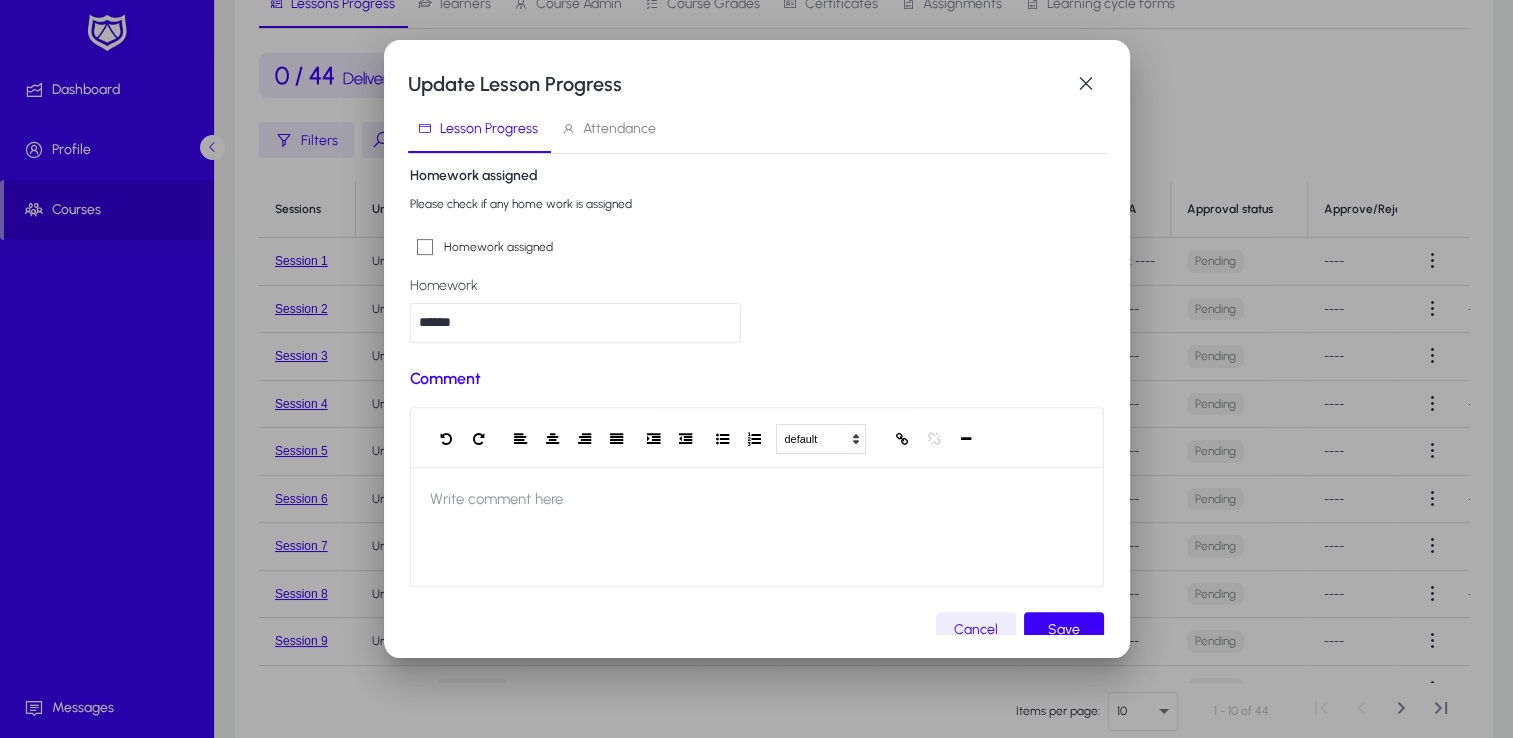 scroll, scrollTop: 800, scrollLeft: 0, axis: vertical 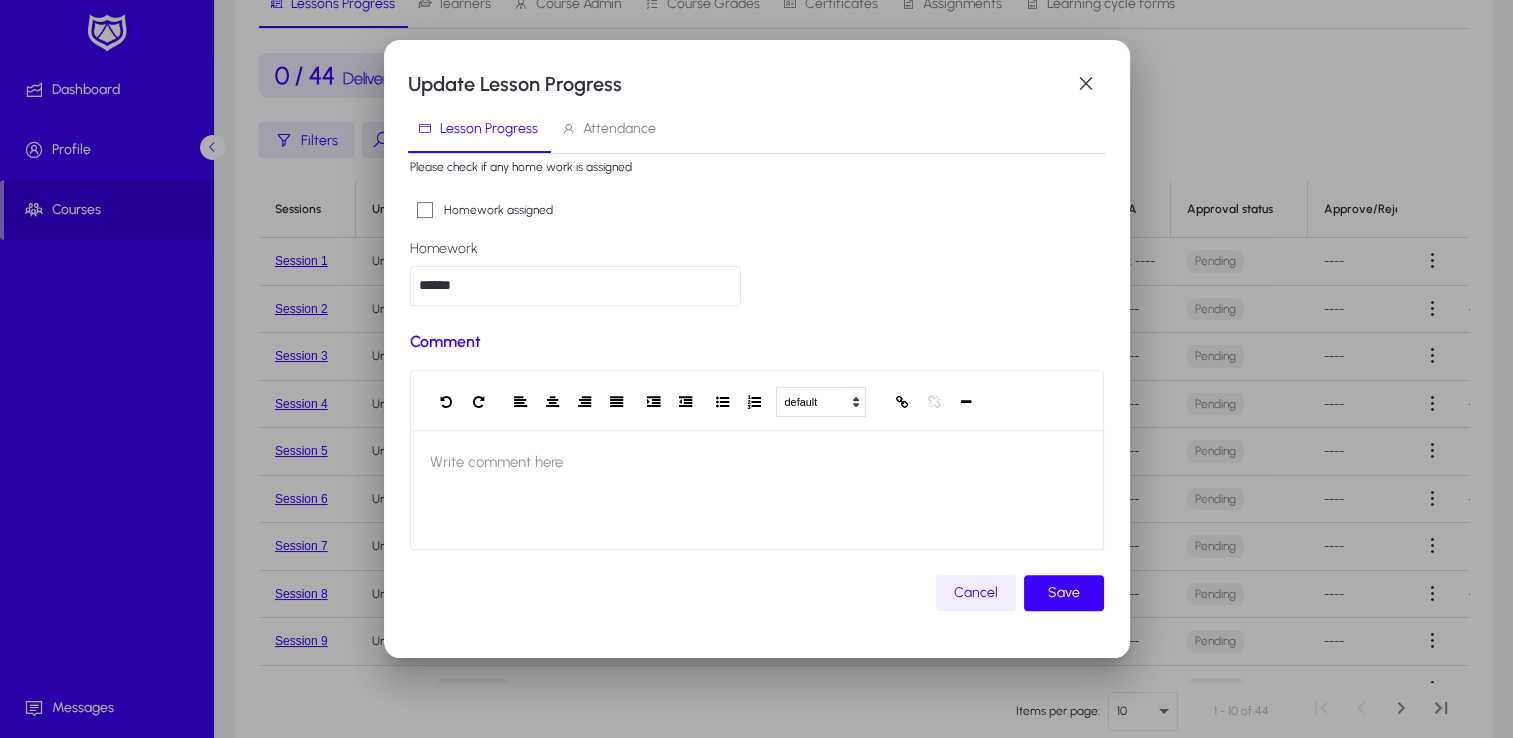 click on "Attendance" at bounding box center (619, 129) 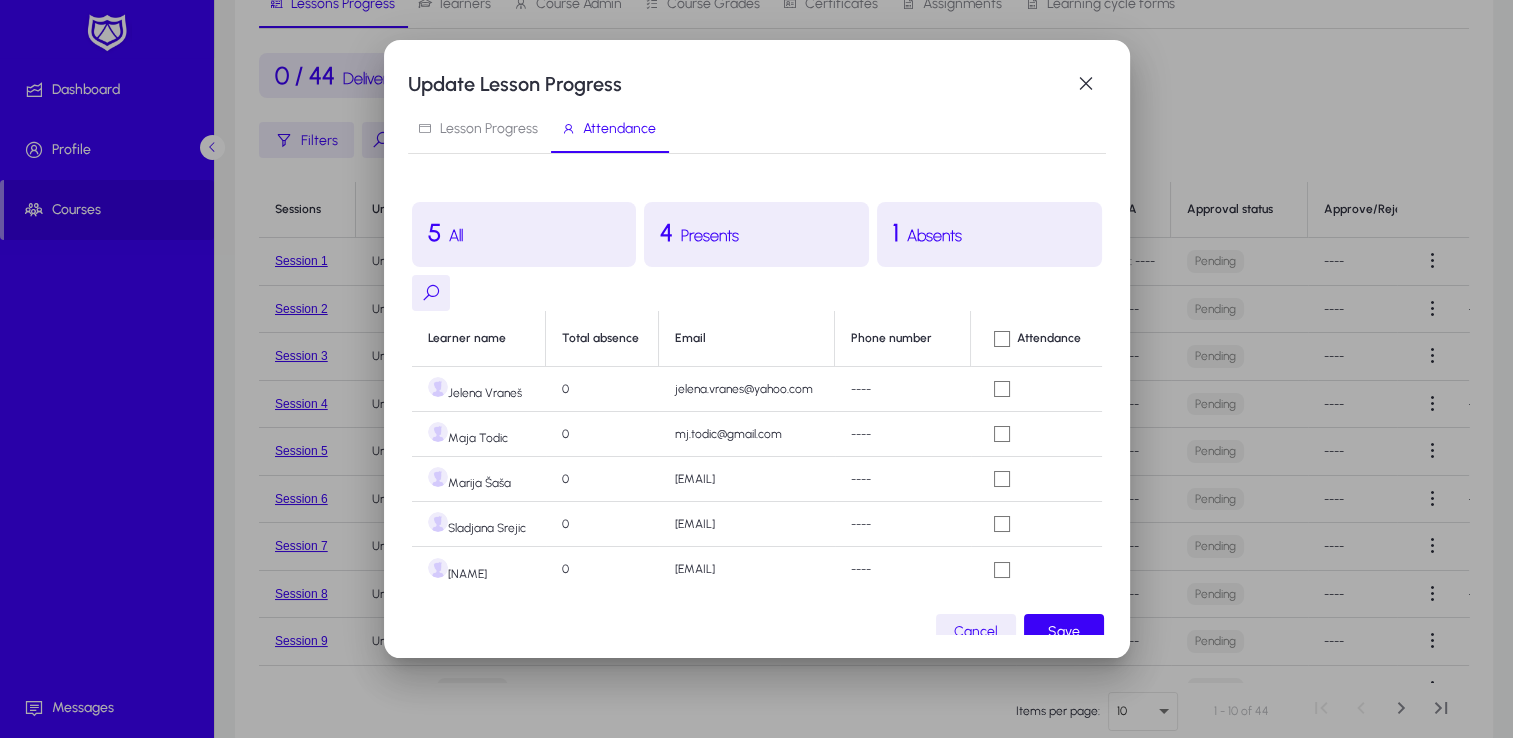 scroll, scrollTop: 25, scrollLeft: 0, axis: vertical 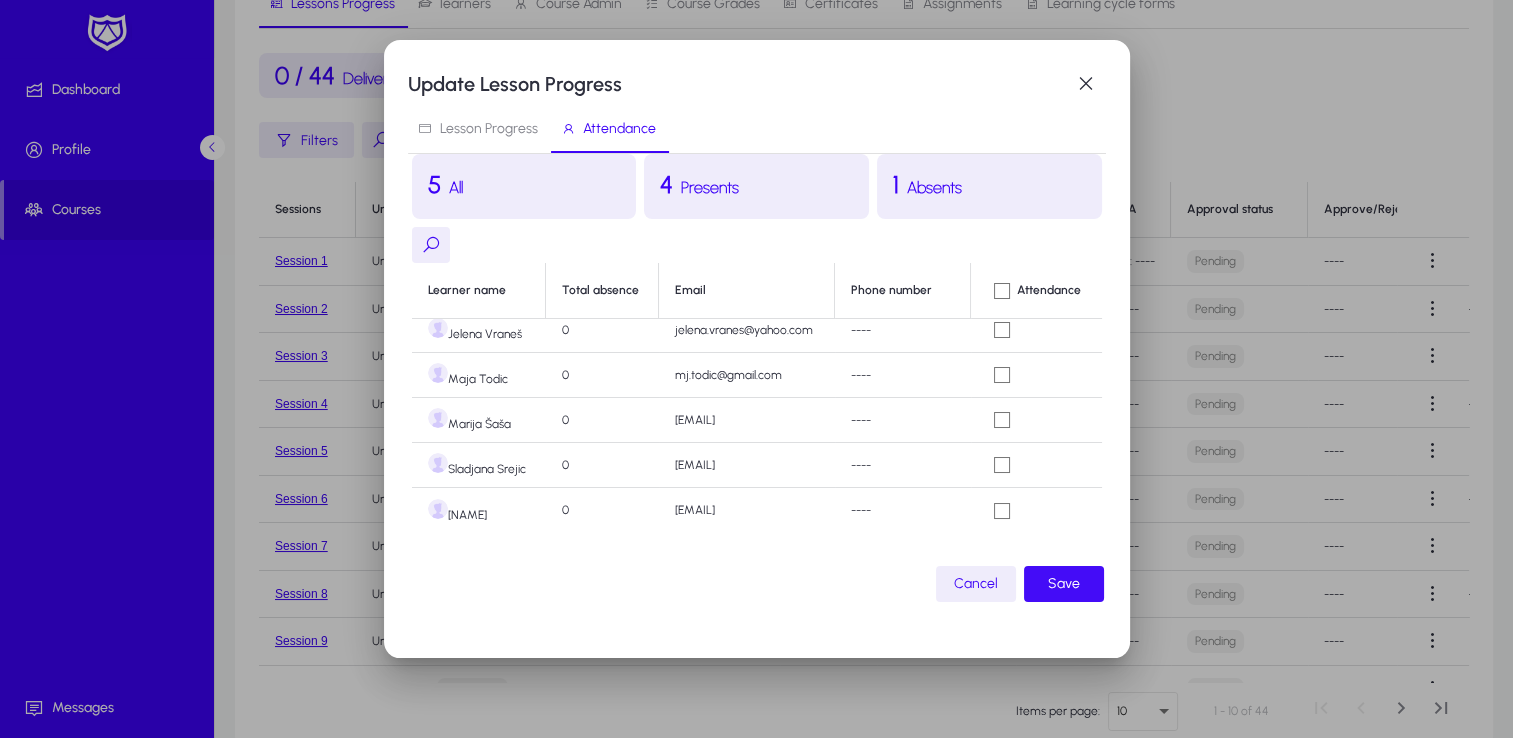 click 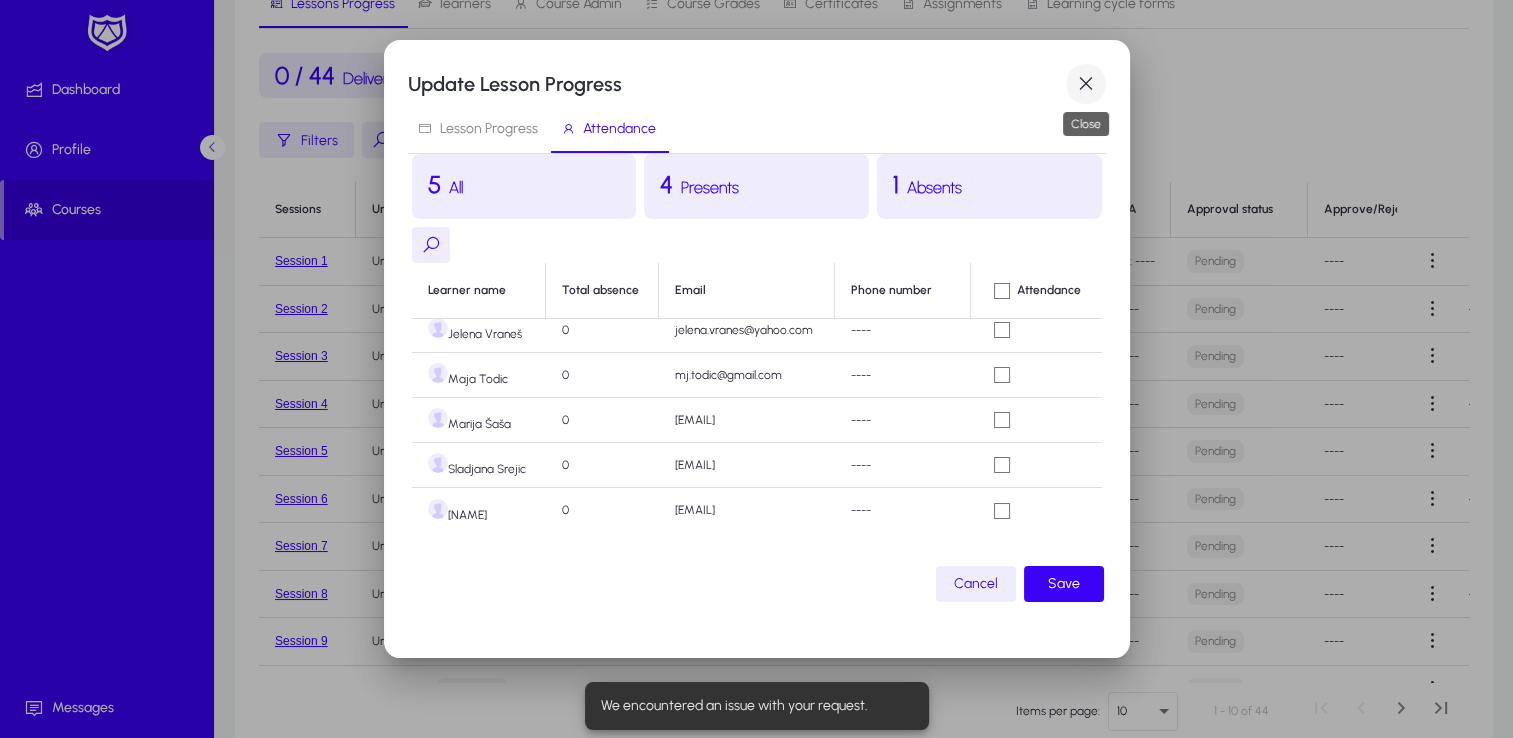 click at bounding box center (1086, 84) 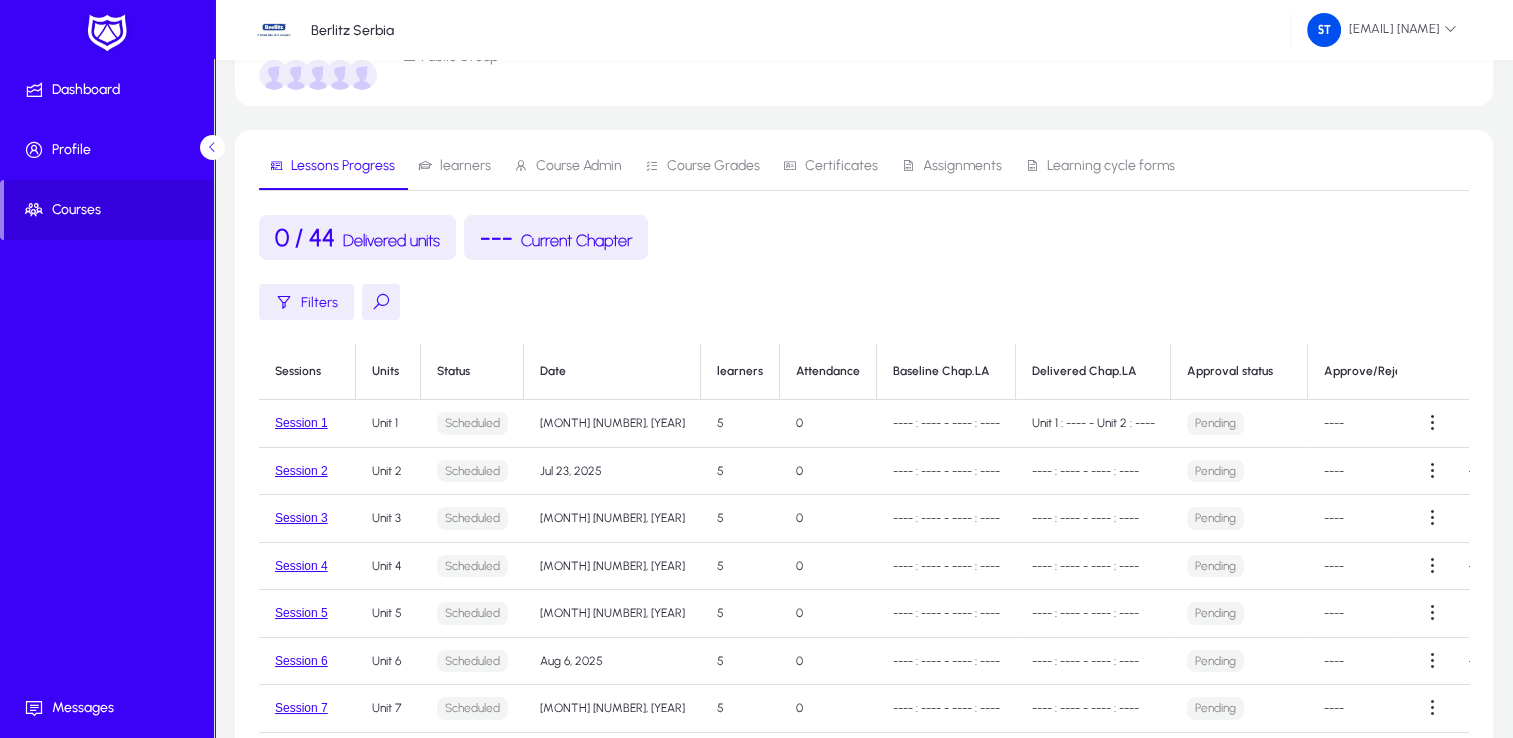 scroll, scrollTop: 0, scrollLeft: 0, axis: both 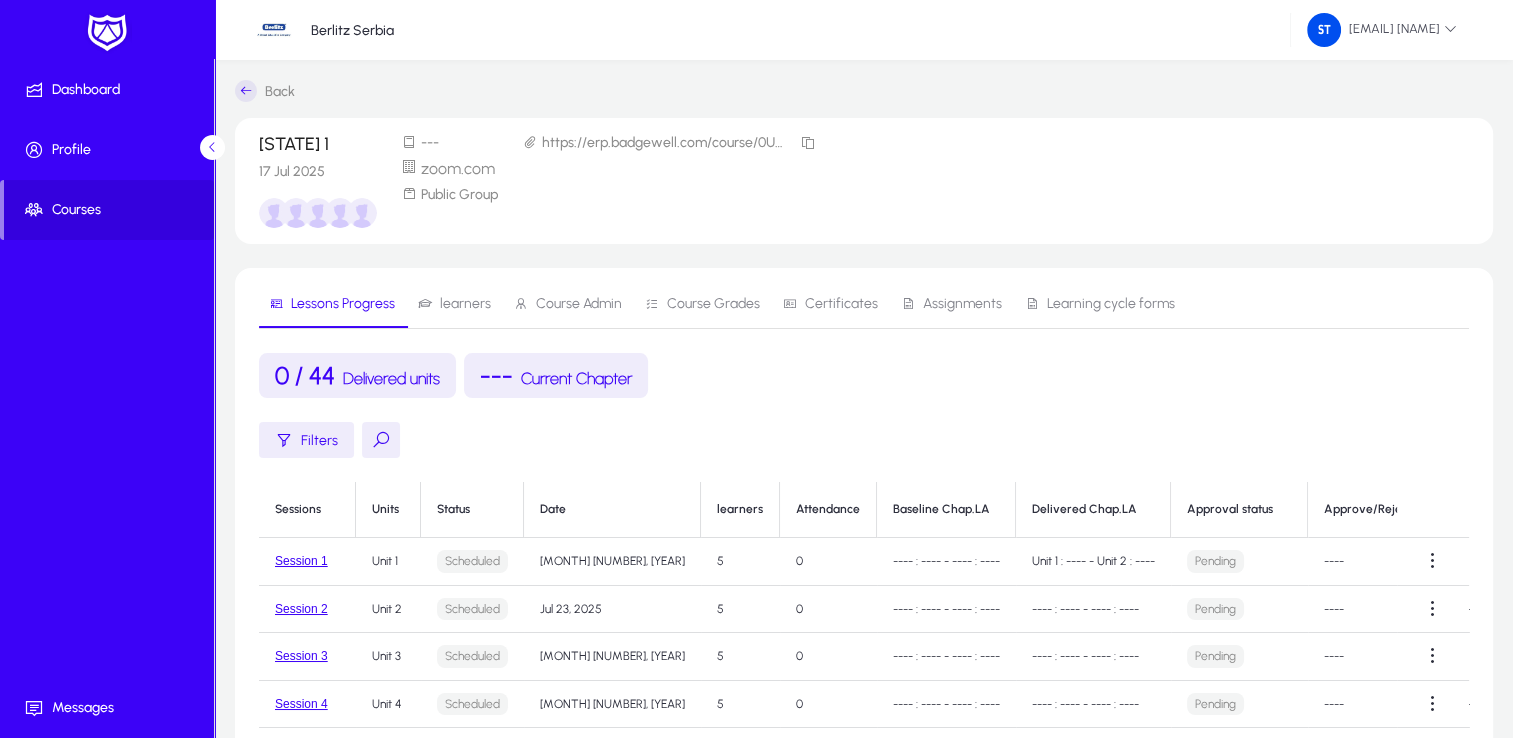 click on "----" 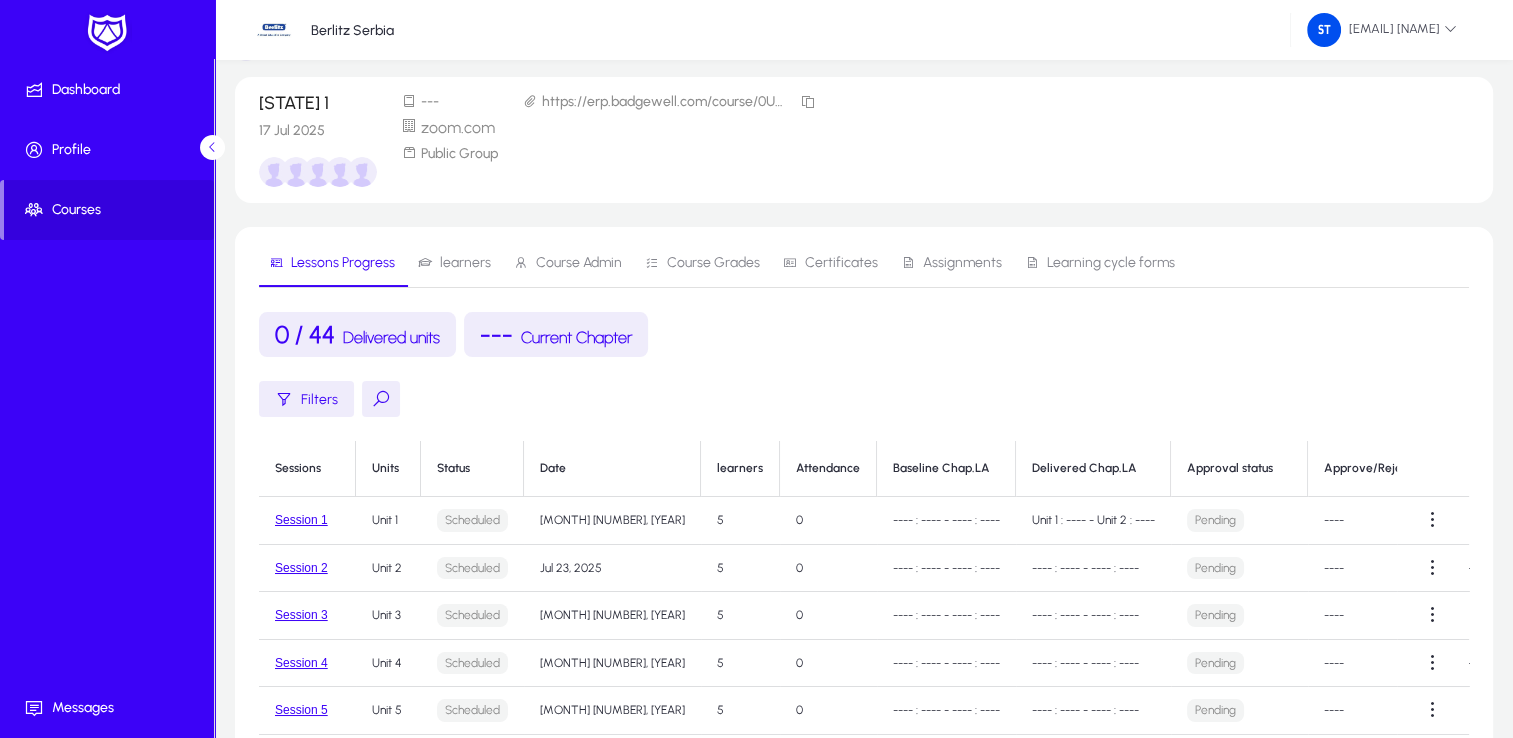 scroll, scrollTop: 12, scrollLeft: 0, axis: vertical 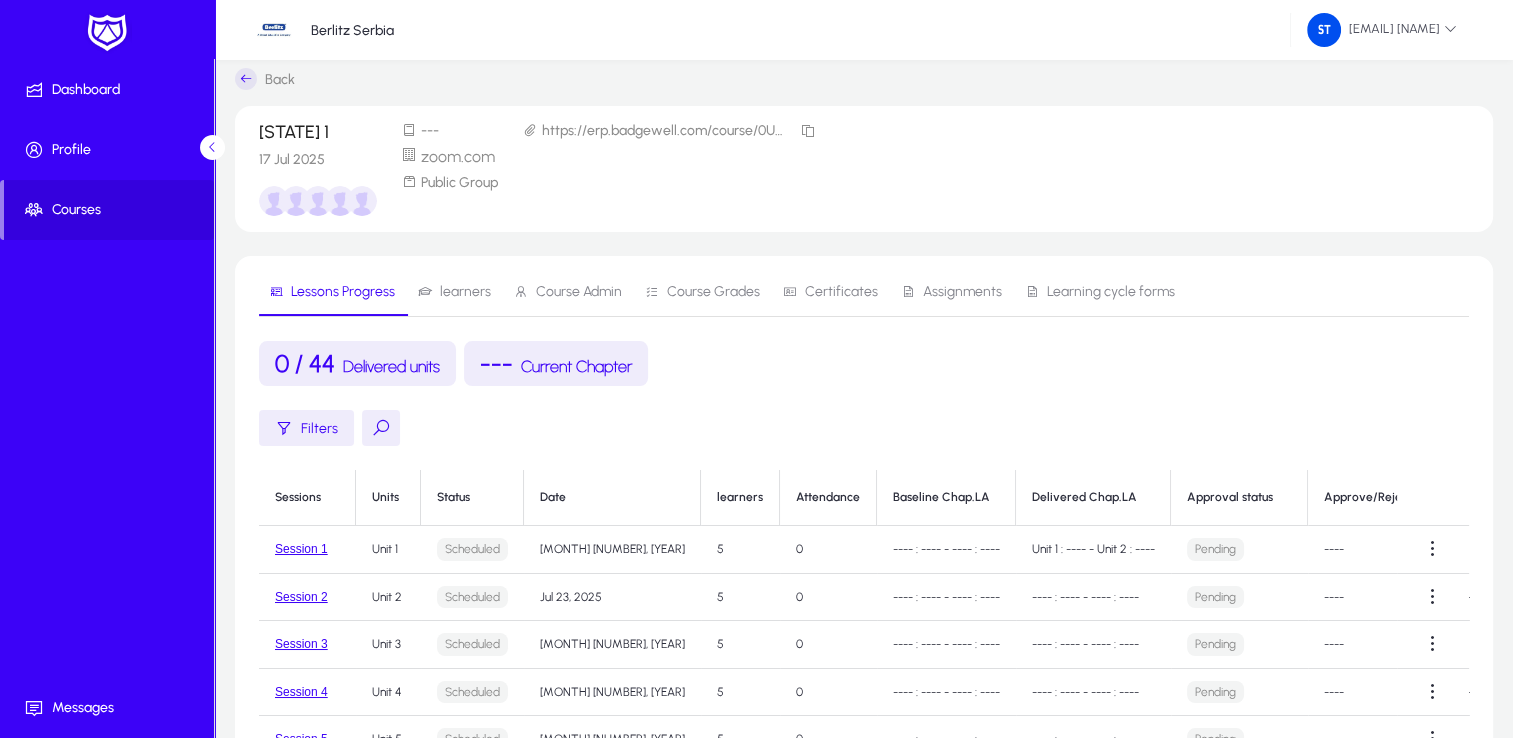 click on "---- : ---- - ---- : ----" 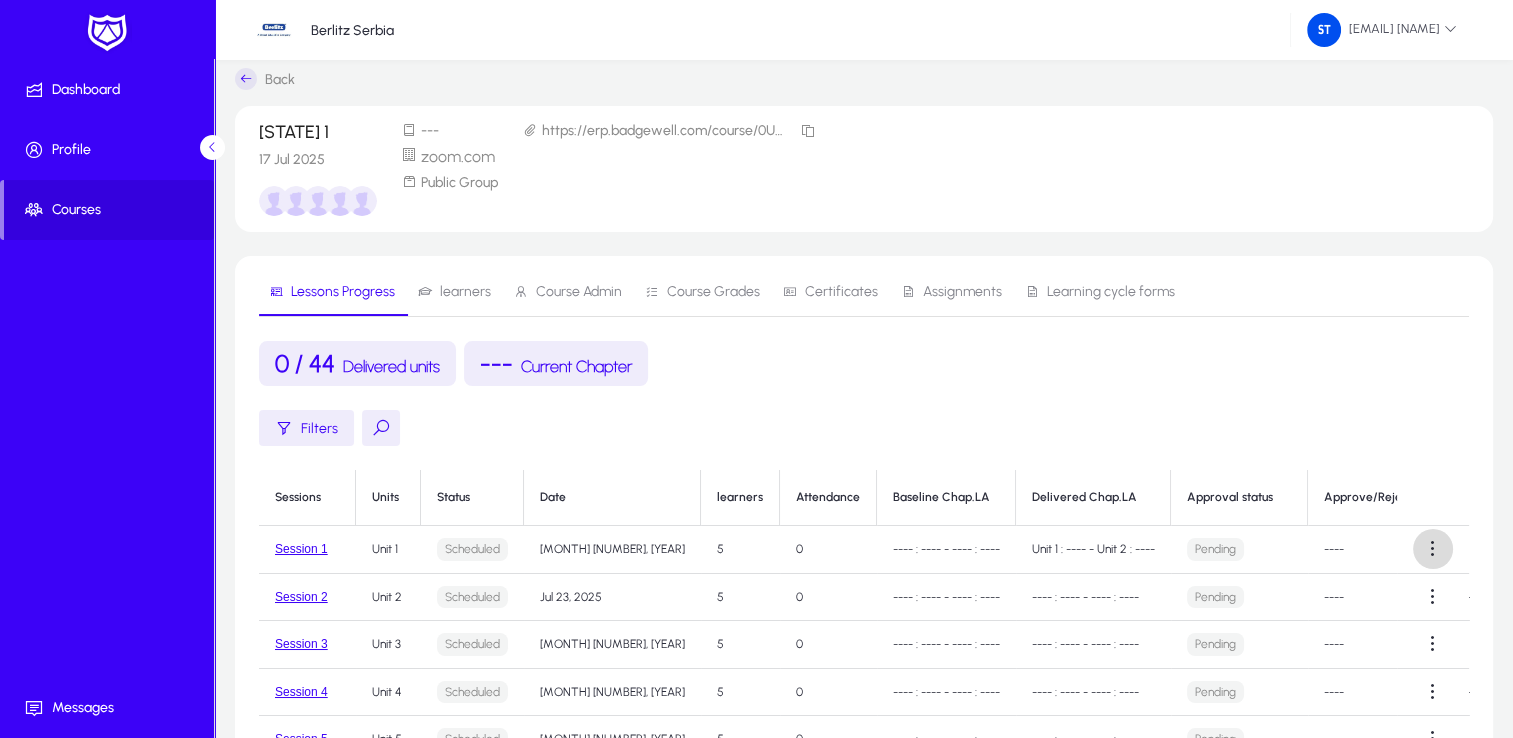 click 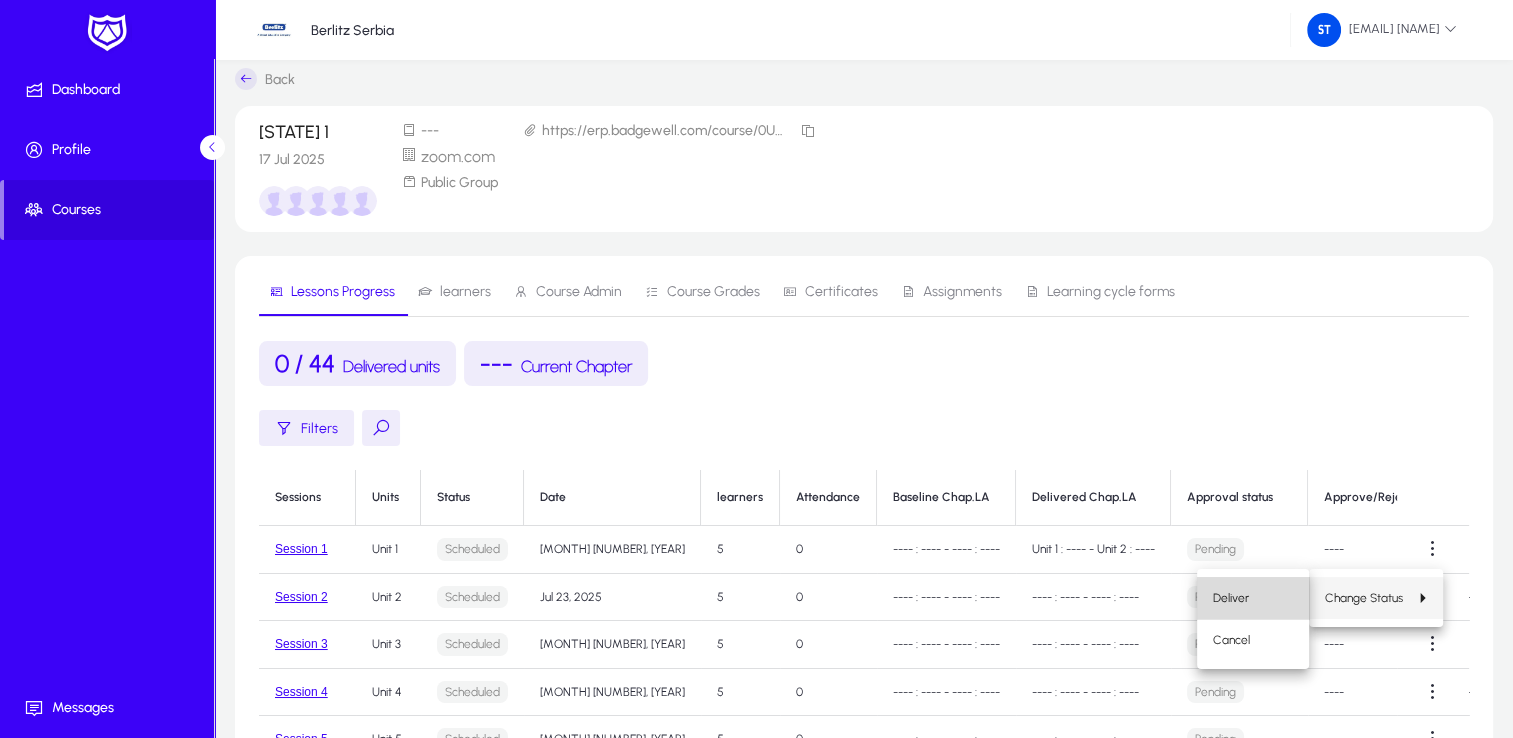 click on "Deliver" at bounding box center [1253, 598] 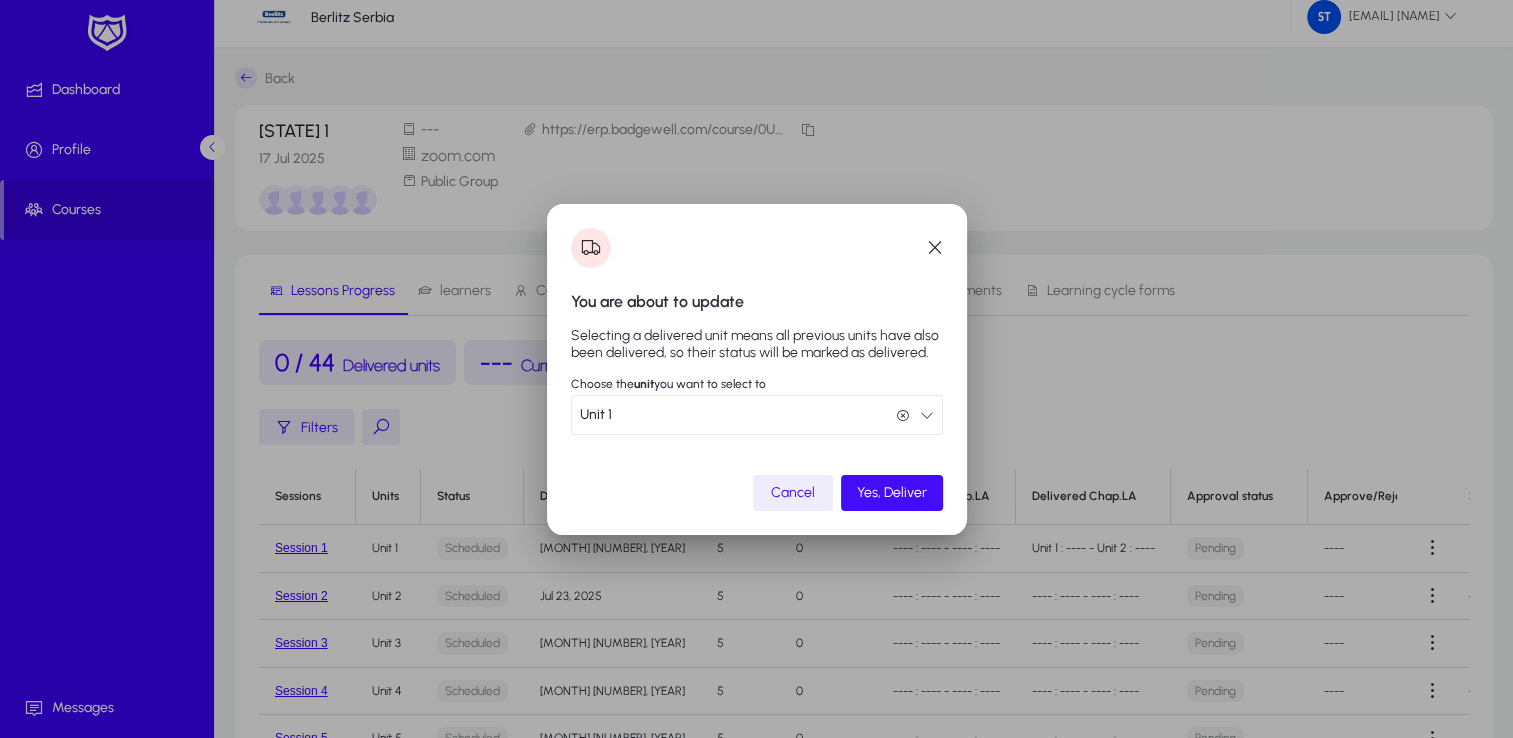 drag, startPoint x: 870, startPoint y: 486, endPoint x: 865, endPoint y: 511, distance: 25.495098 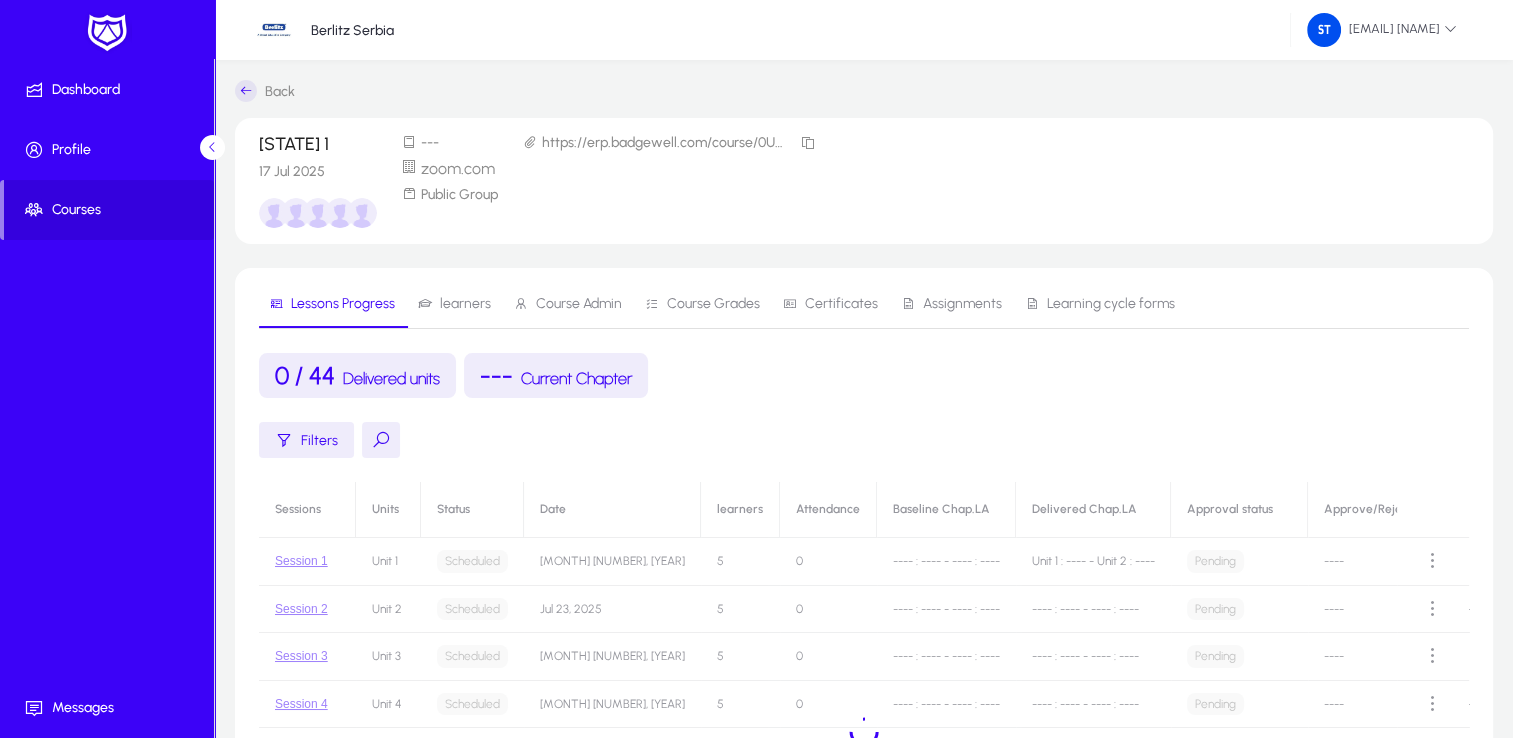 scroll, scrollTop: 12, scrollLeft: 0, axis: vertical 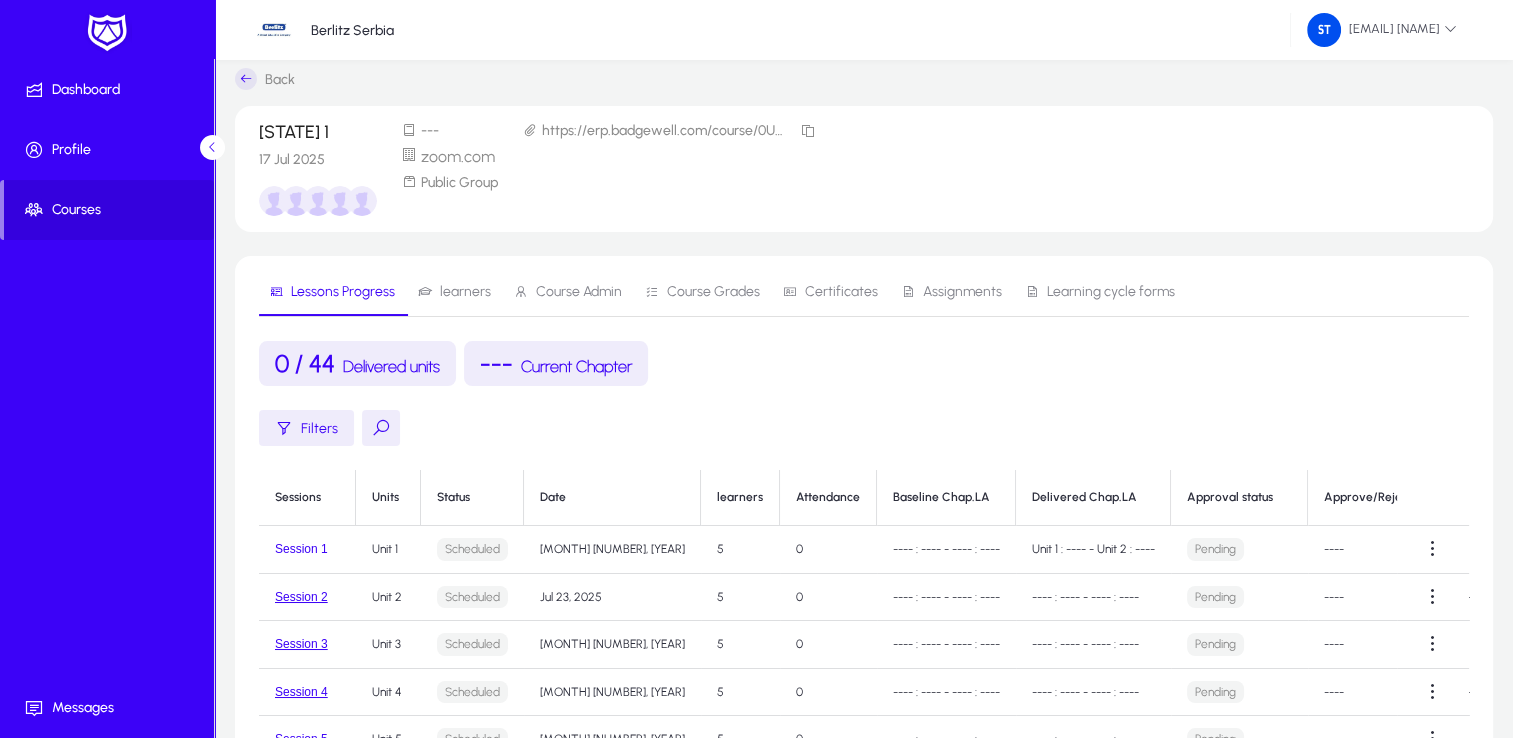 click on "Session 1" 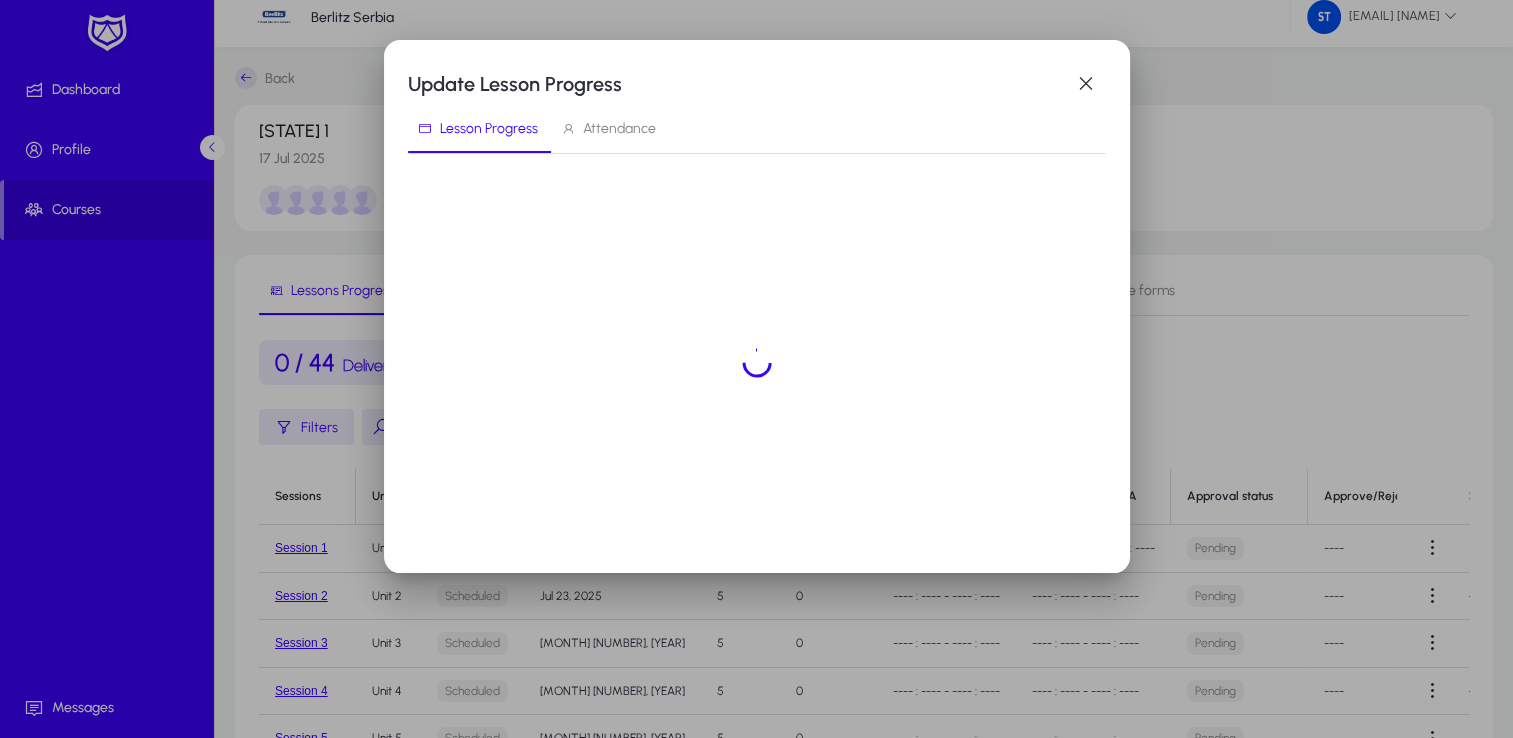 scroll, scrollTop: 0, scrollLeft: 0, axis: both 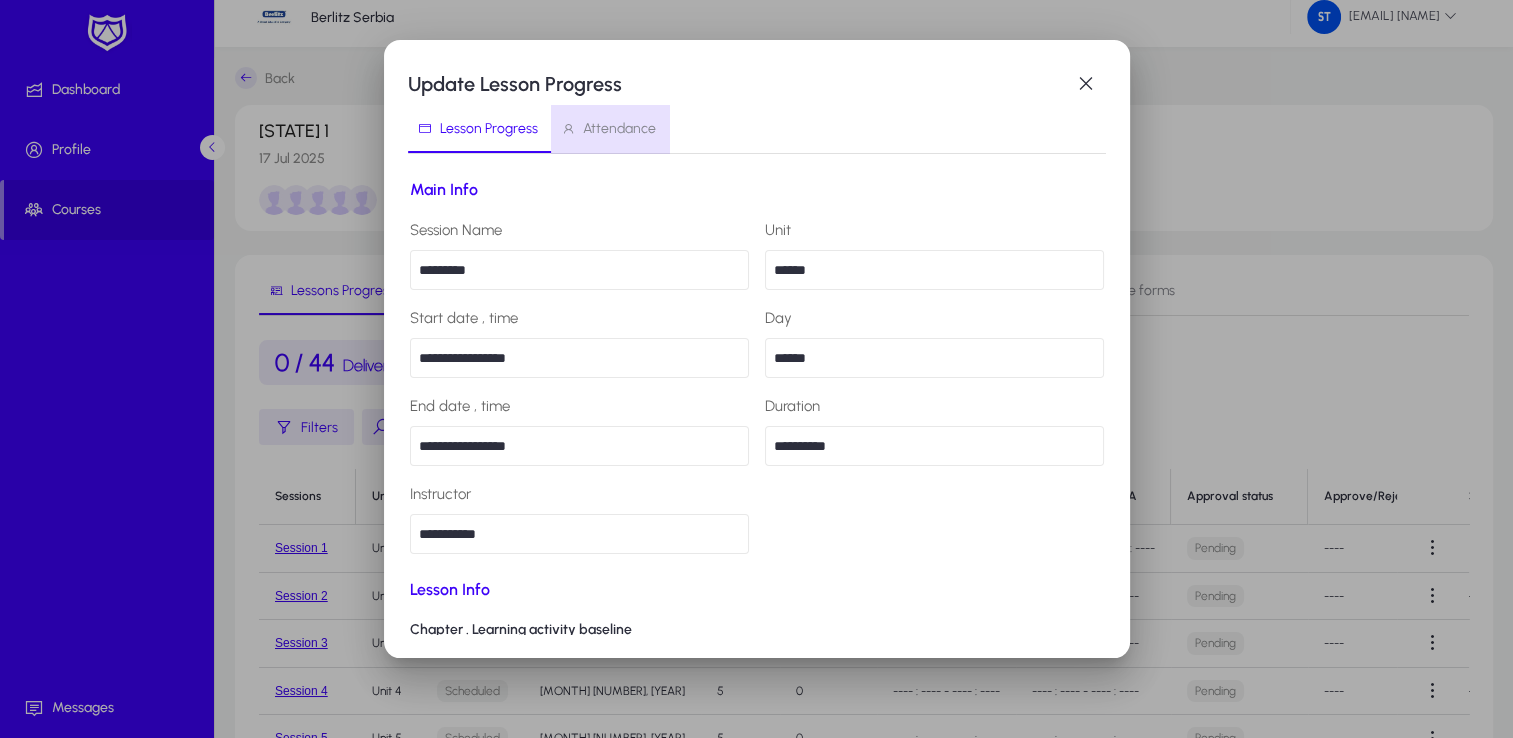 click on "Attendance" at bounding box center [619, 129] 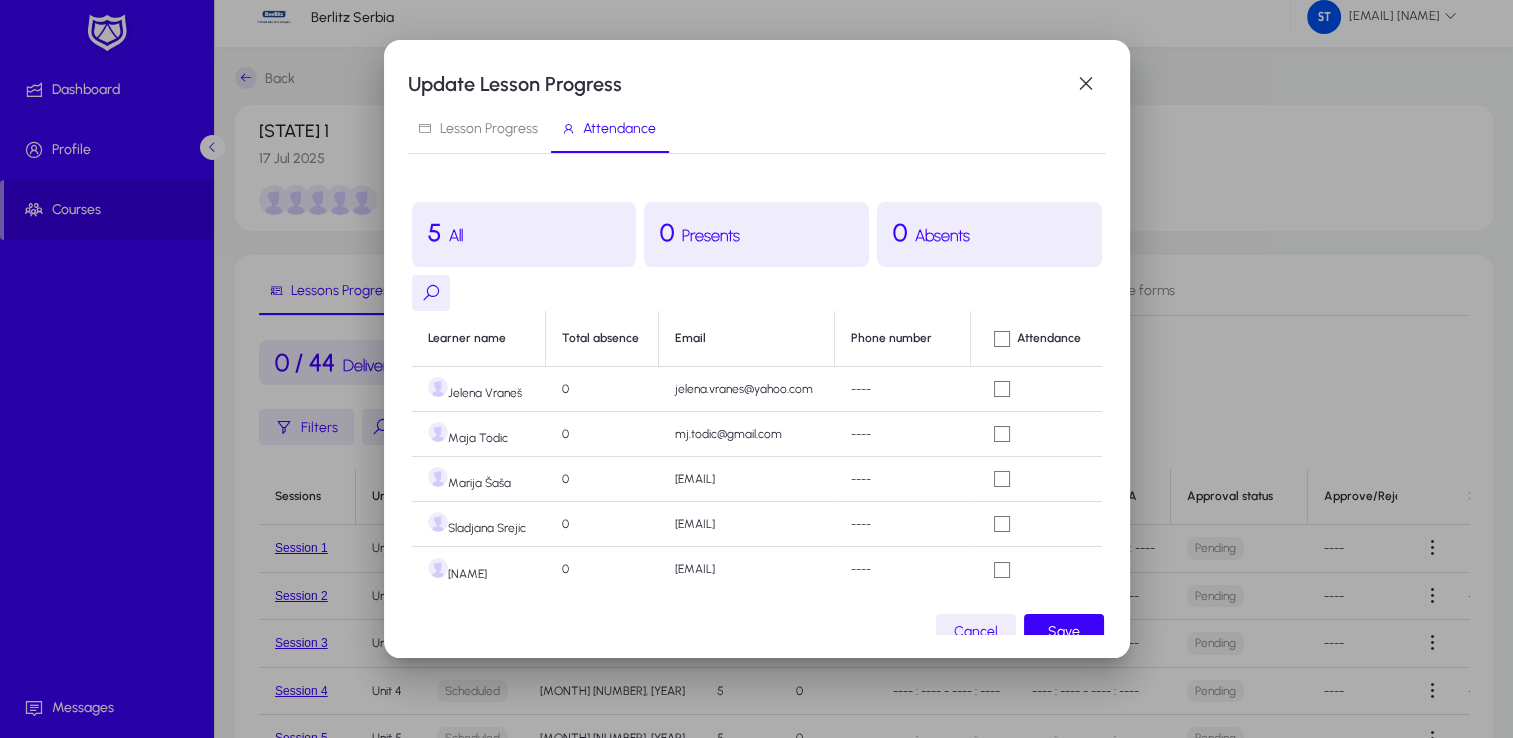 scroll, scrollTop: 0, scrollLeft: 0, axis: both 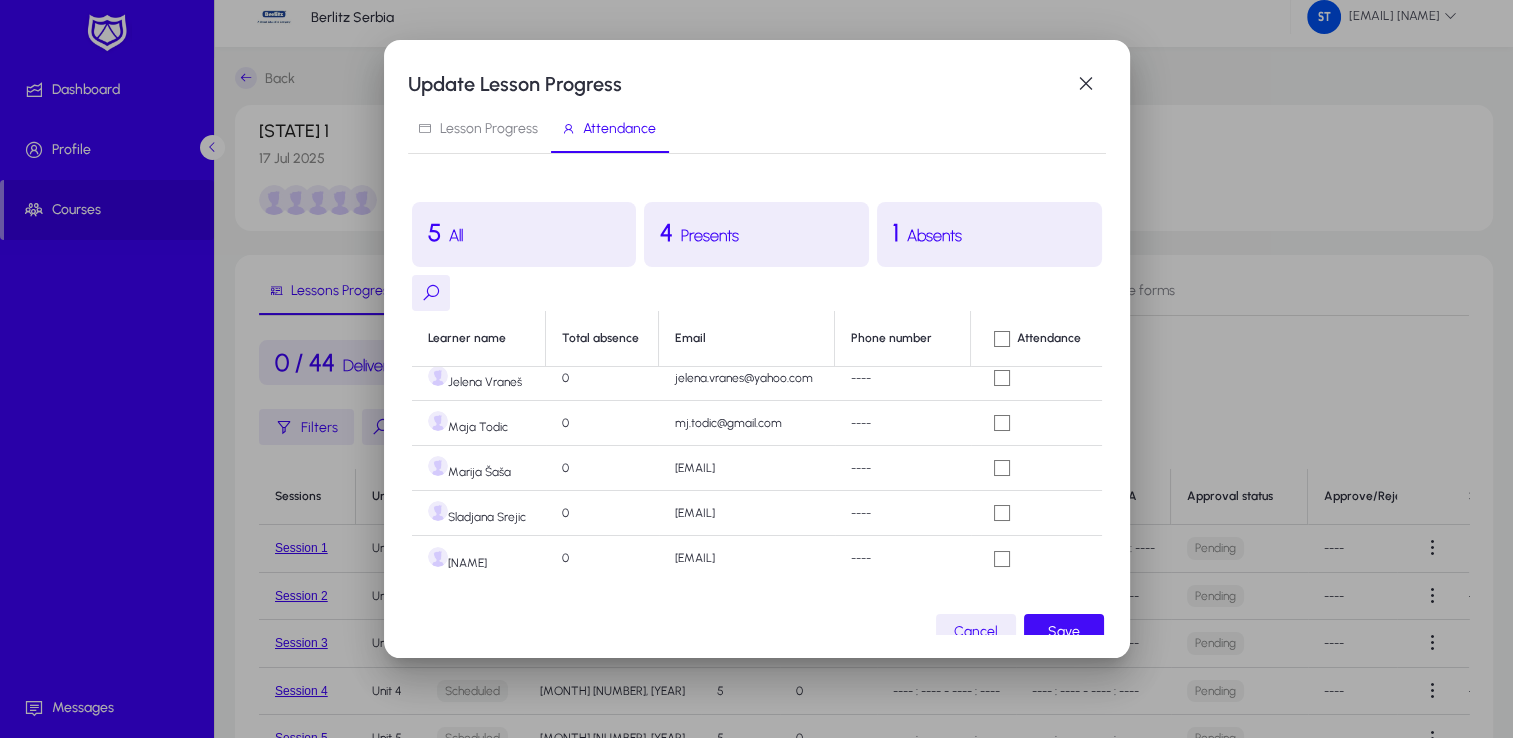 click on "Save" 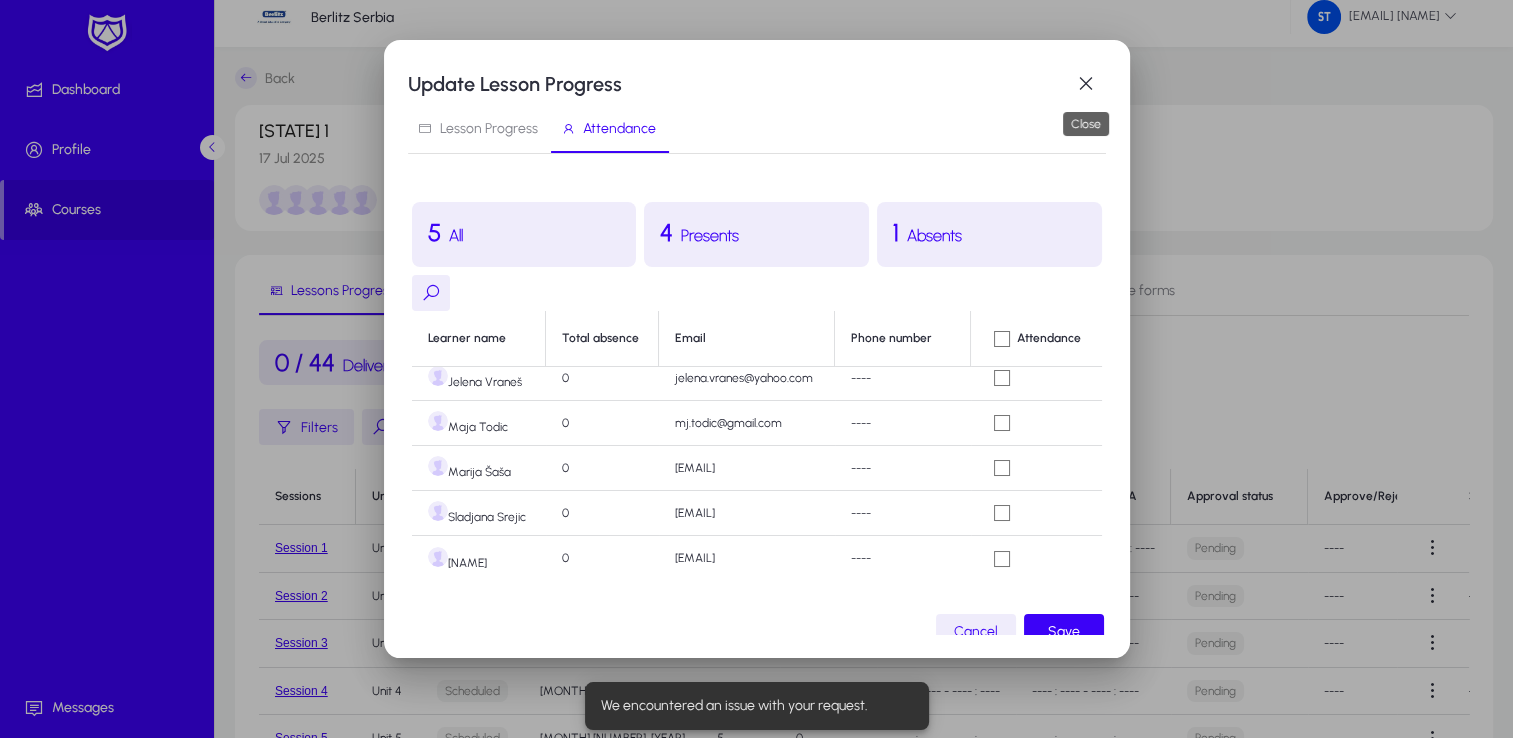 click at bounding box center (1086, 84) 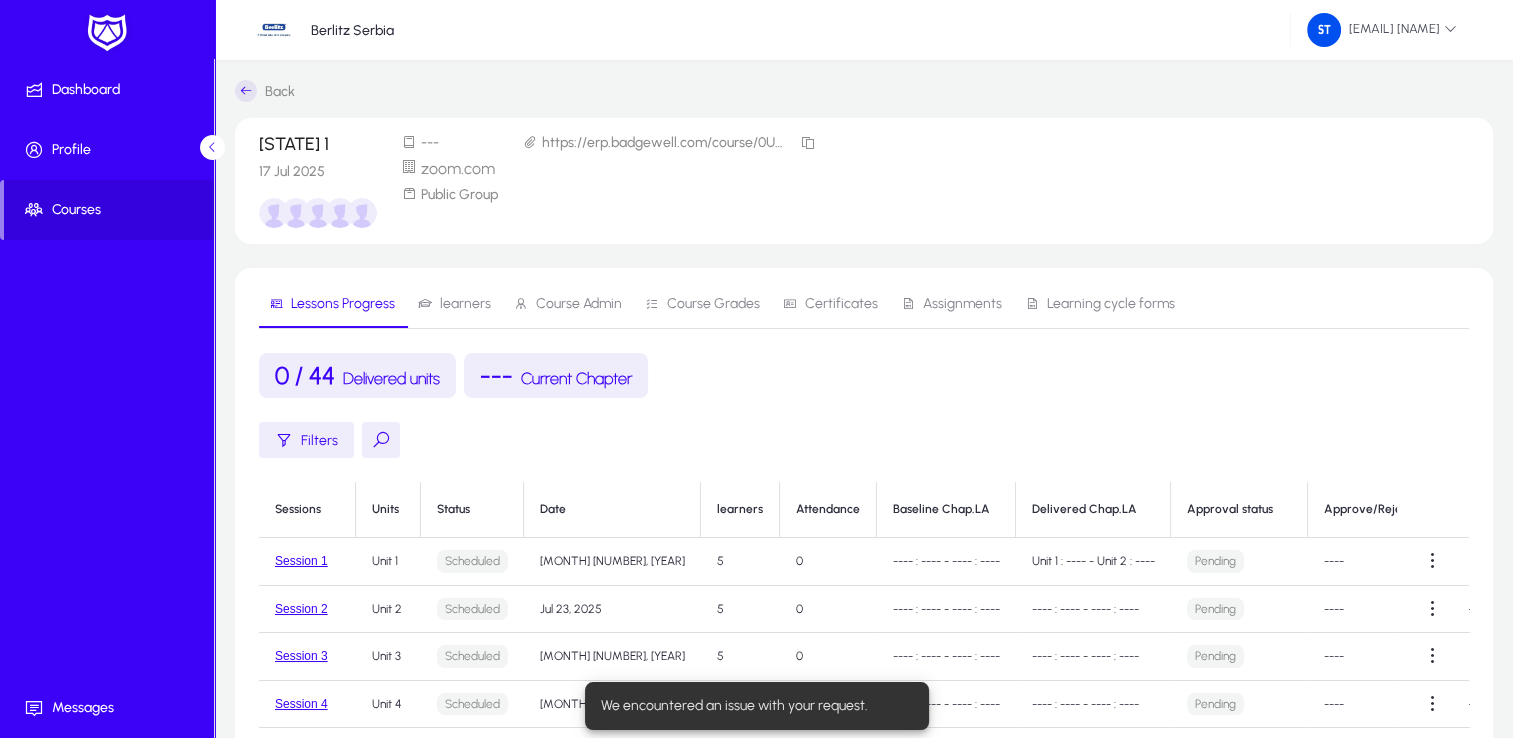scroll, scrollTop: 12, scrollLeft: 0, axis: vertical 